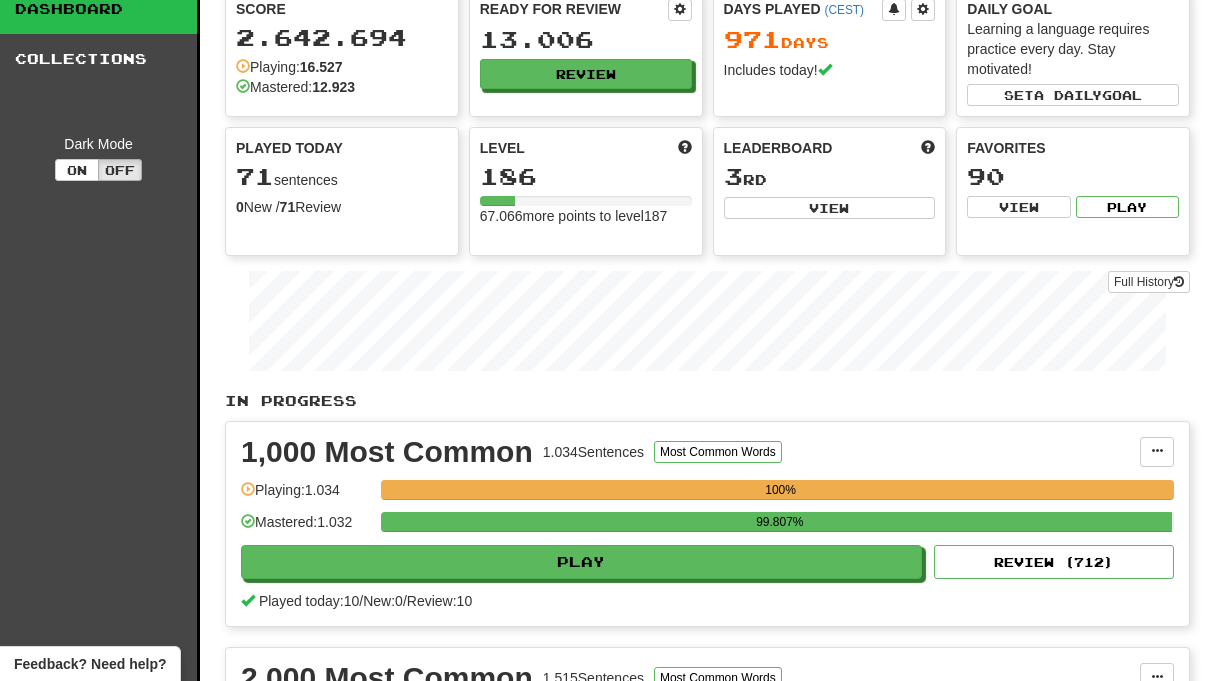 scroll, scrollTop: 0, scrollLeft: 0, axis: both 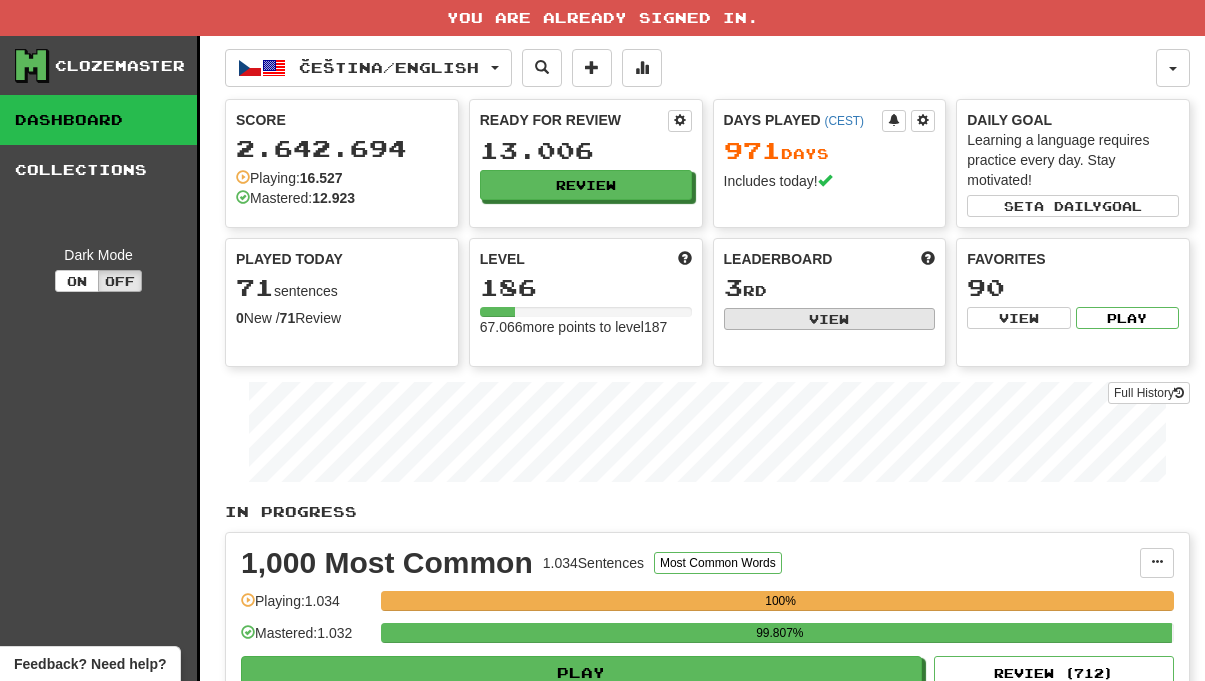 click on "View" at bounding box center [830, 319] 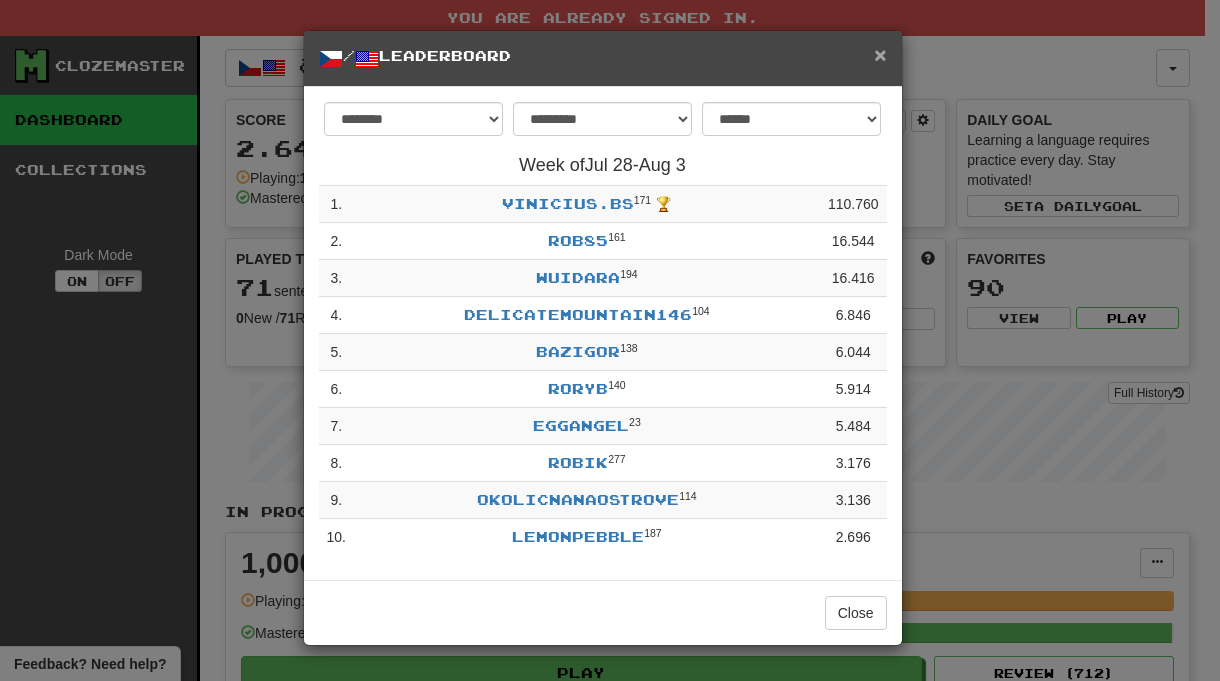 click on "×" at bounding box center (880, 54) 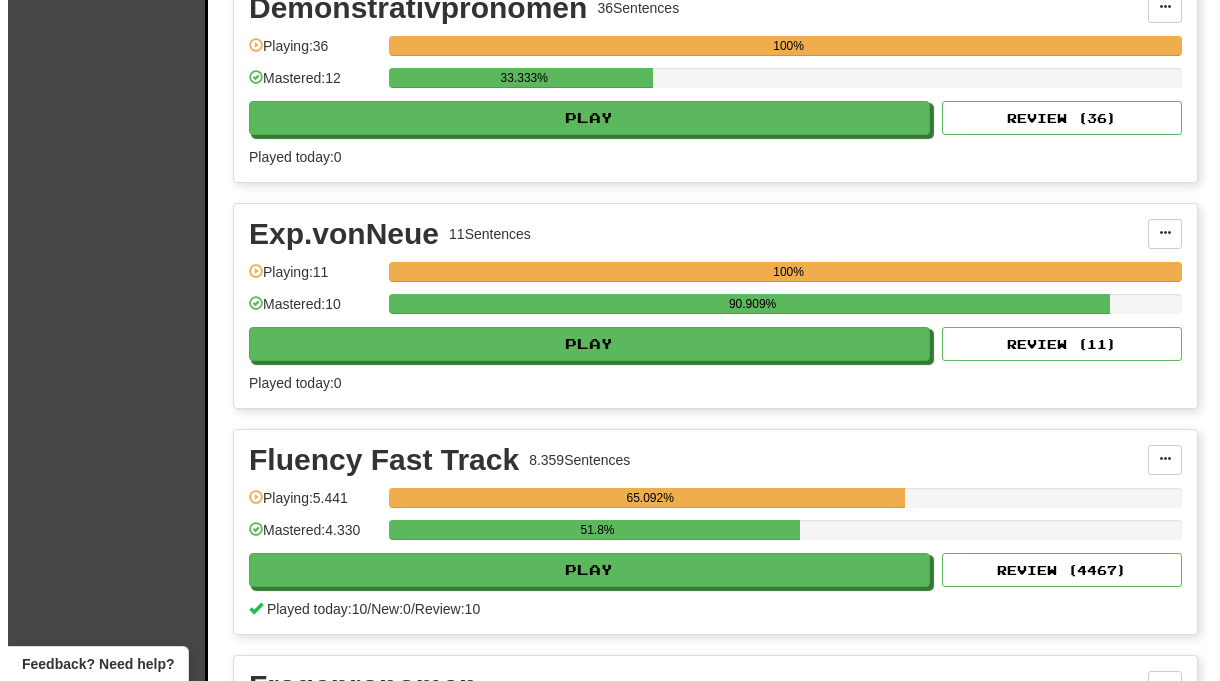 scroll, scrollTop: 2847, scrollLeft: 0, axis: vertical 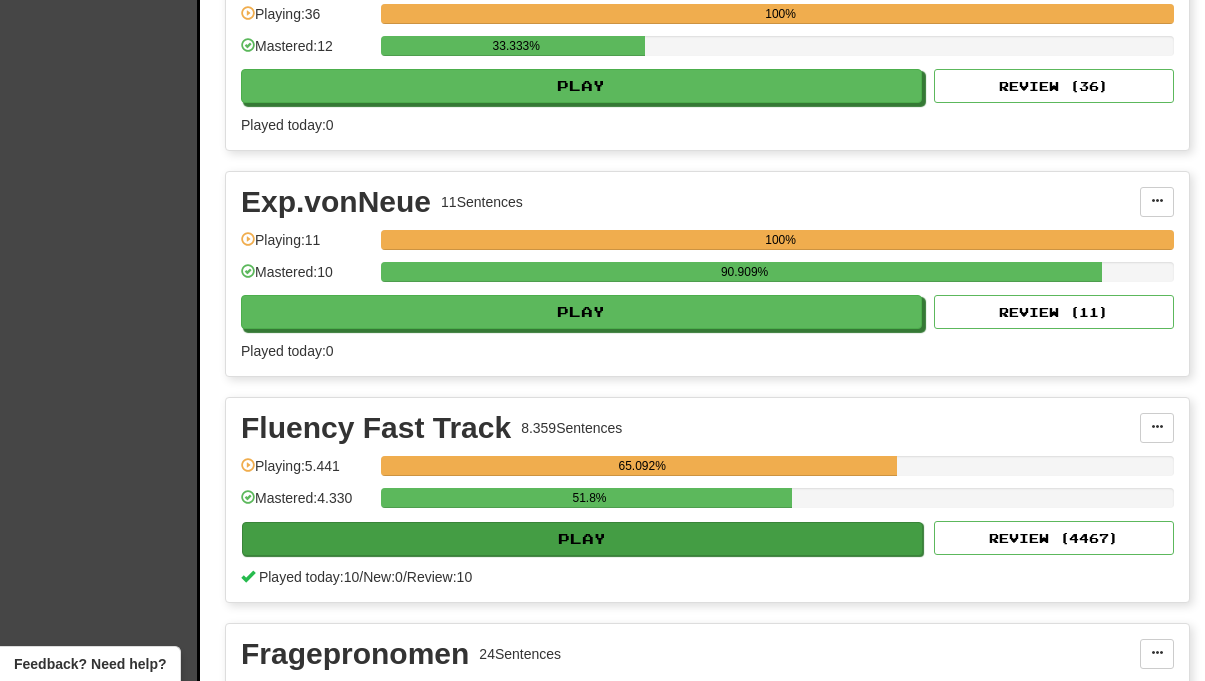 click on "Play" at bounding box center [582, 539] 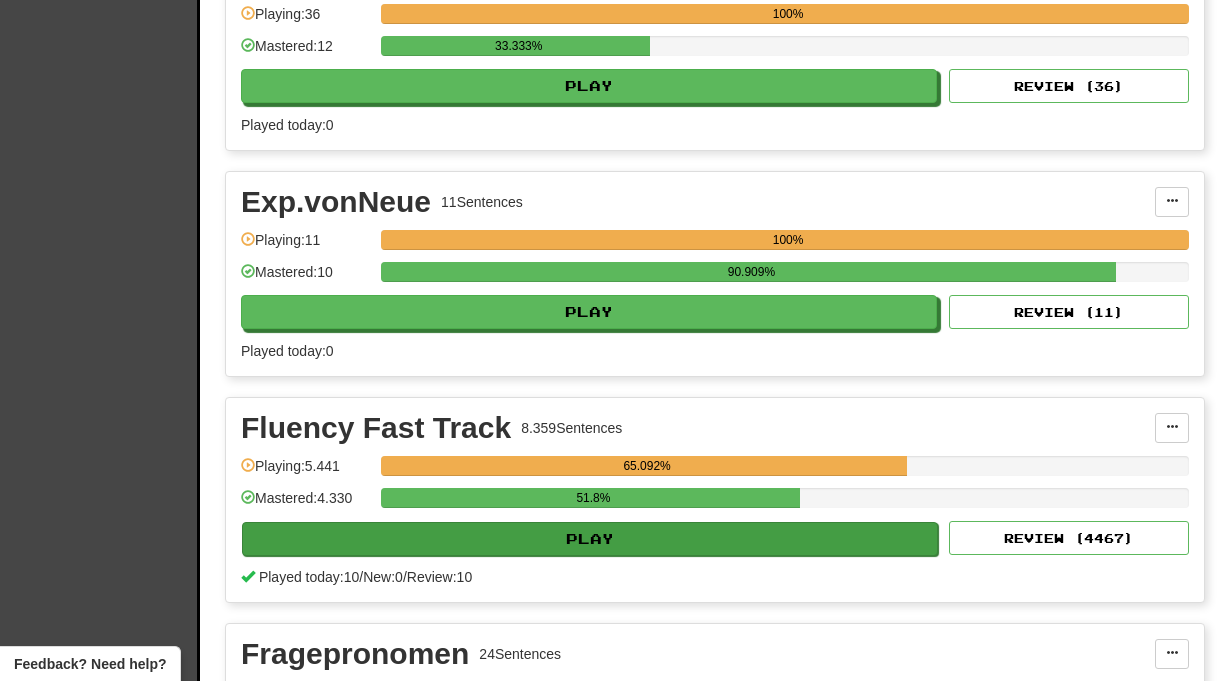 select on "**" 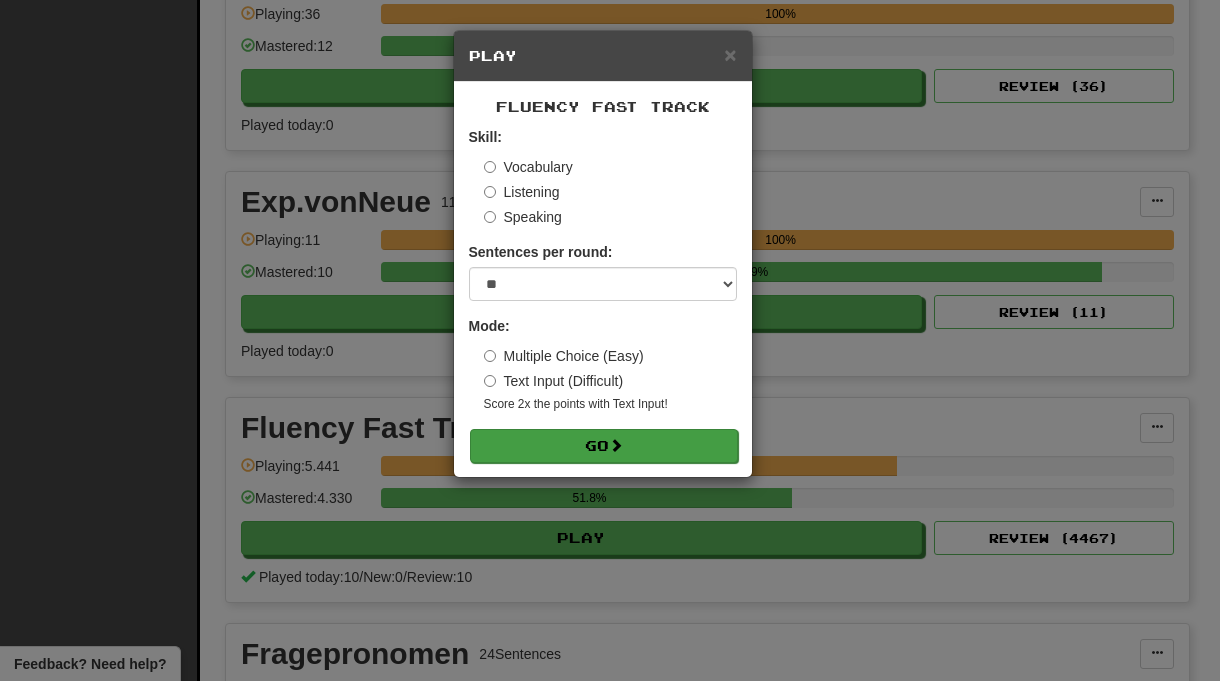 click on "Go" at bounding box center [604, 446] 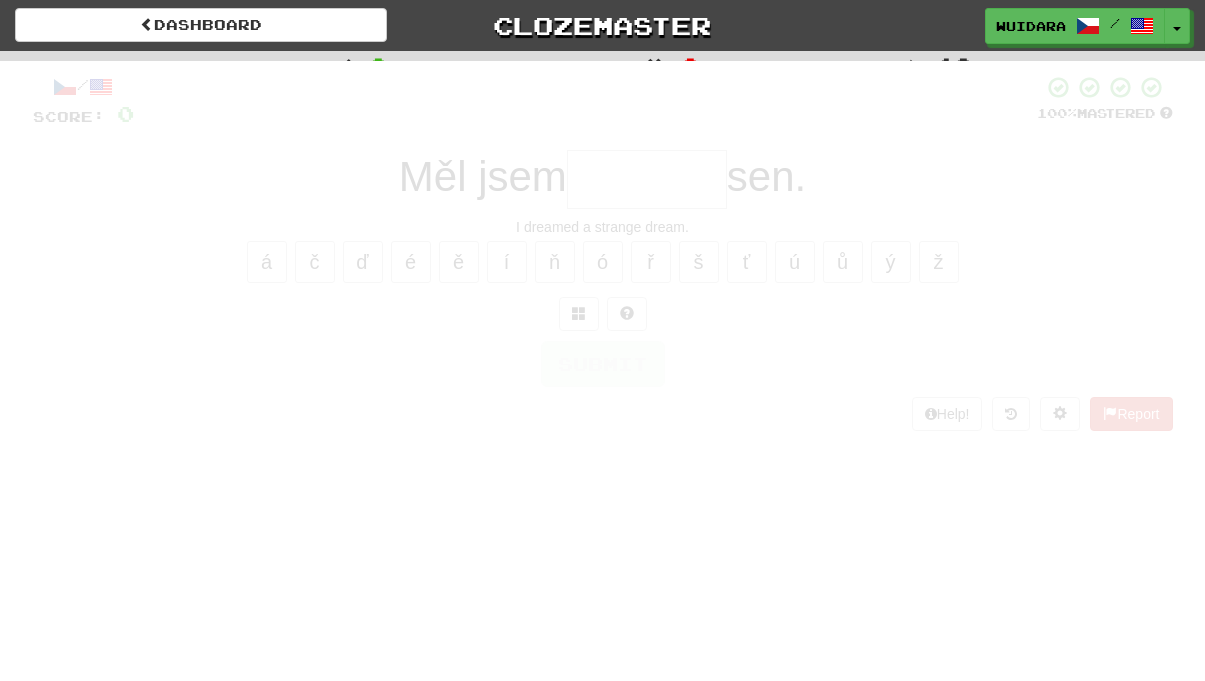 scroll, scrollTop: 0, scrollLeft: 0, axis: both 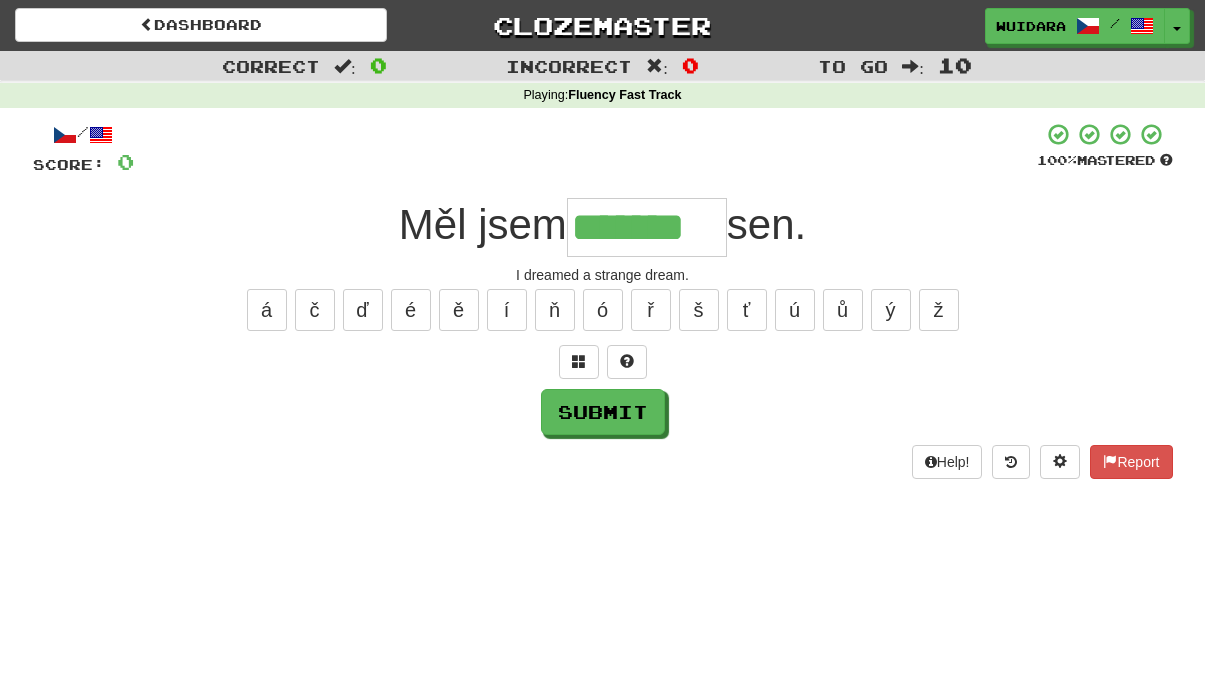 type on "*******" 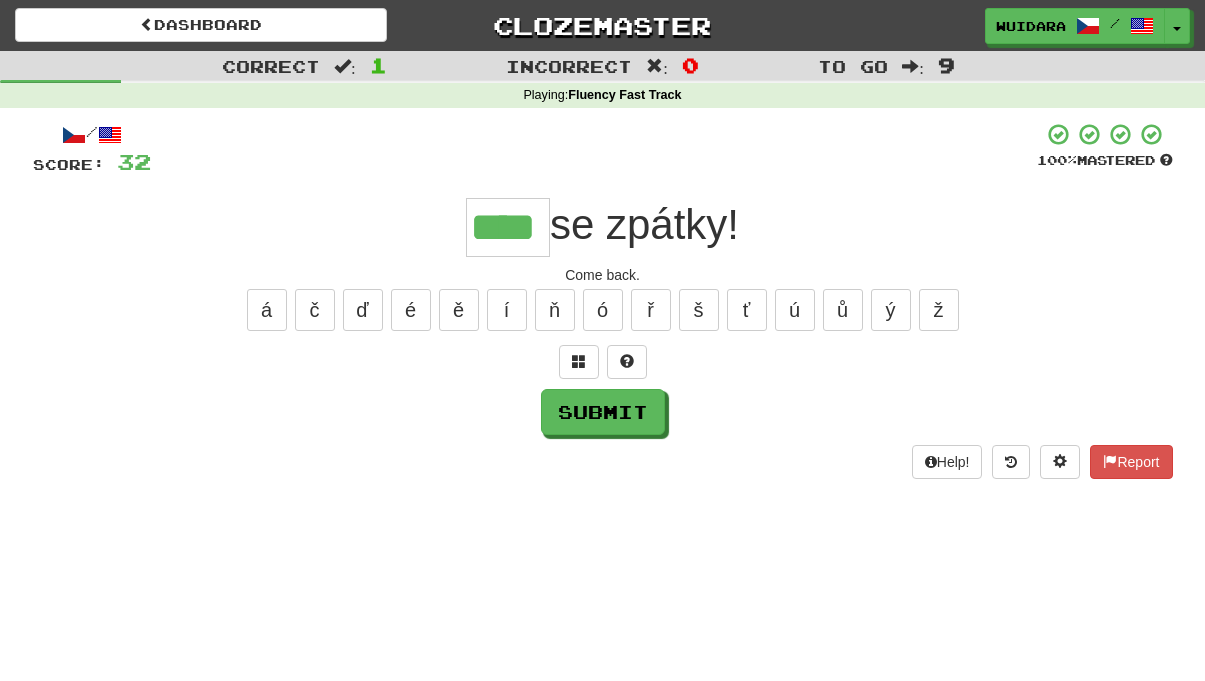 type on "****" 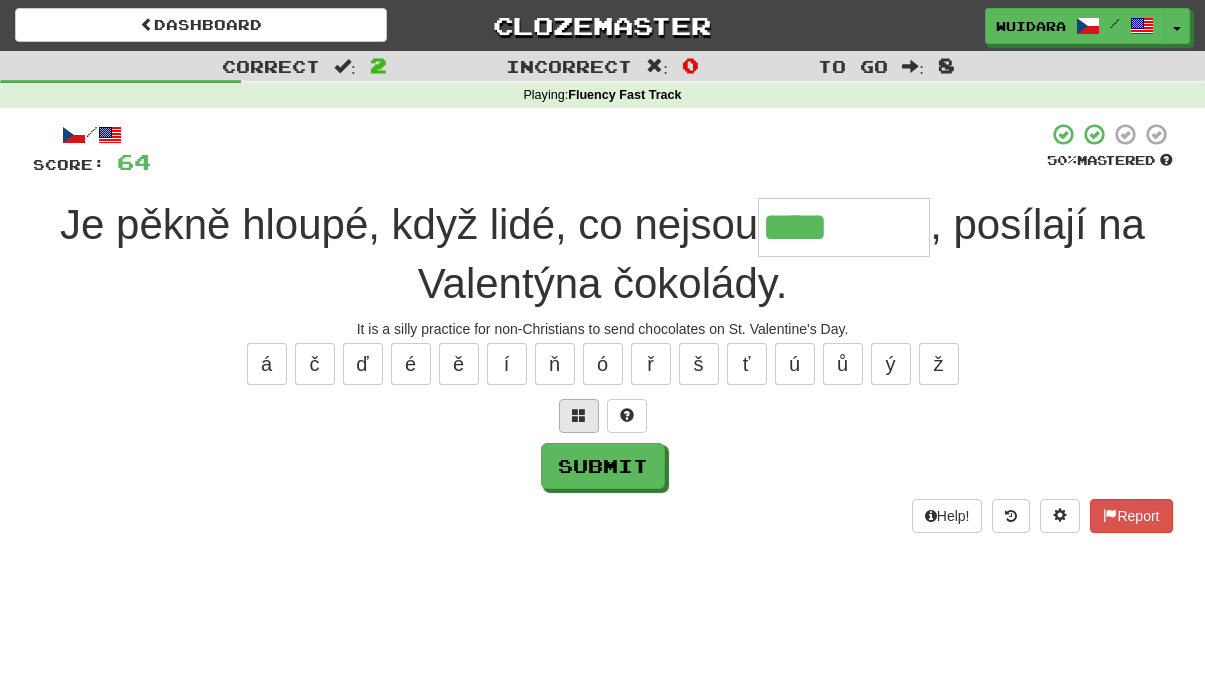 click at bounding box center [579, 416] 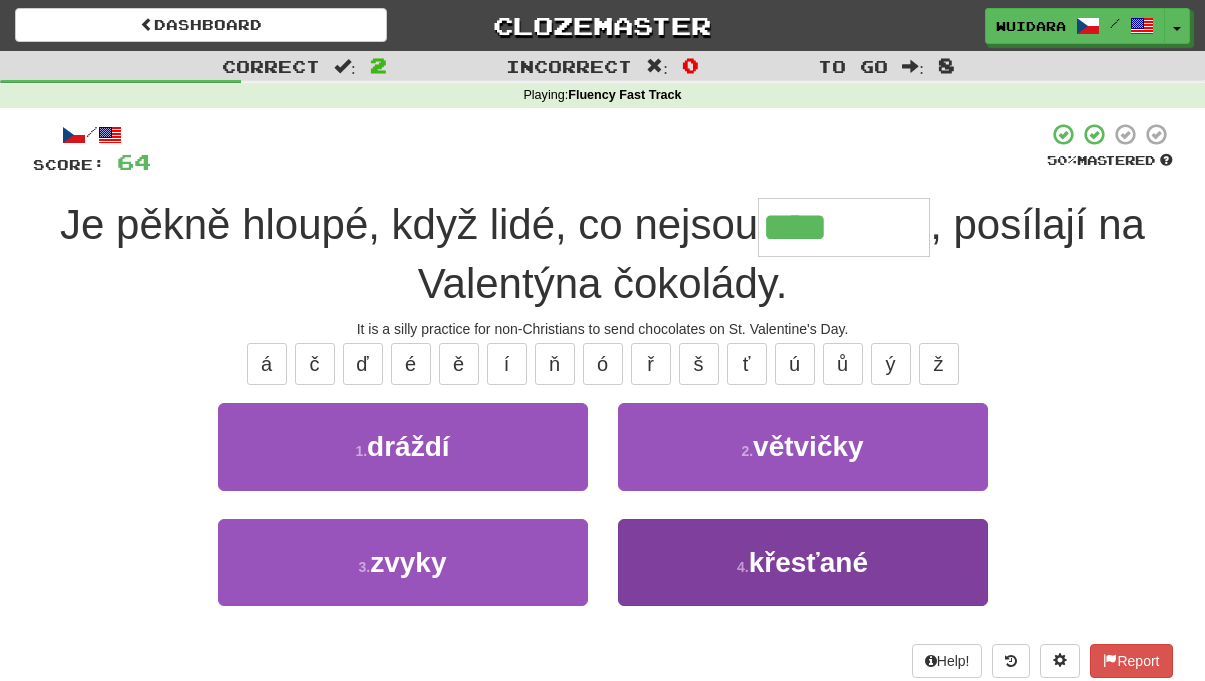 click on "4 .  křesťané" at bounding box center [803, 562] 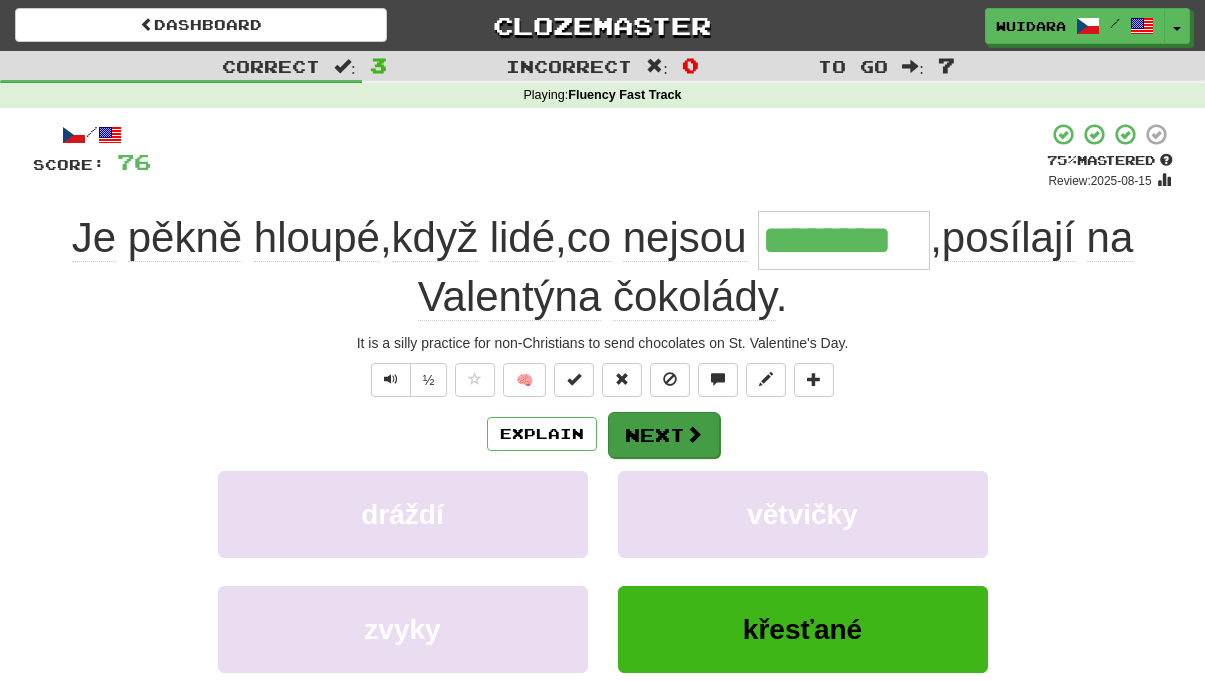 click on "Next" at bounding box center [664, 435] 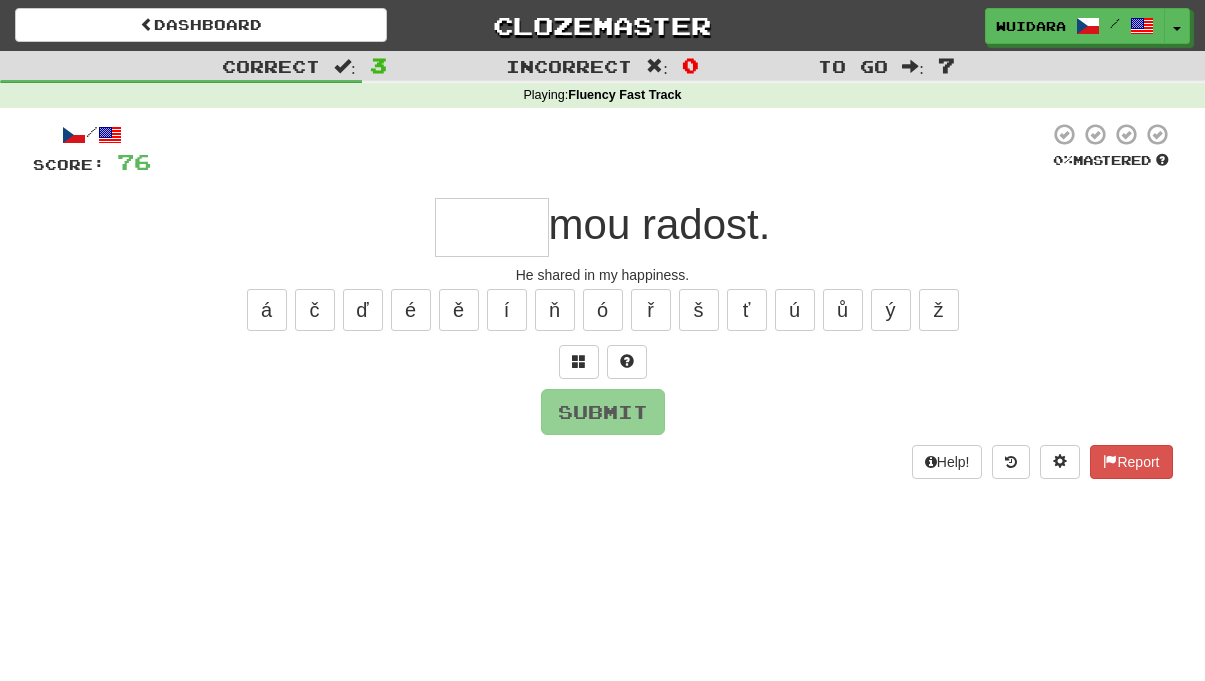 type on "*" 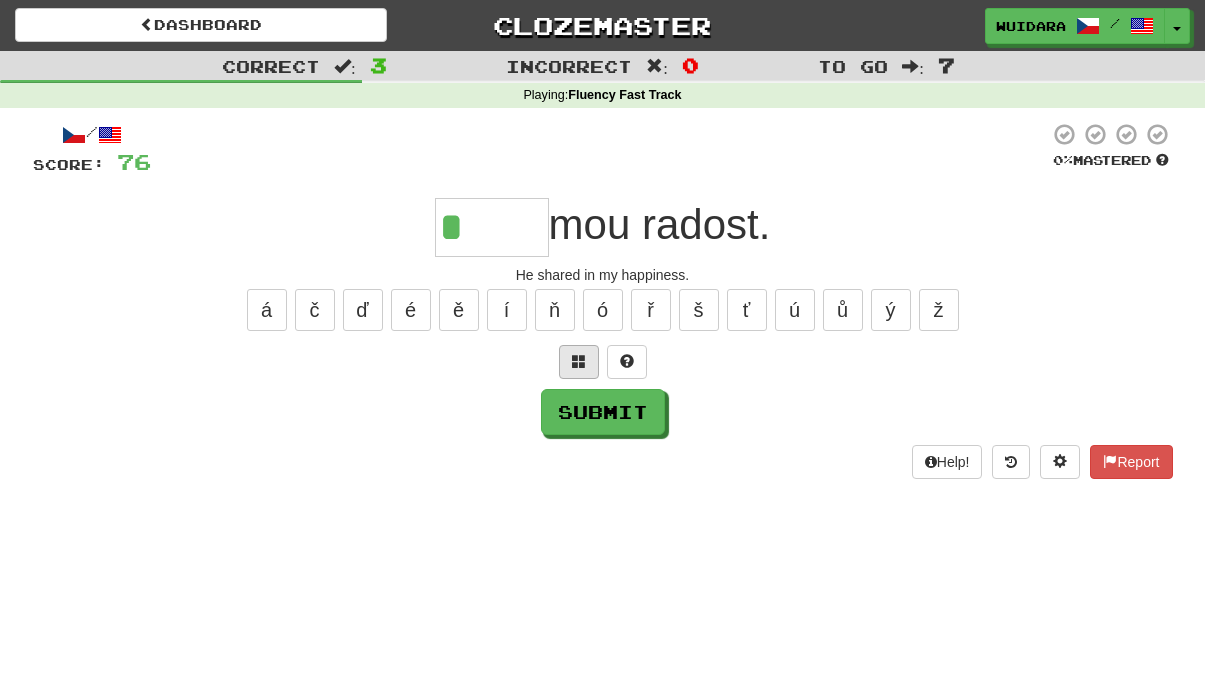 click at bounding box center (579, 362) 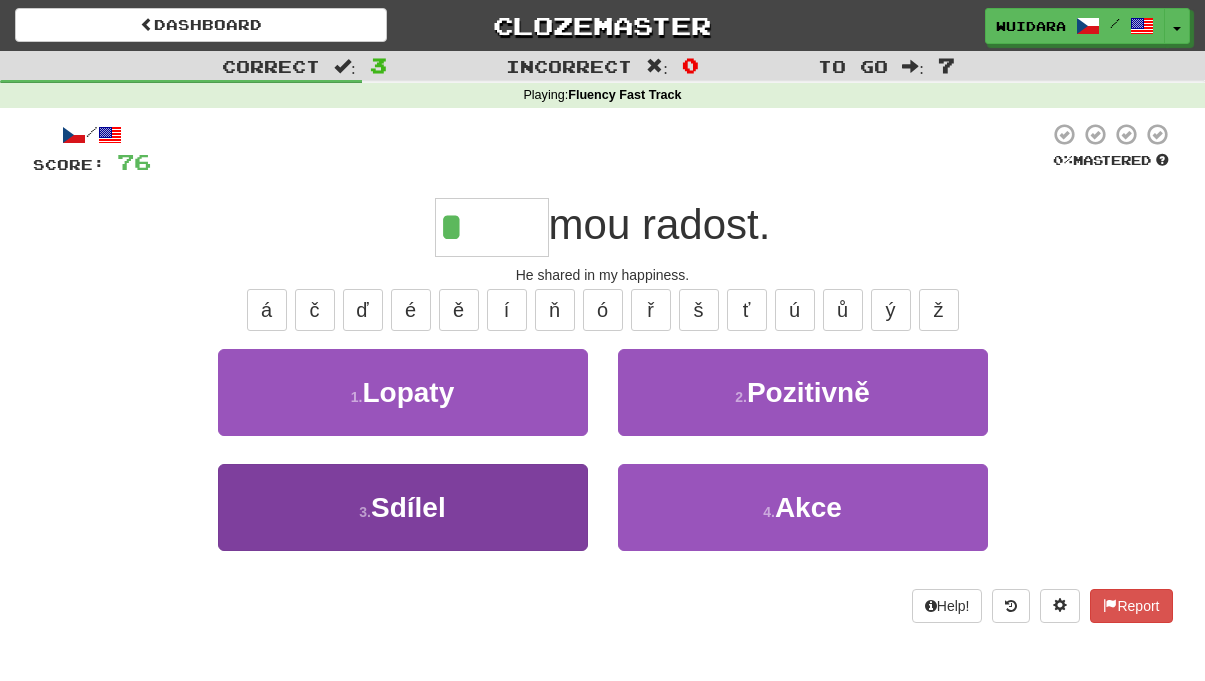 click on "3 .  Sdílel" at bounding box center [403, 507] 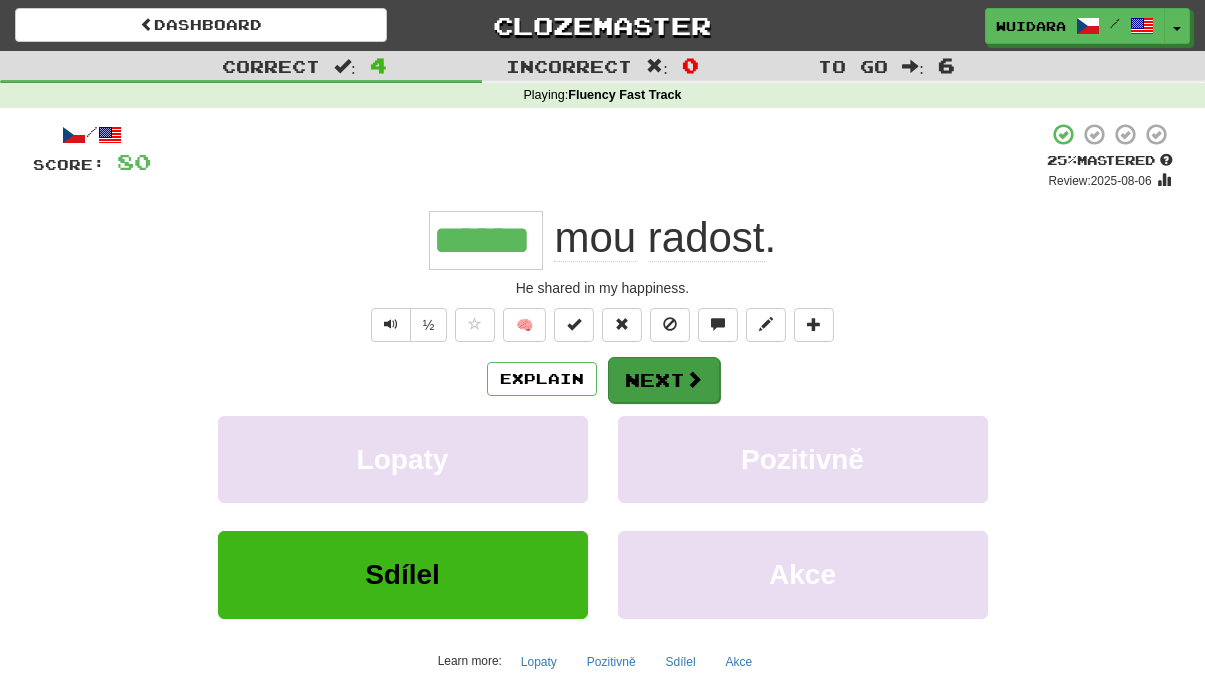 click at bounding box center [694, 379] 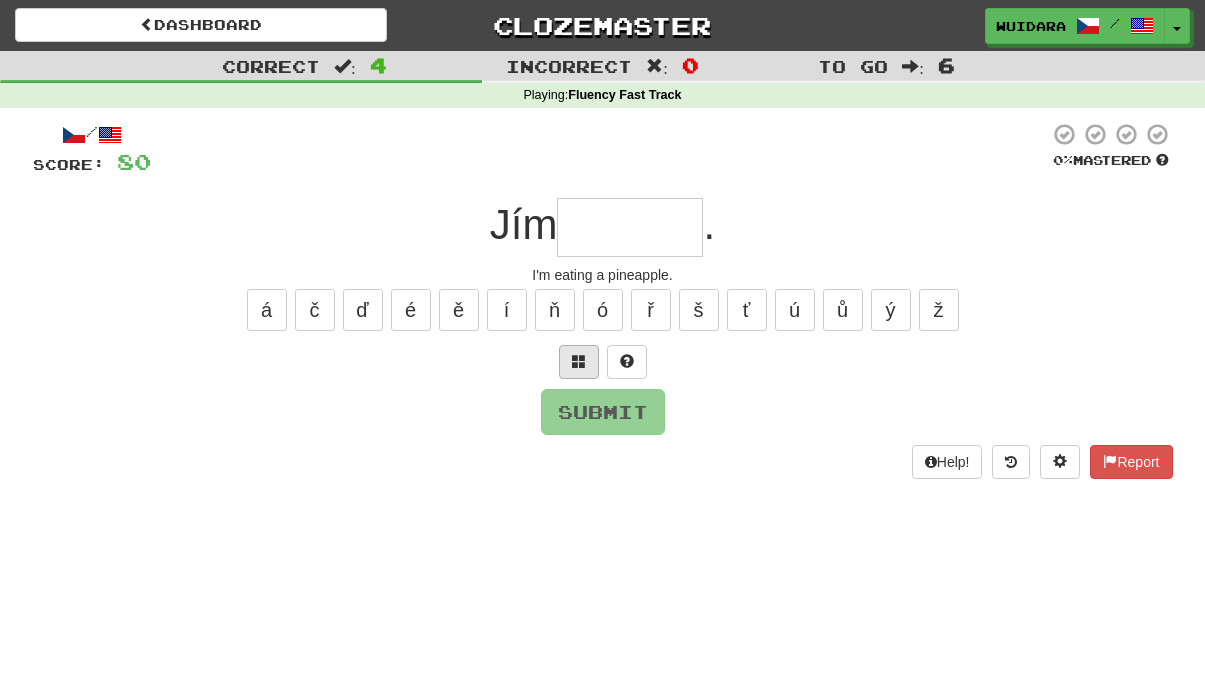 click at bounding box center [579, 361] 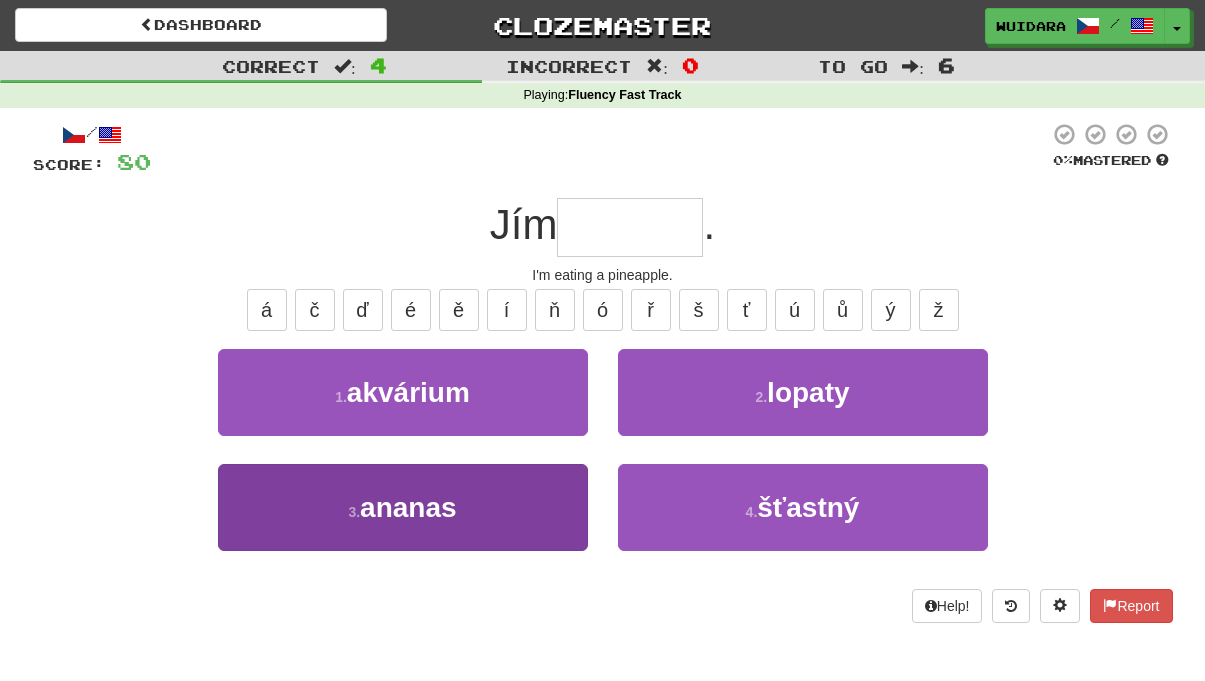 click on "3 .  ananas" at bounding box center (403, 507) 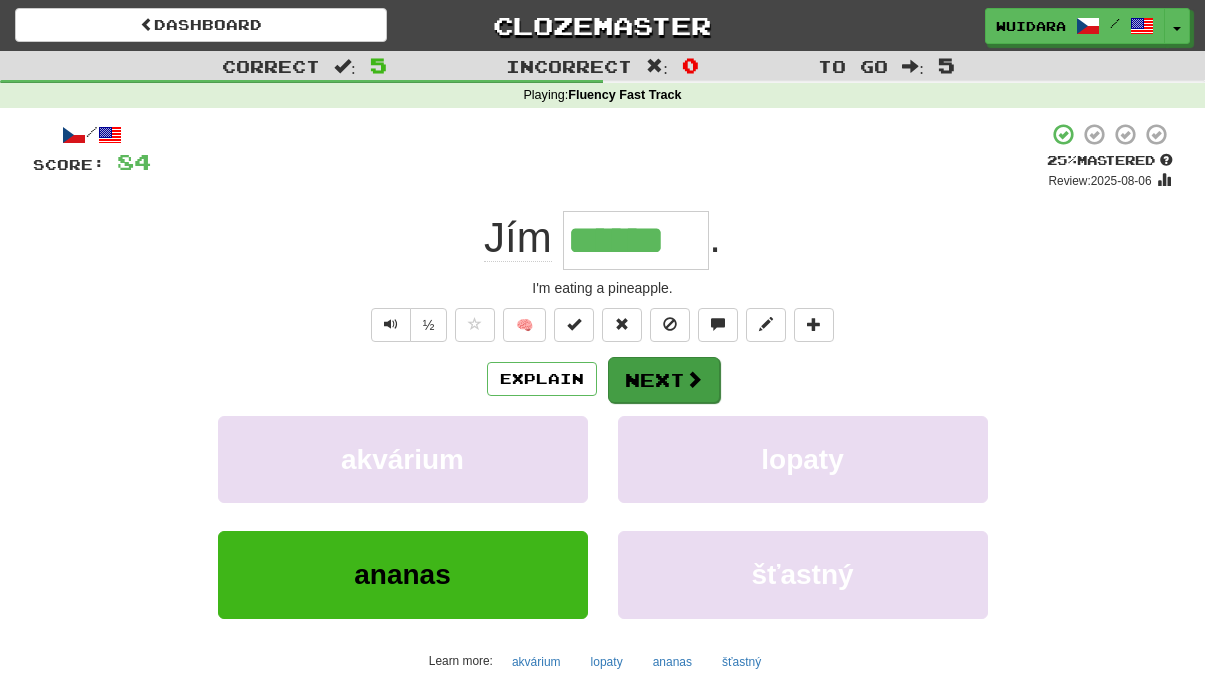 click on "Next" at bounding box center [664, 380] 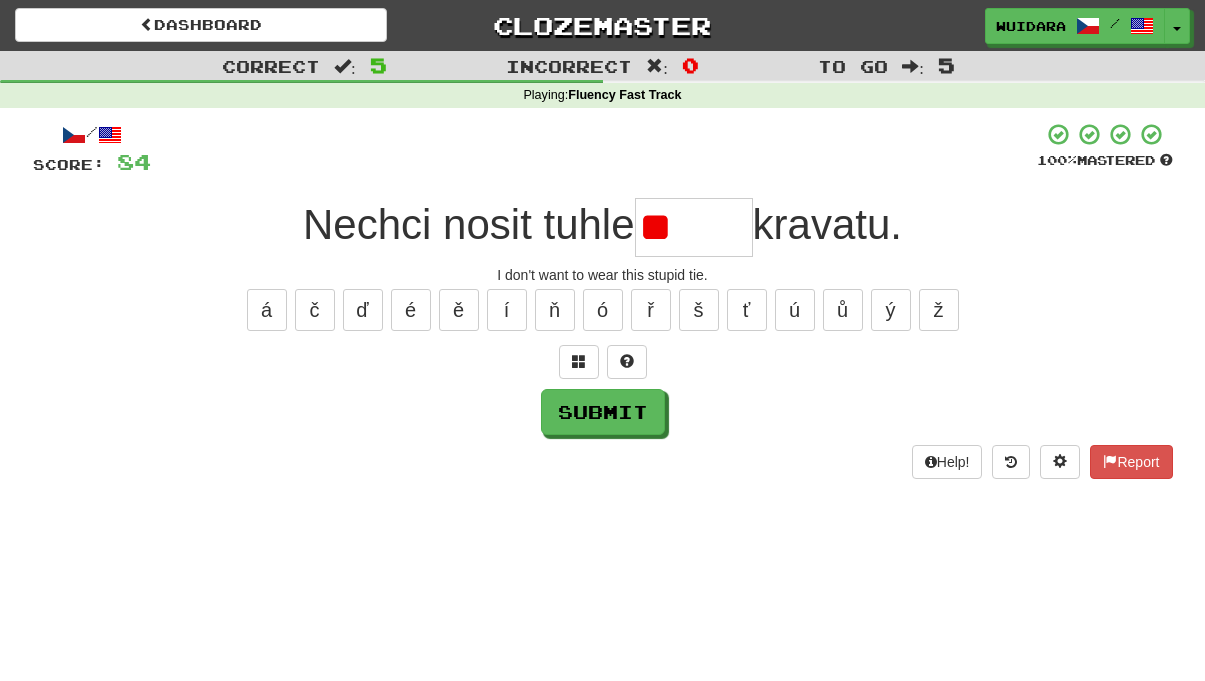 type on "*" 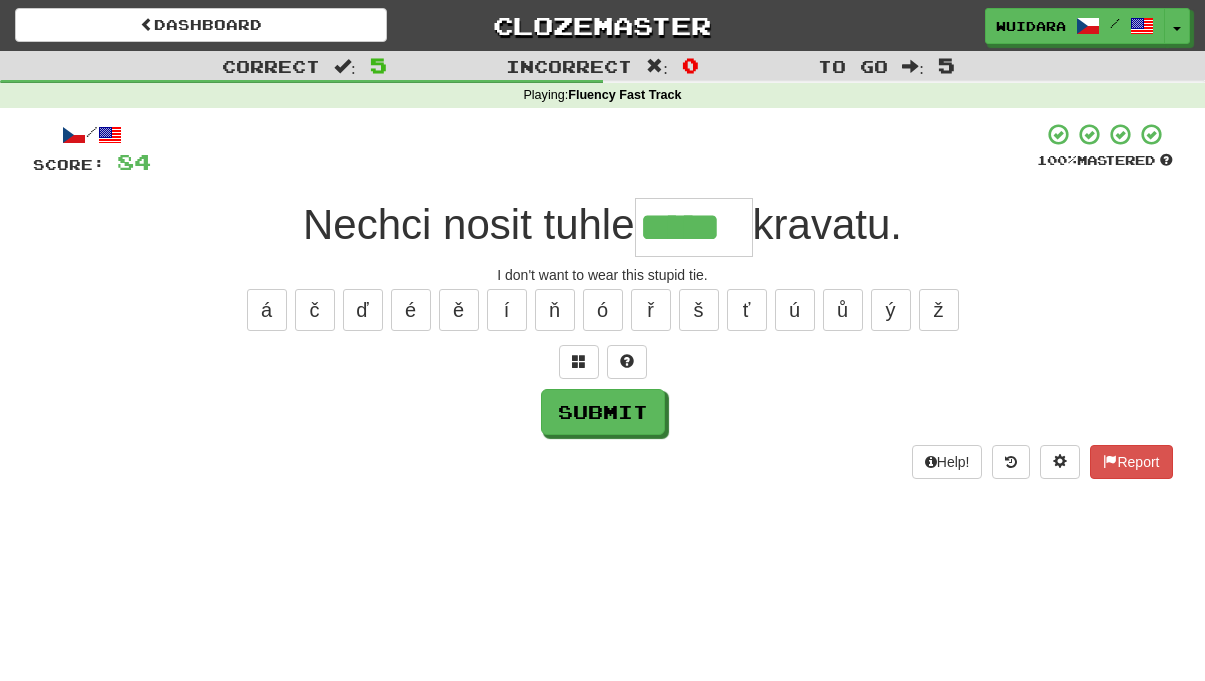 type on "*****" 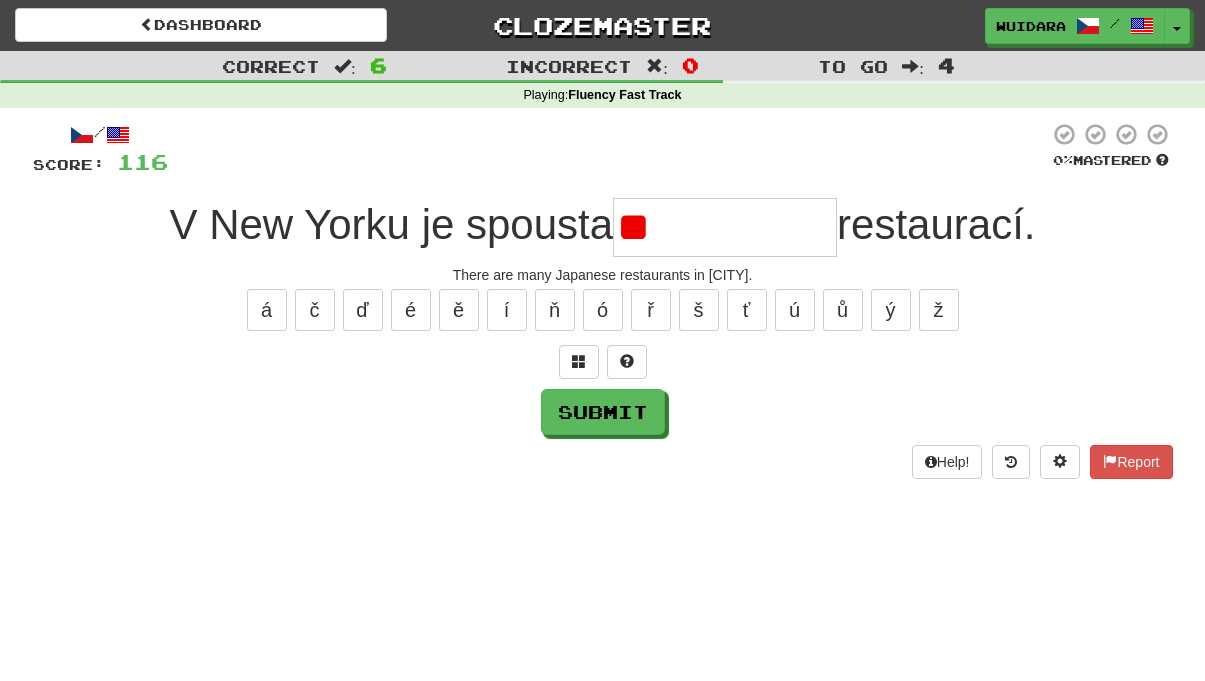 type on "*" 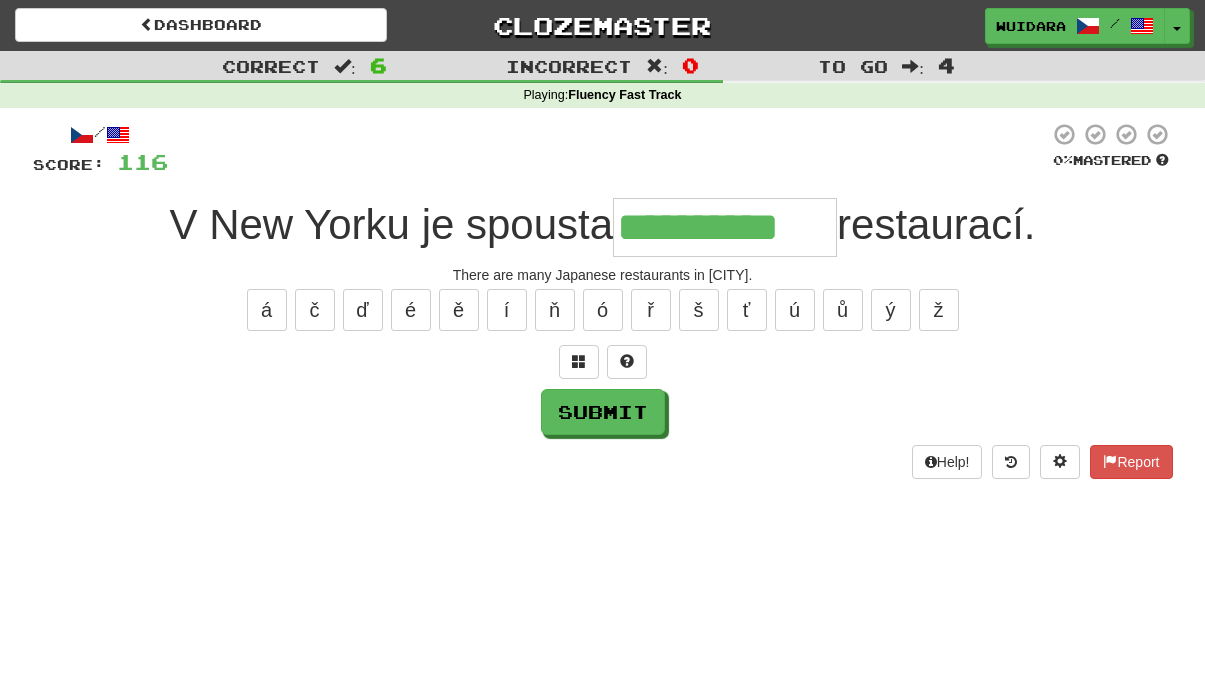 type on "**********" 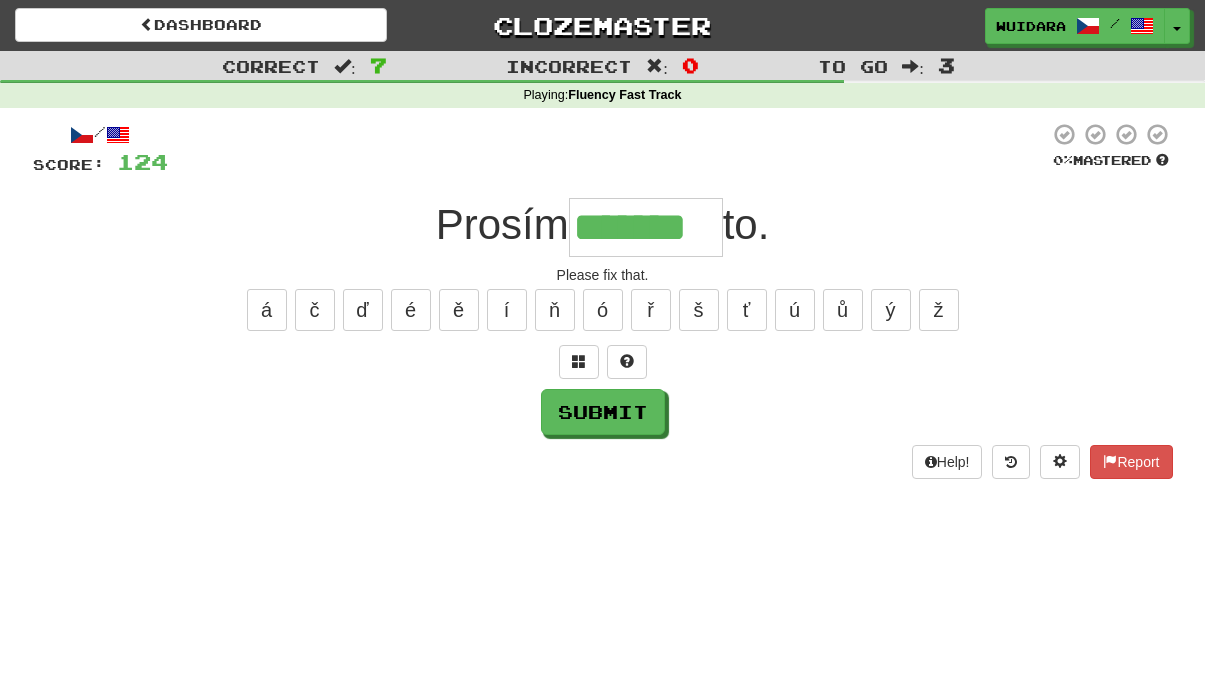 type on "*******" 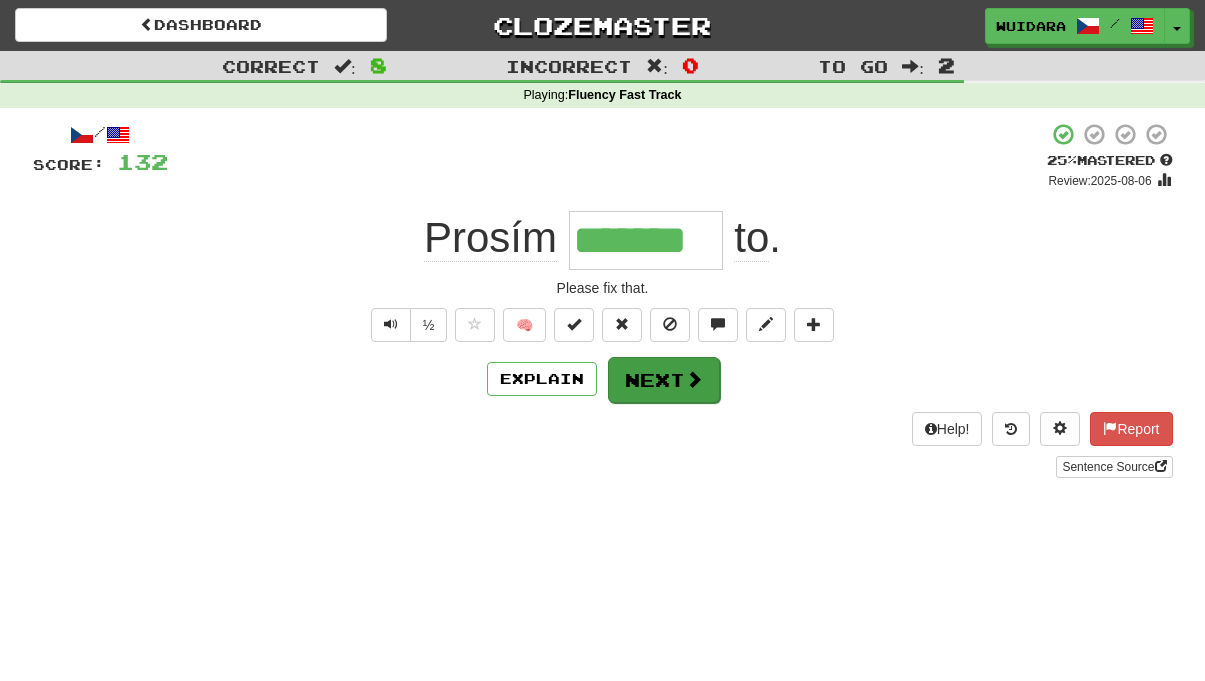 click on "Next" at bounding box center [664, 380] 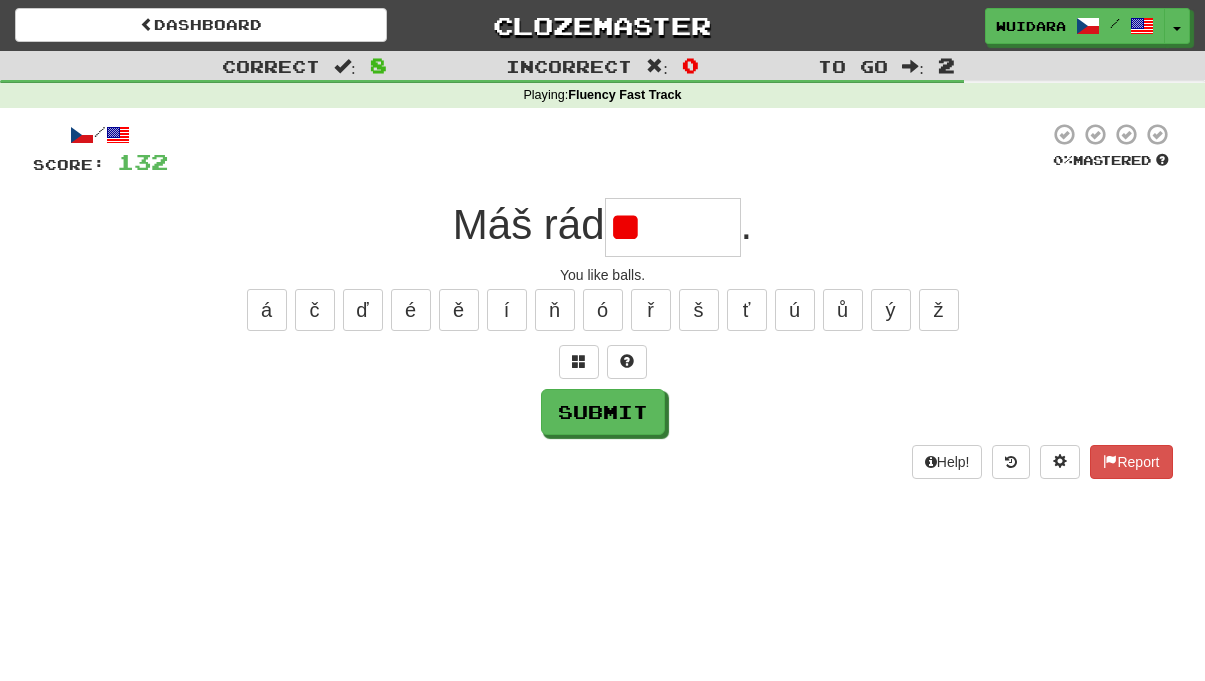 type on "*" 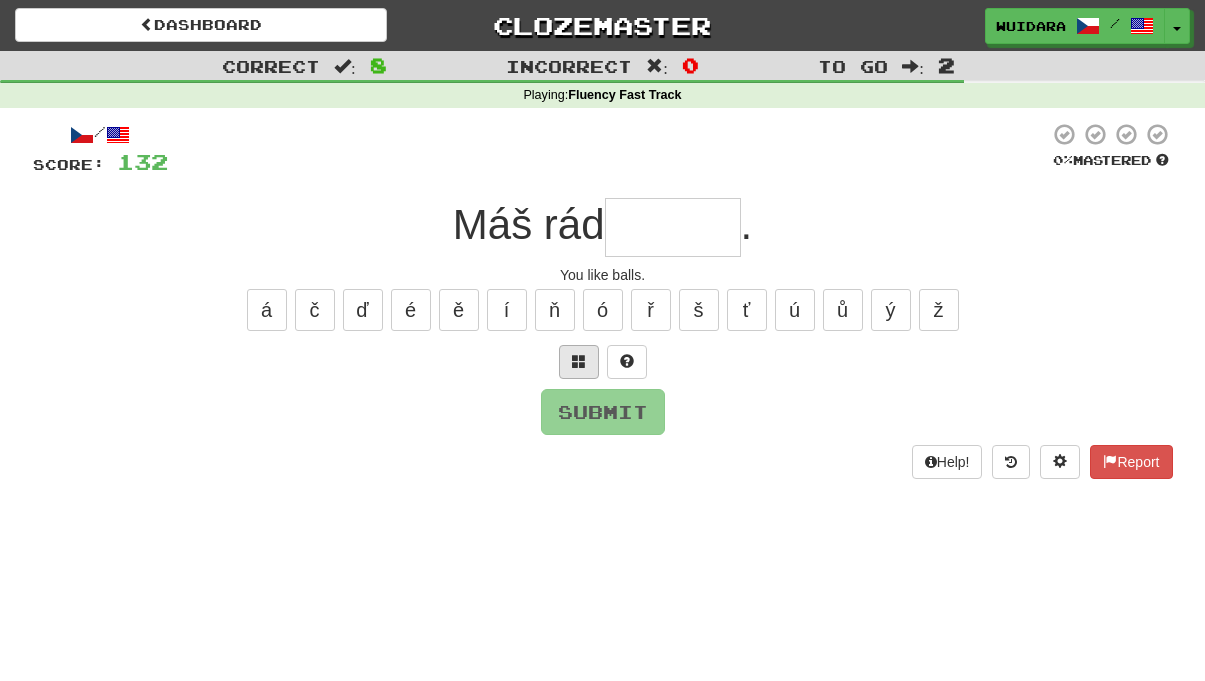 click at bounding box center (579, 361) 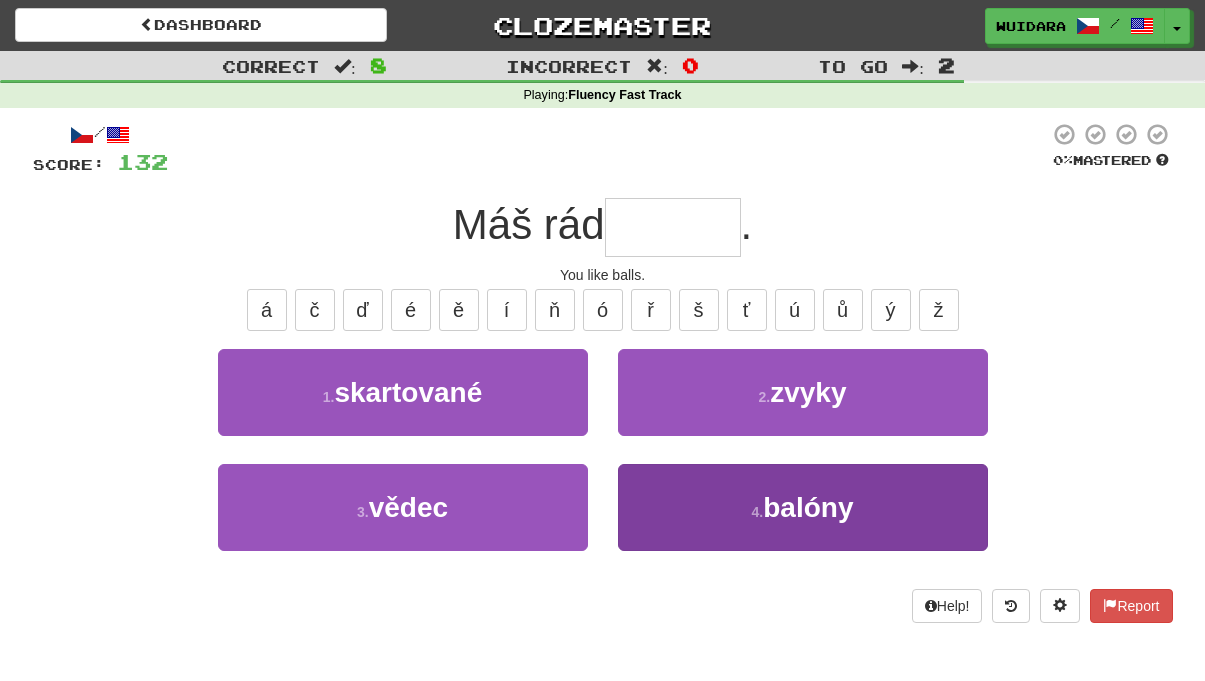 click on "4 .  balóny" at bounding box center (803, 507) 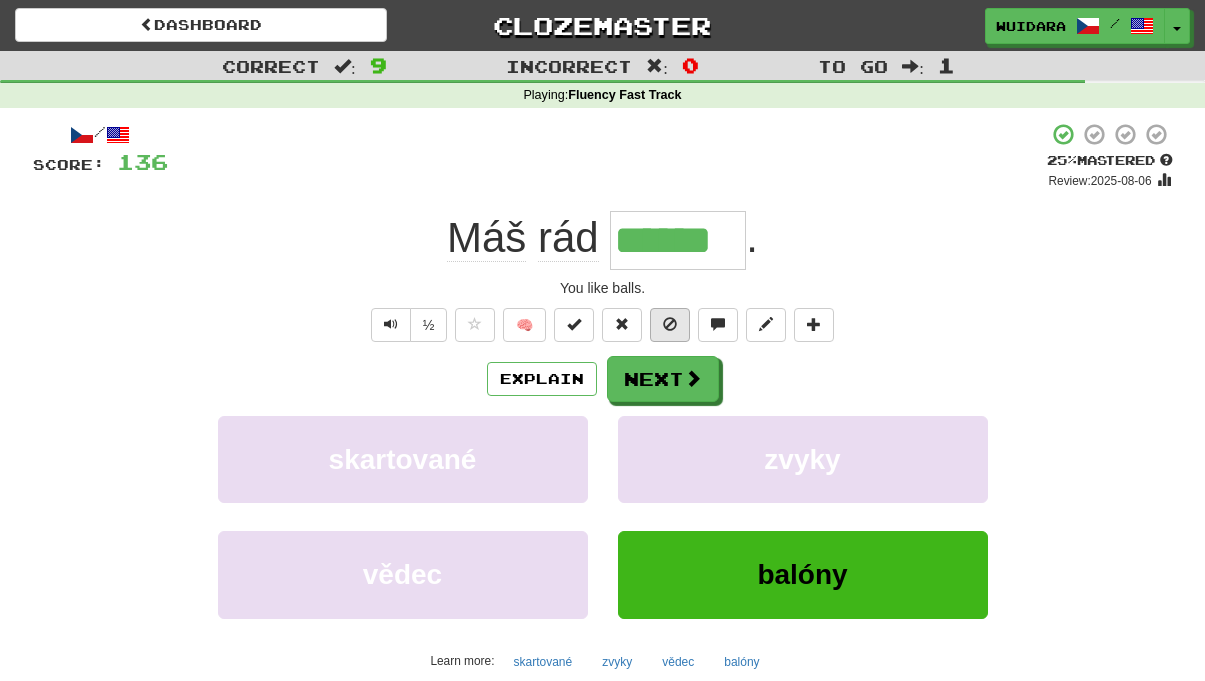 click at bounding box center (670, 324) 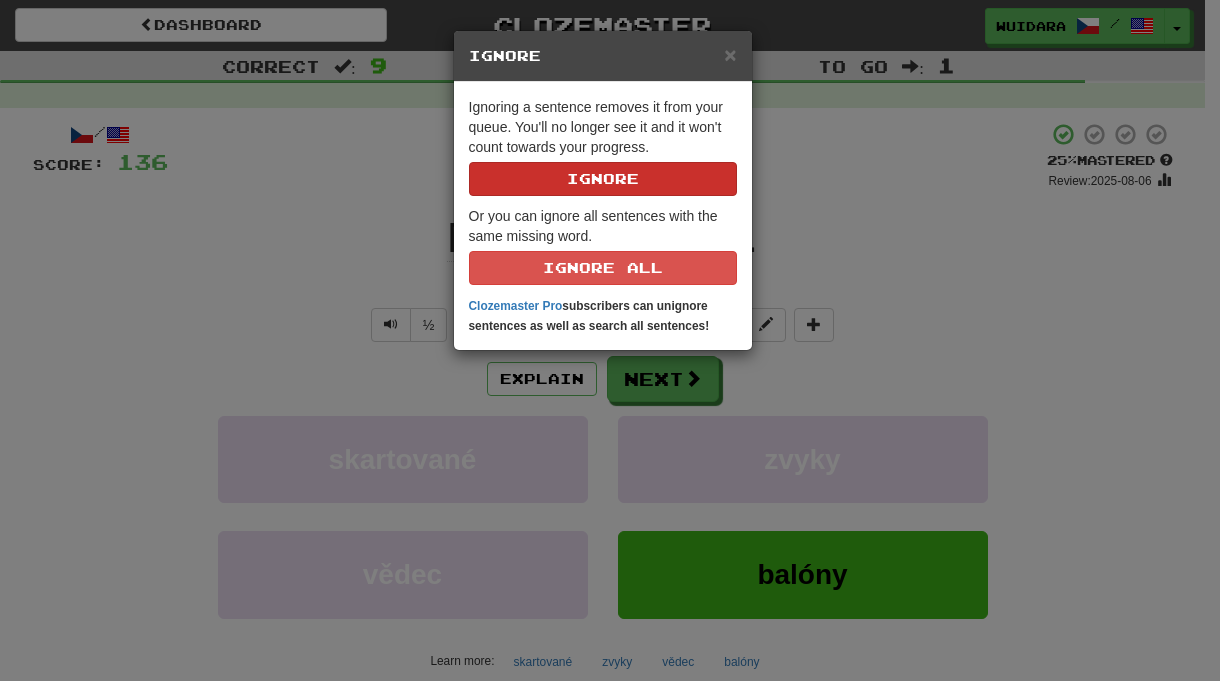 click on "Ignore" at bounding box center (603, 179) 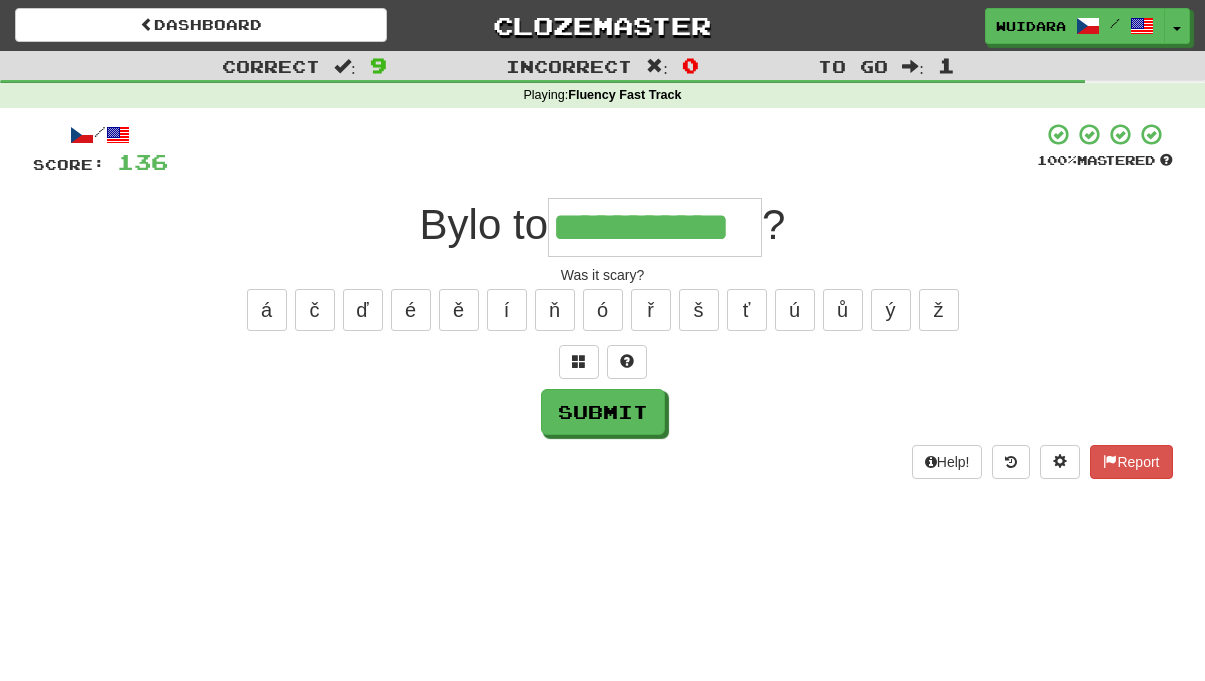 type on "**********" 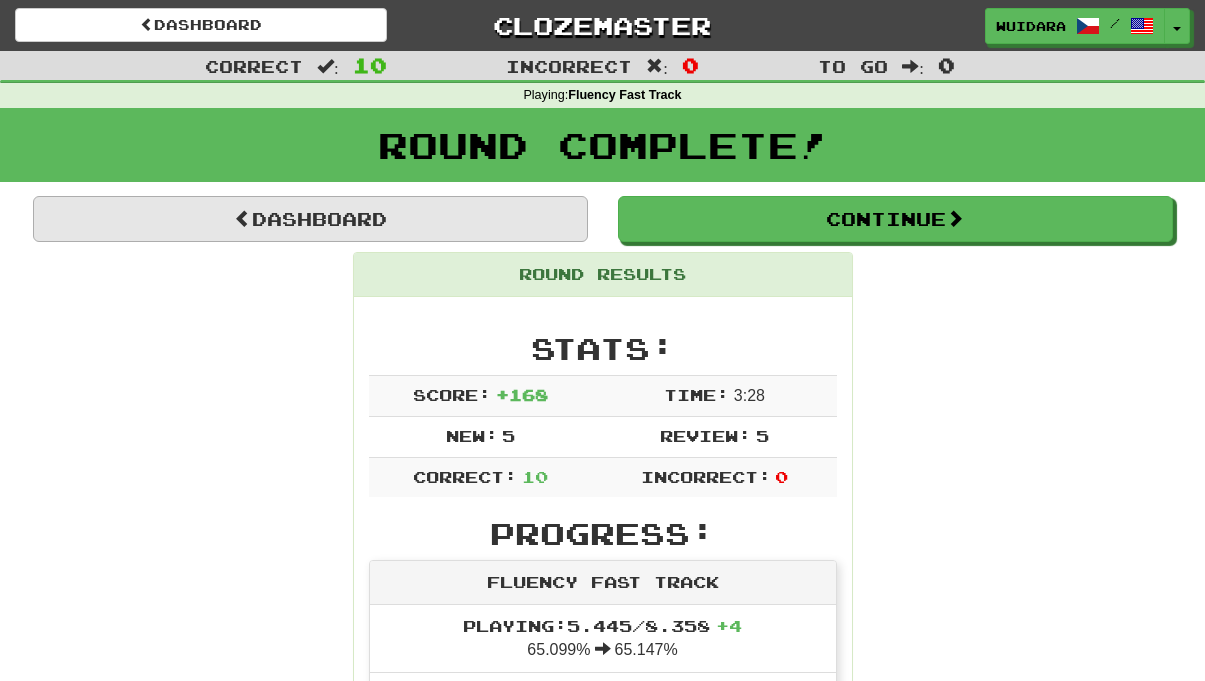 click on "Dashboard" at bounding box center [310, 219] 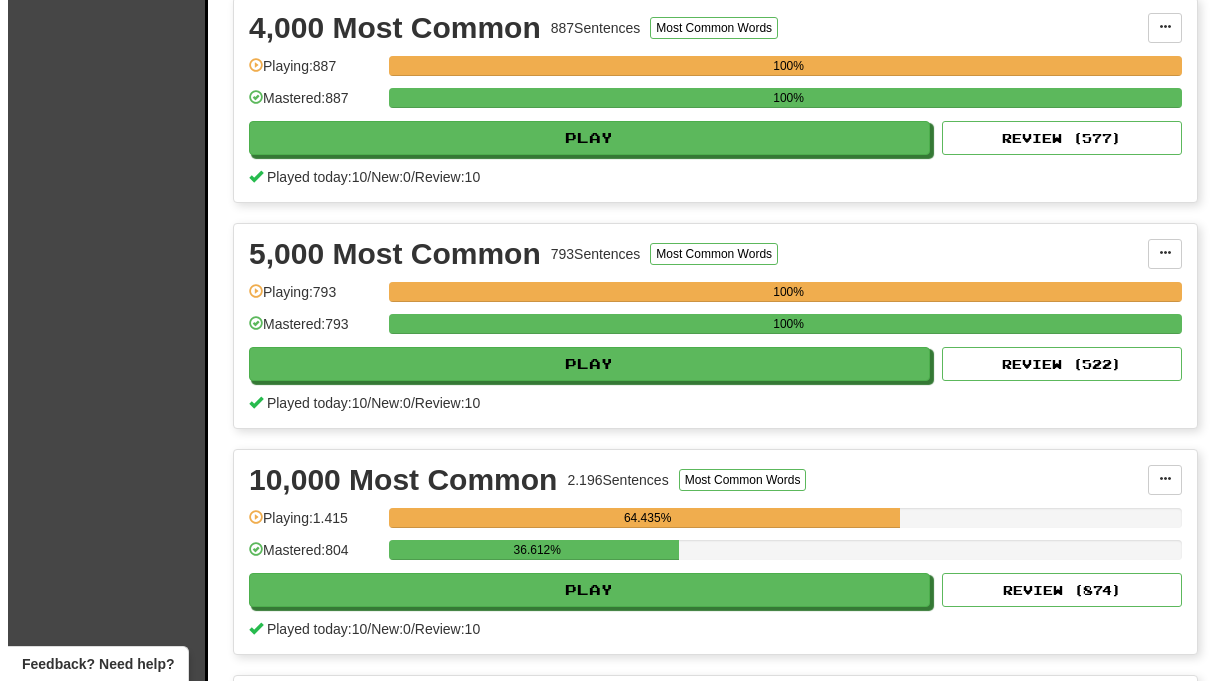 scroll, scrollTop: 1229, scrollLeft: 0, axis: vertical 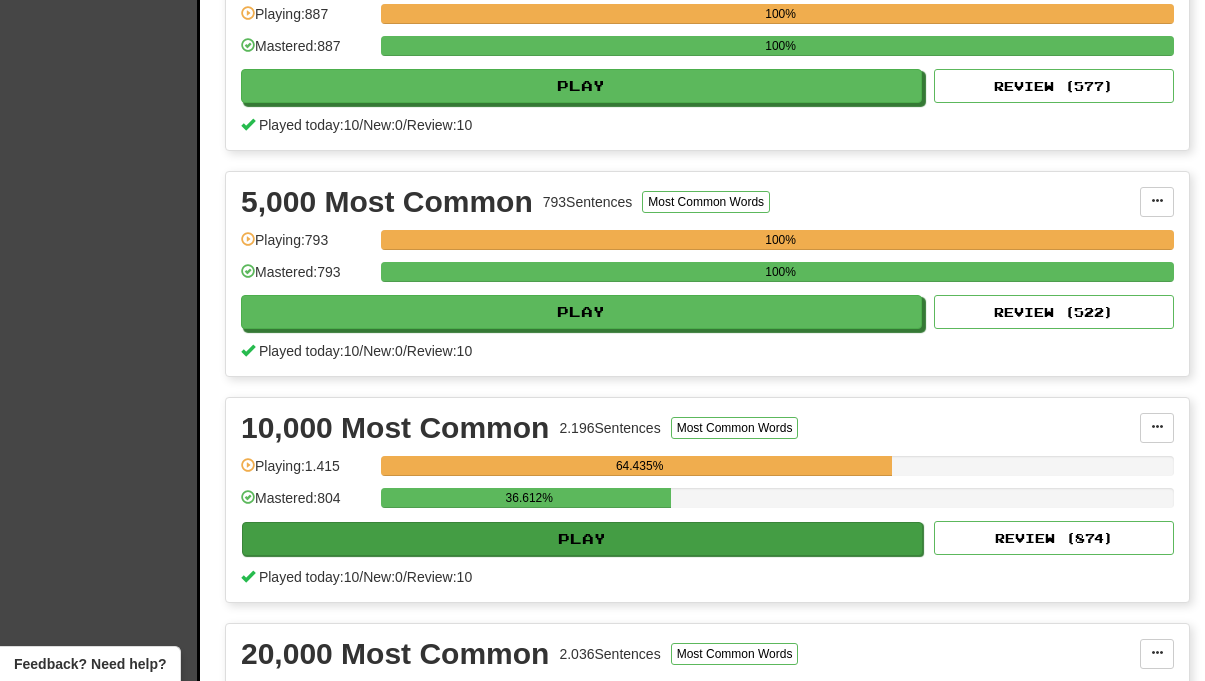 click on "Play" at bounding box center (582, 539) 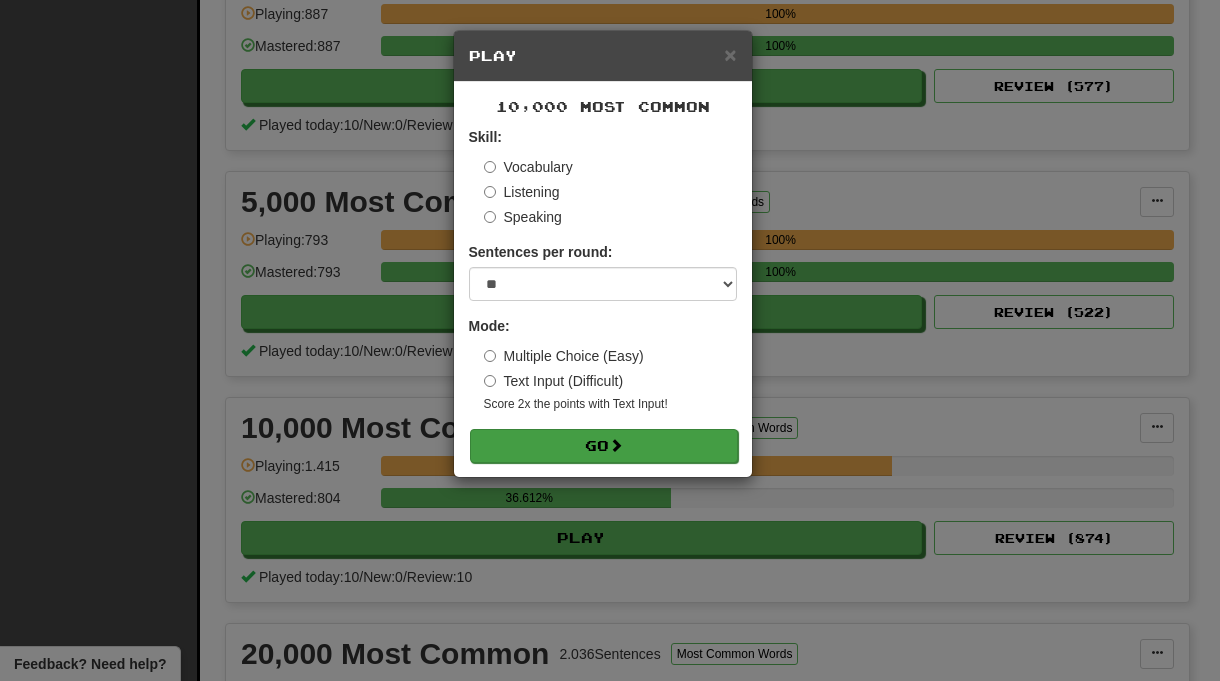 click at bounding box center [616, 445] 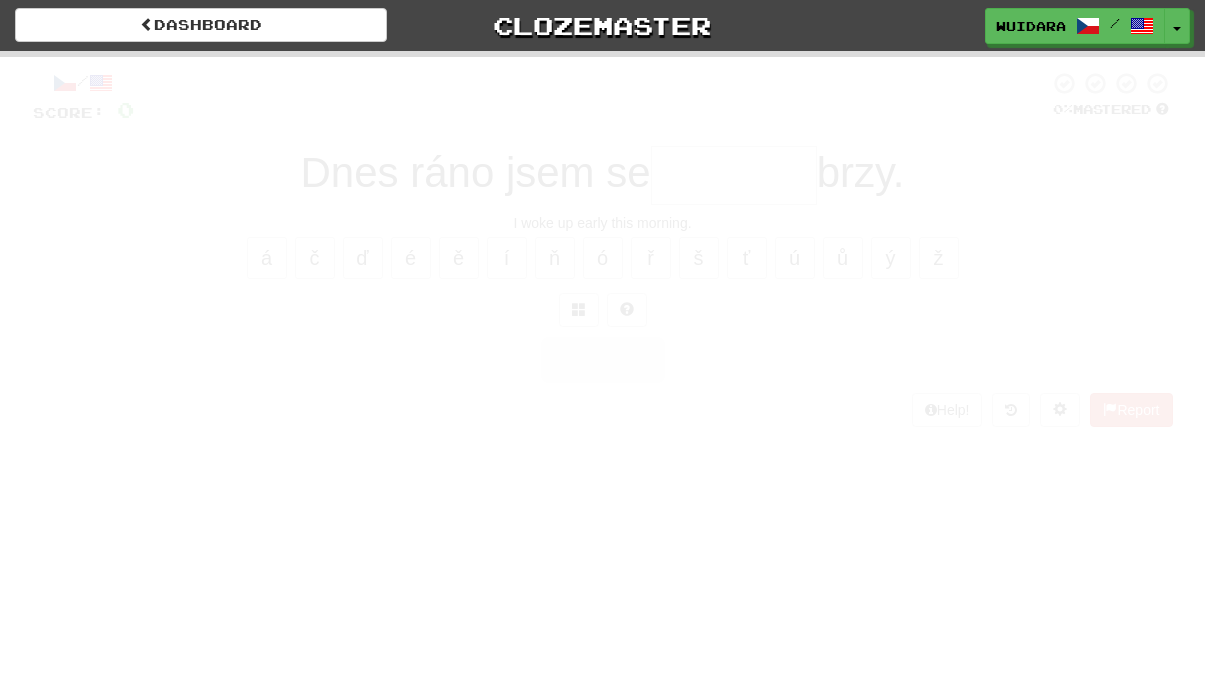 scroll, scrollTop: 0, scrollLeft: 0, axis: both 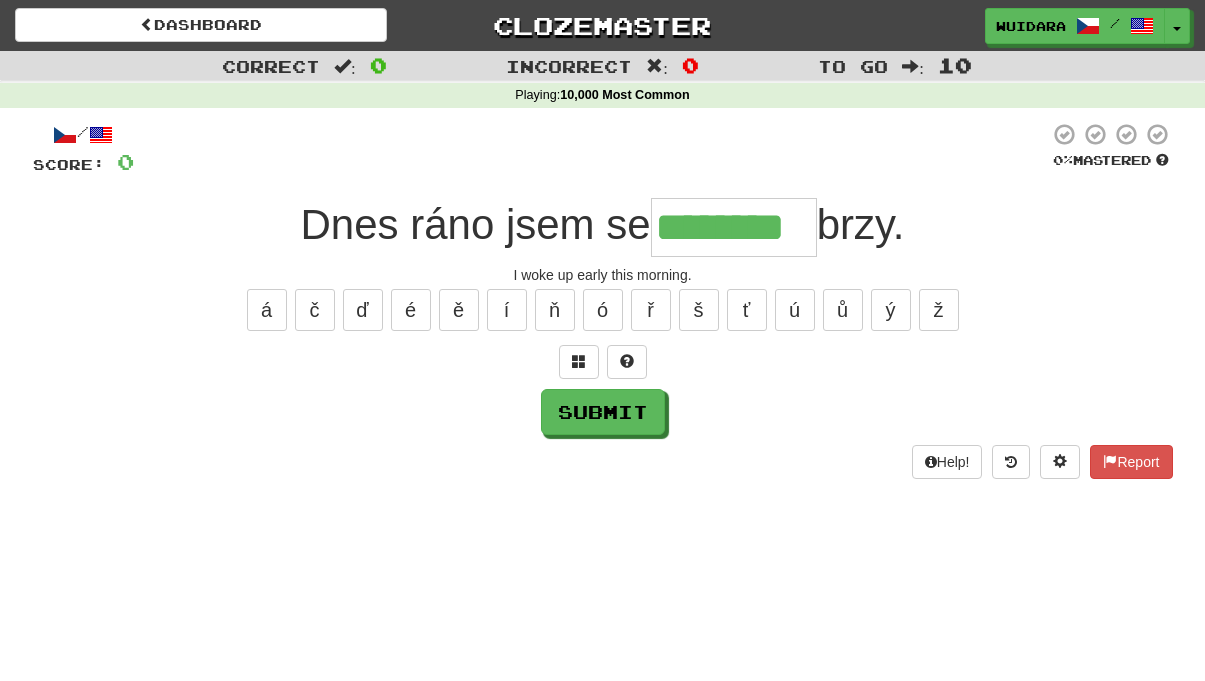 type on "********" 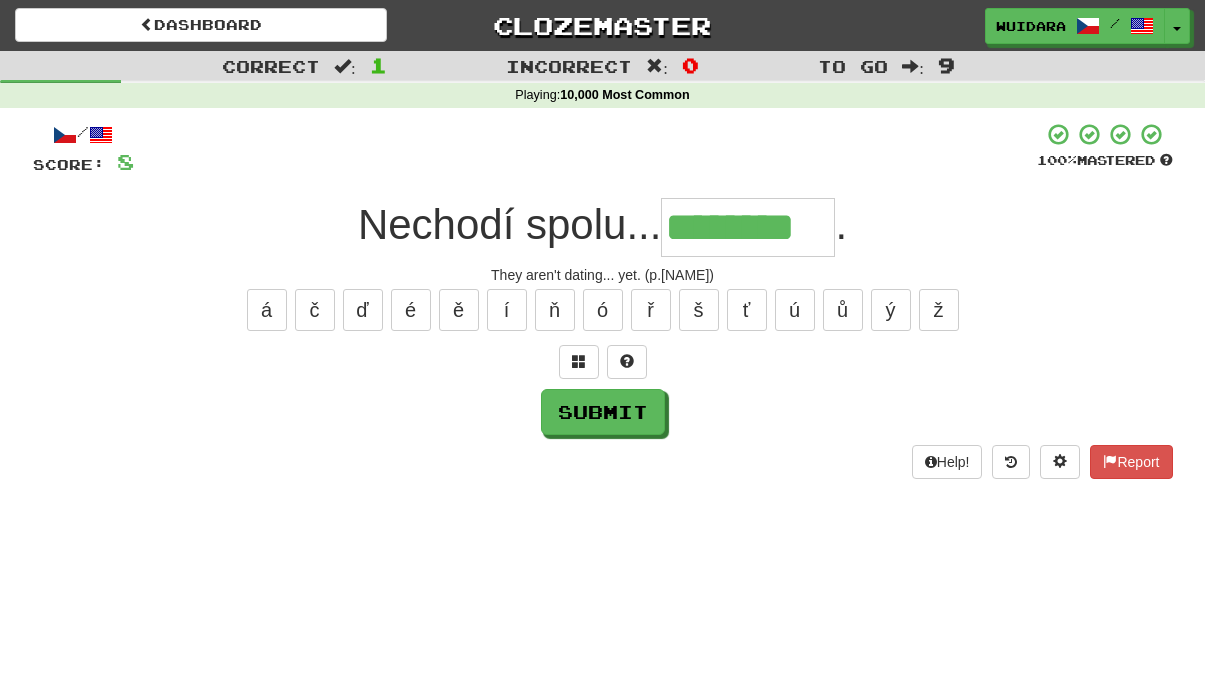 type on "********" 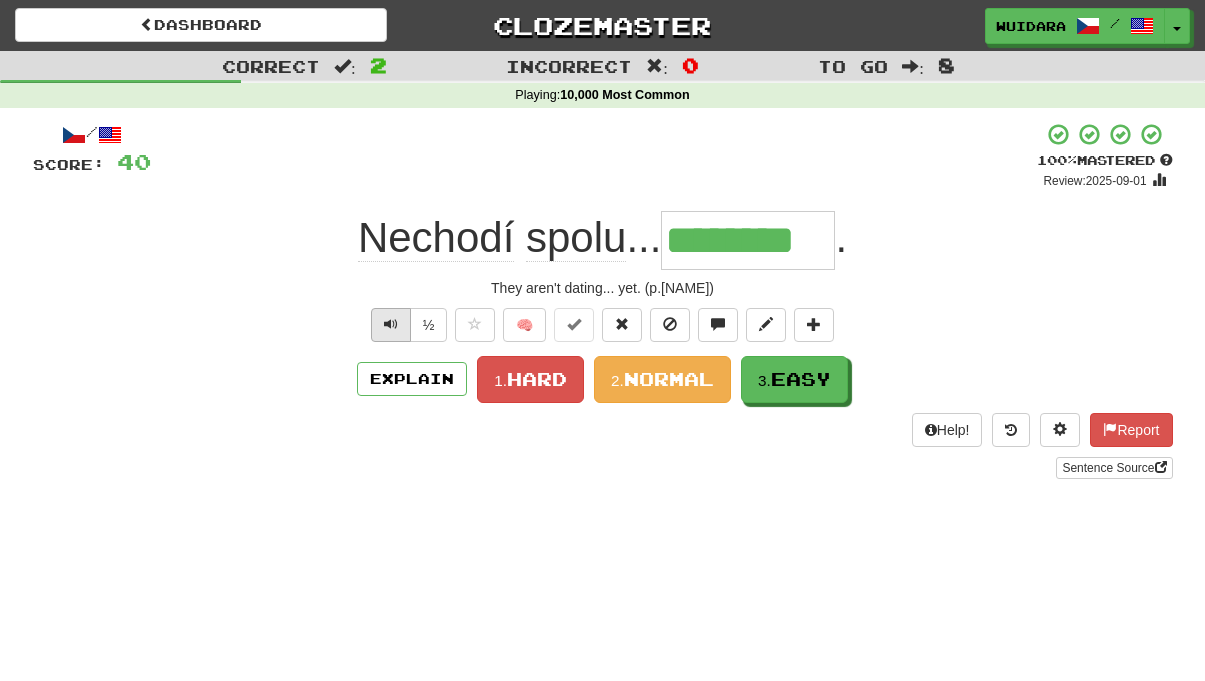 click at bounding box center [391, 324] 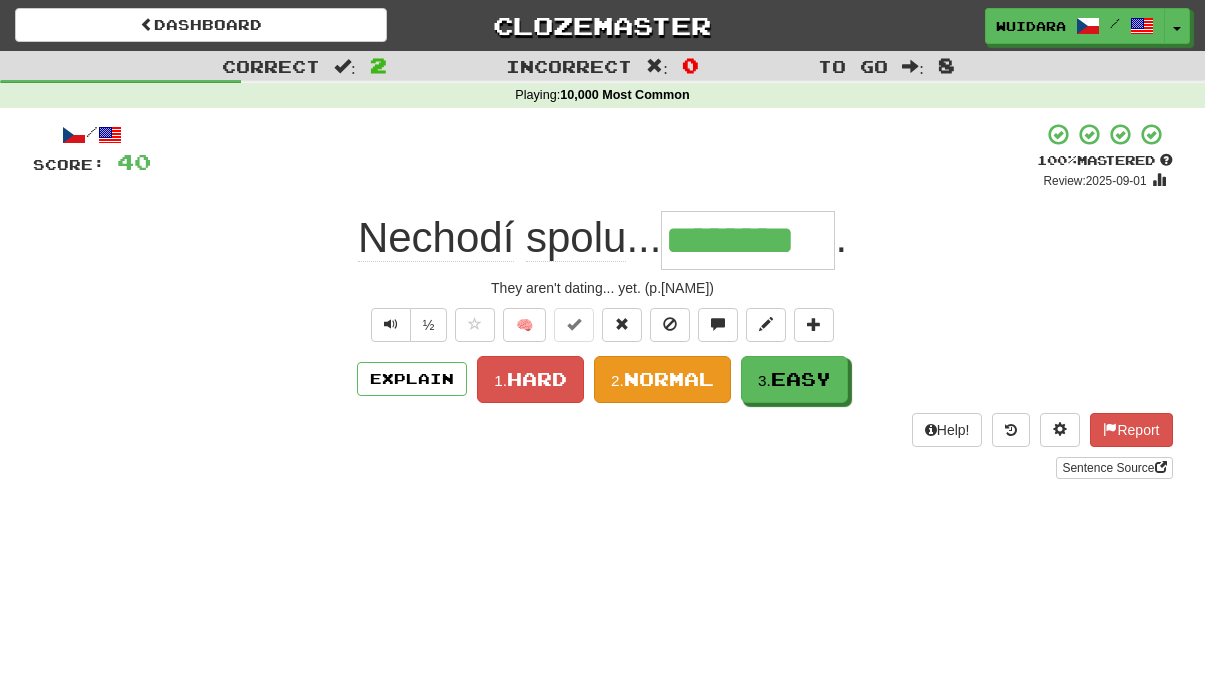 click on "Normal" at bounding box center (669, 379) 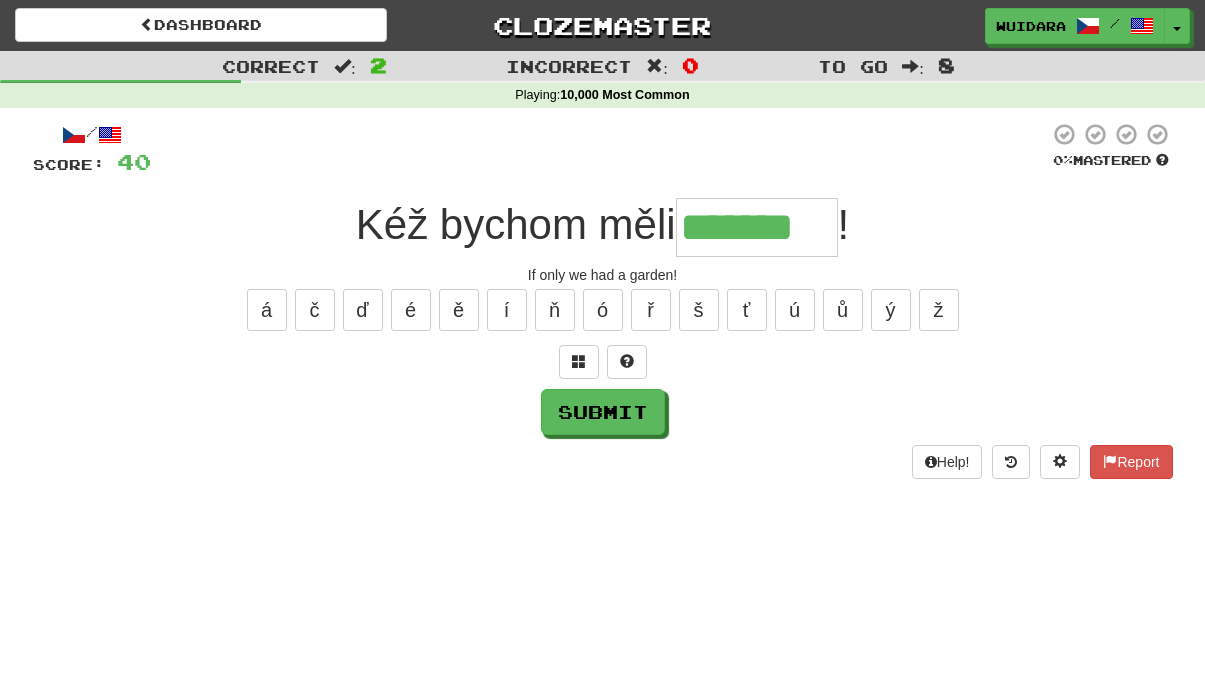 type on "*******" 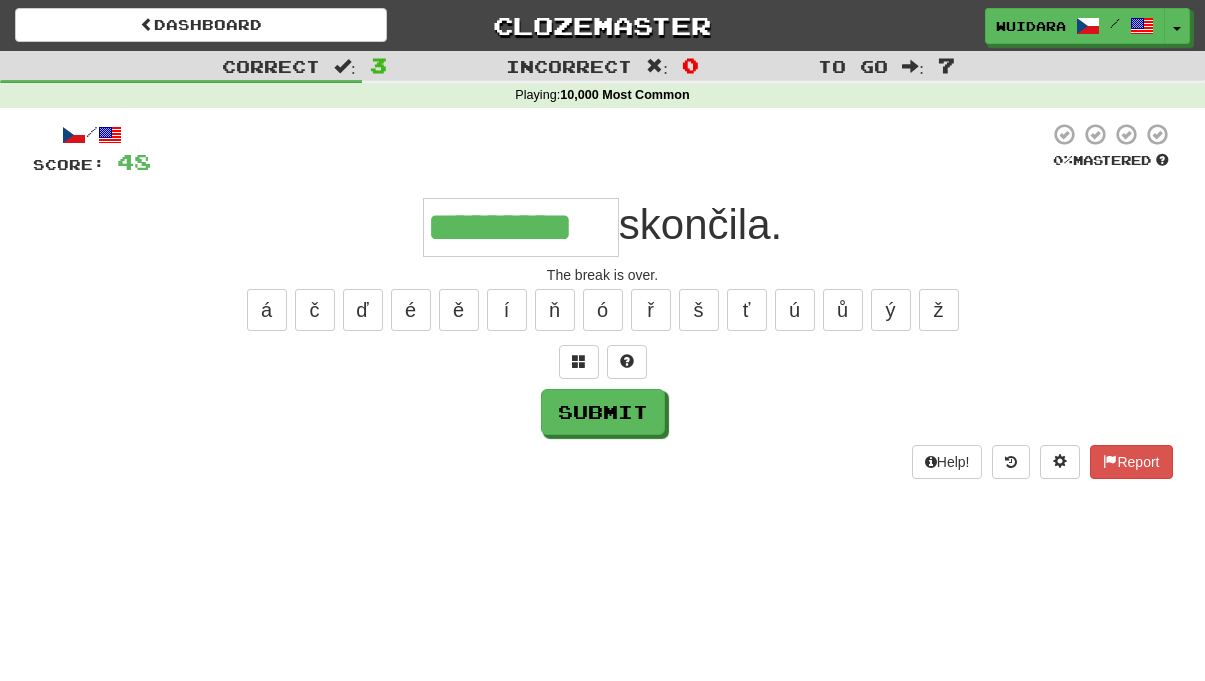type on "*********" 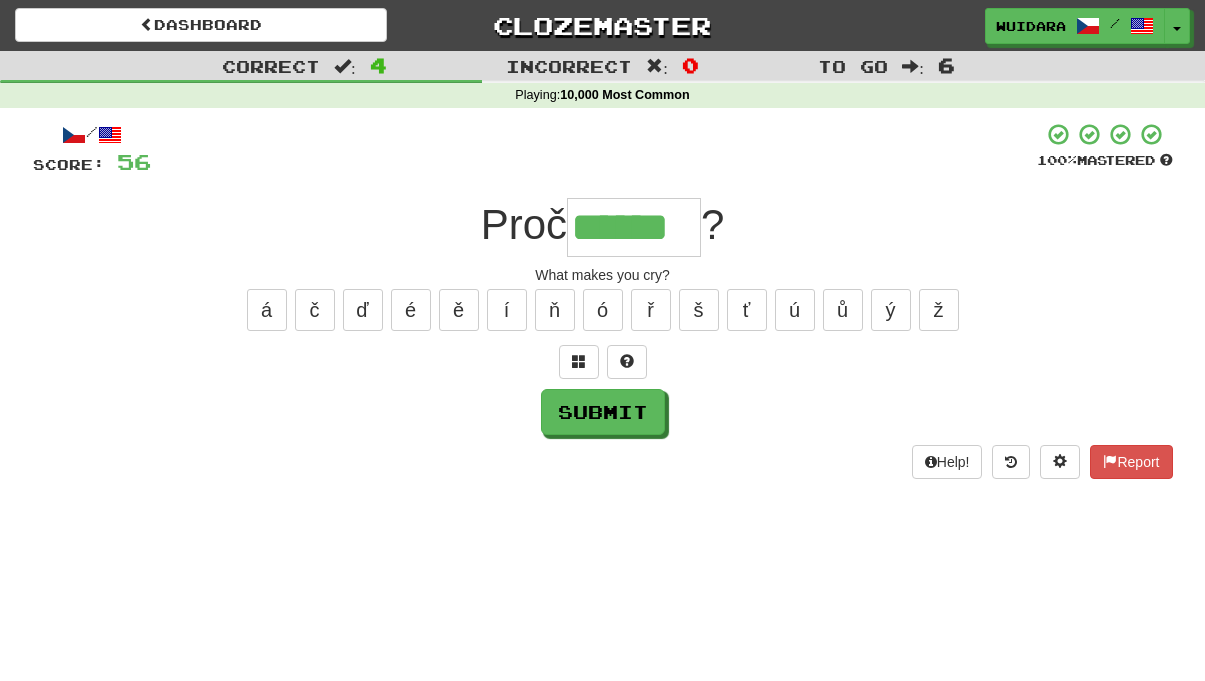 type on "******" 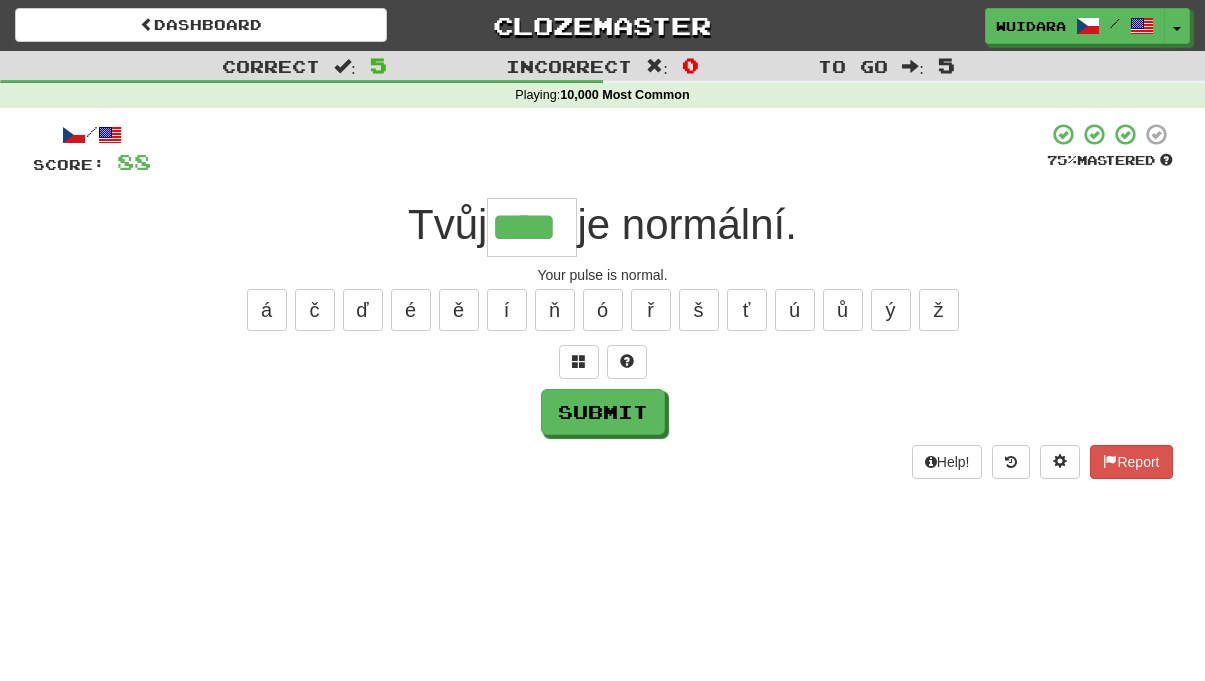 type on "****" 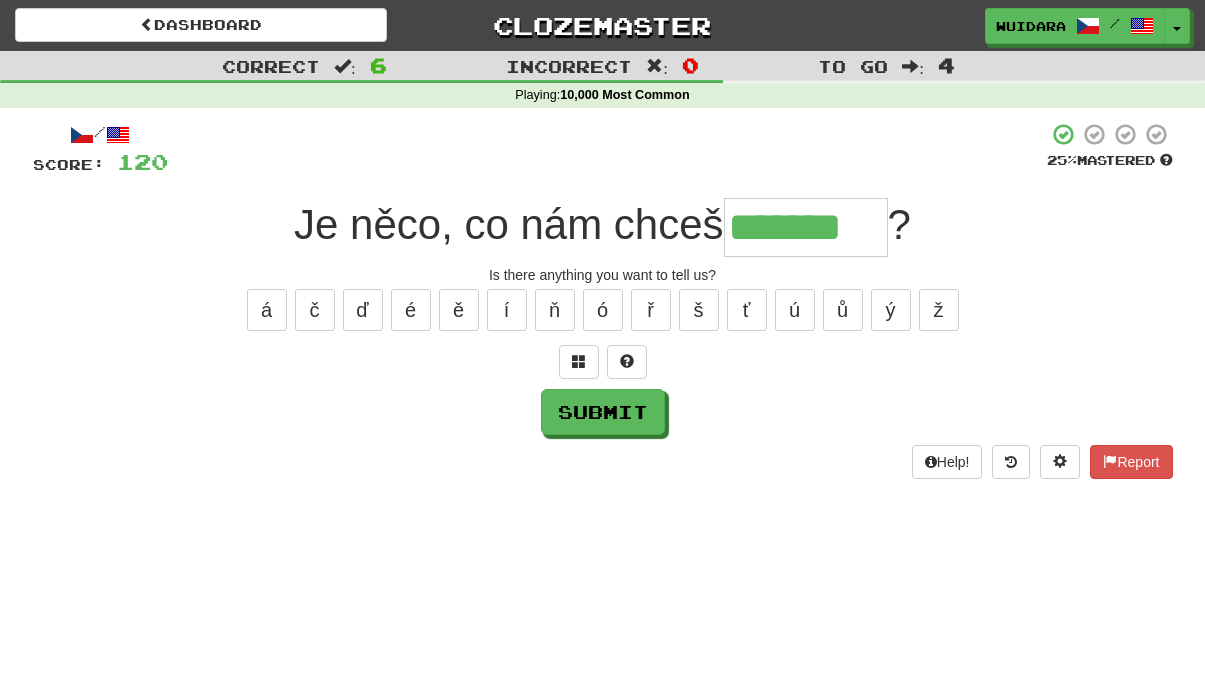 type on "*******" 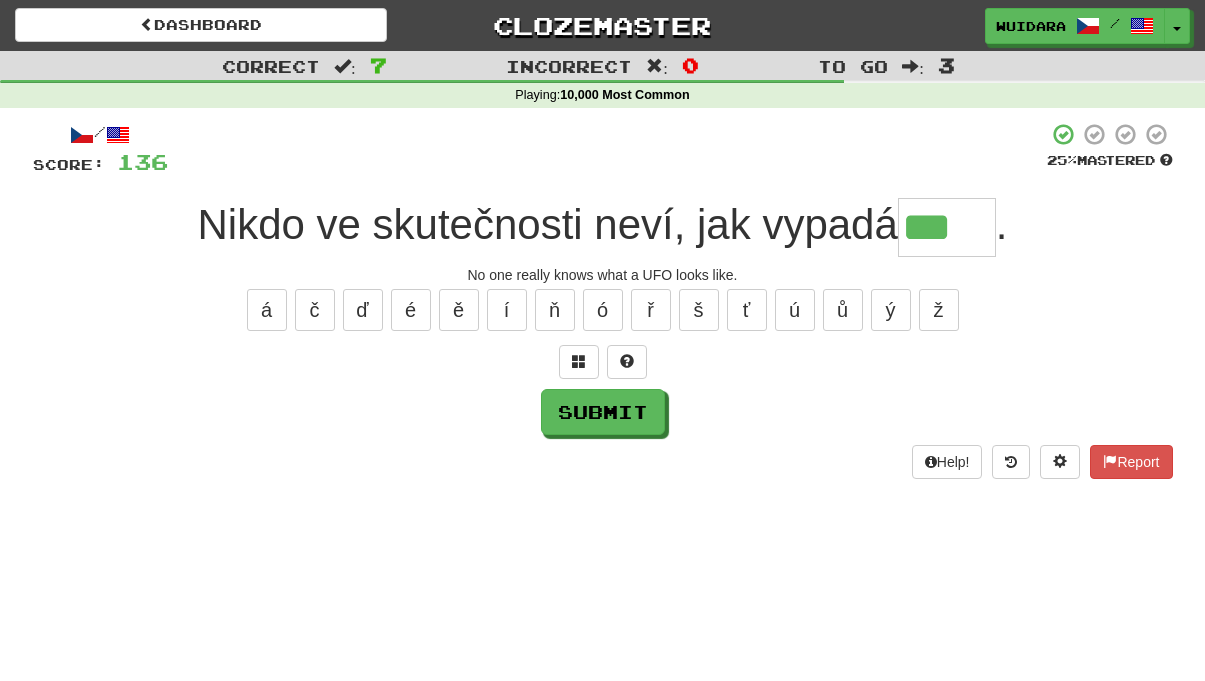 type on "***" 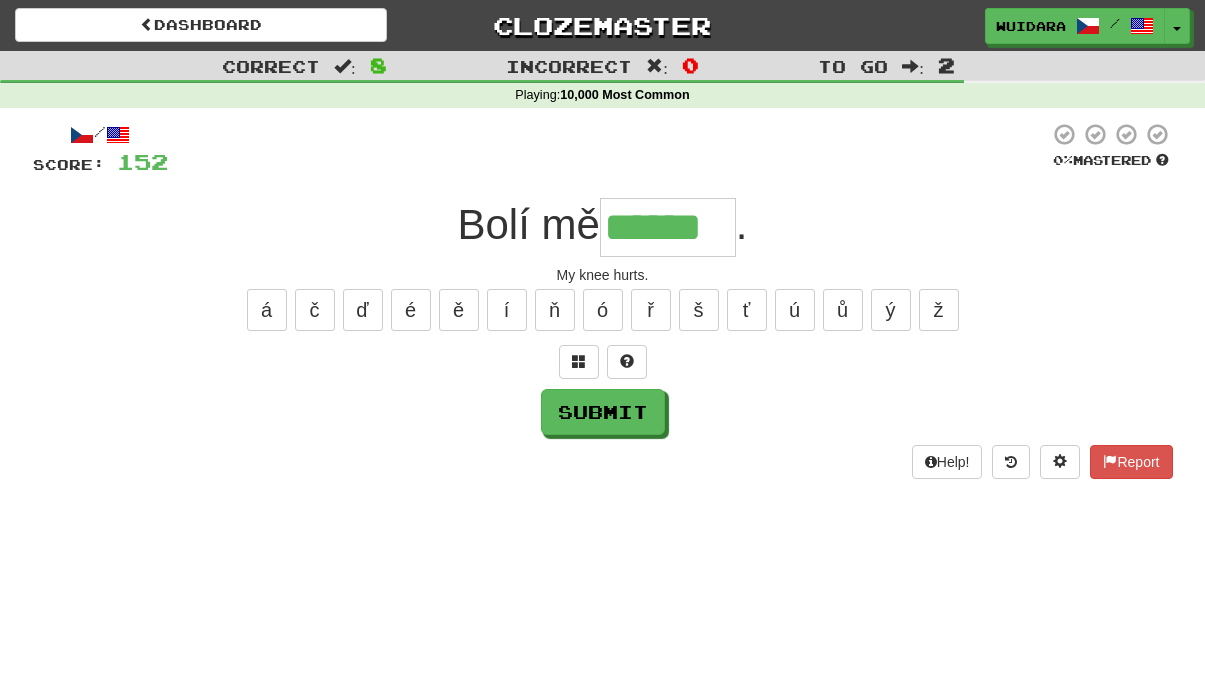 type on "******" 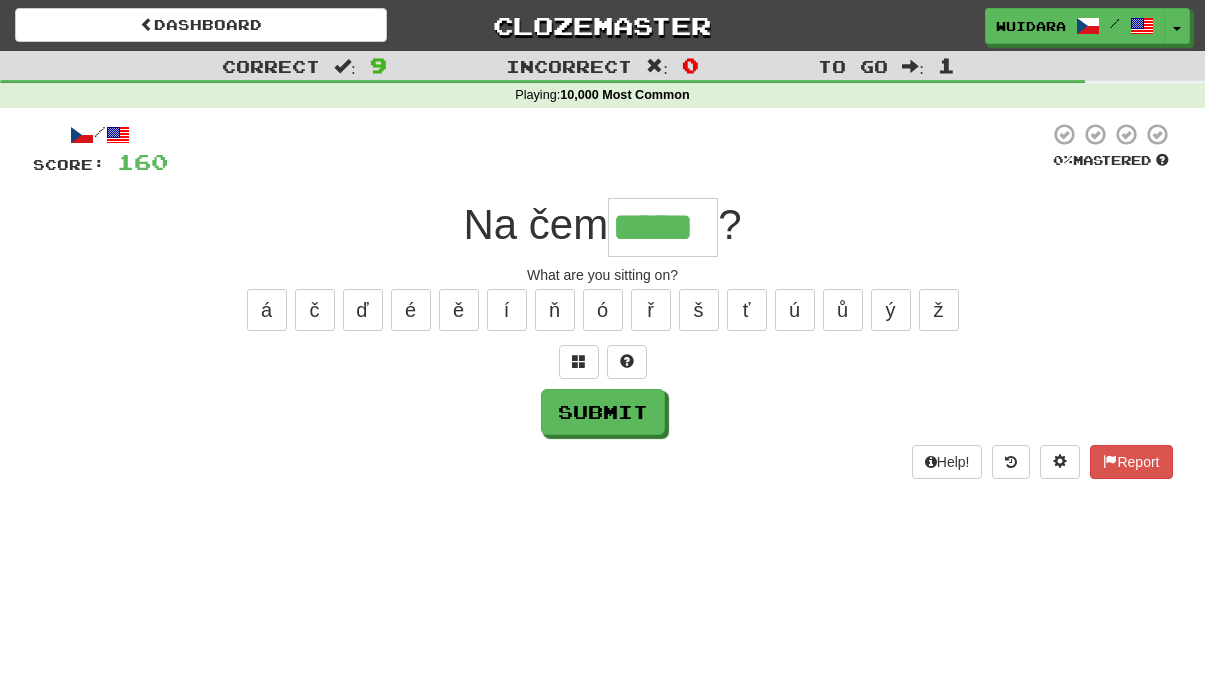 type on "*****" 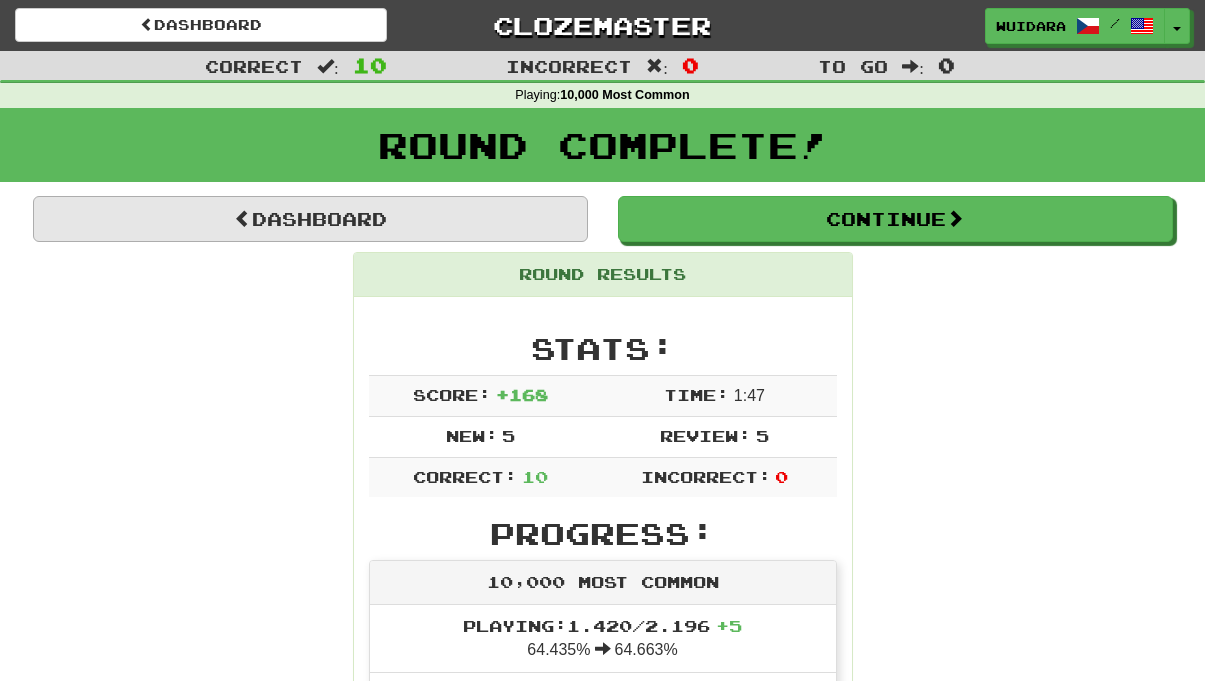 click on "Dashboard" at bounding box center (310, 219) 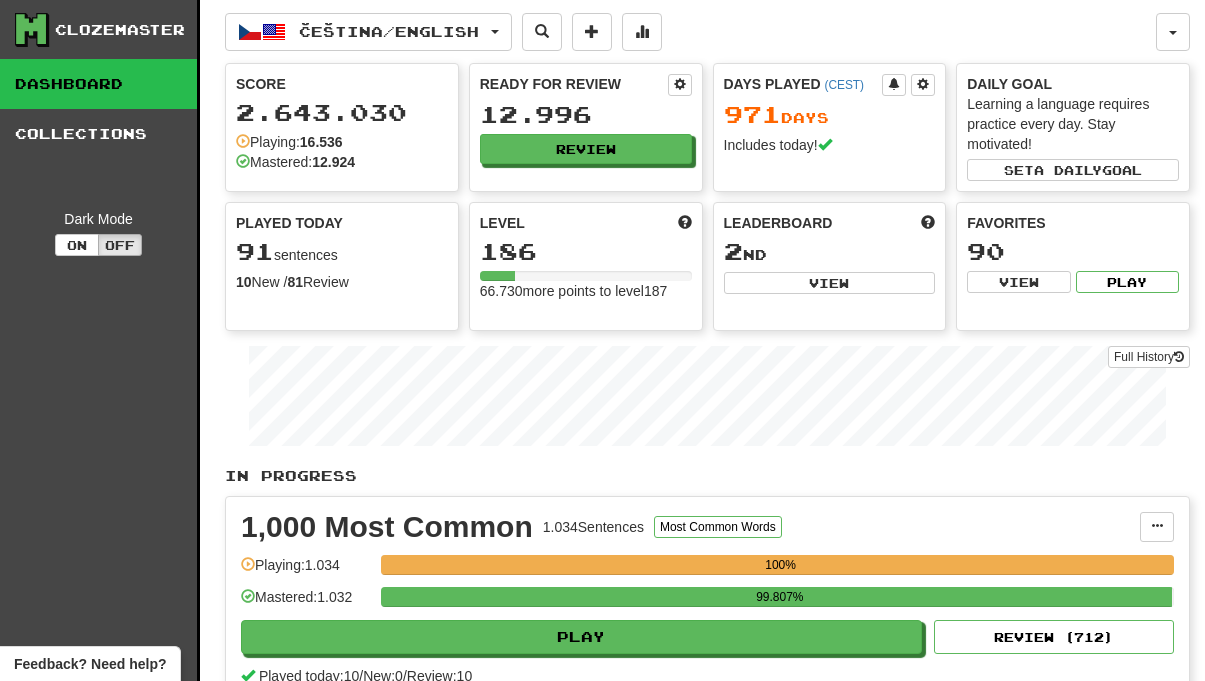 scroll, scrollTop: 0, scrollLeft: 0, axis: both 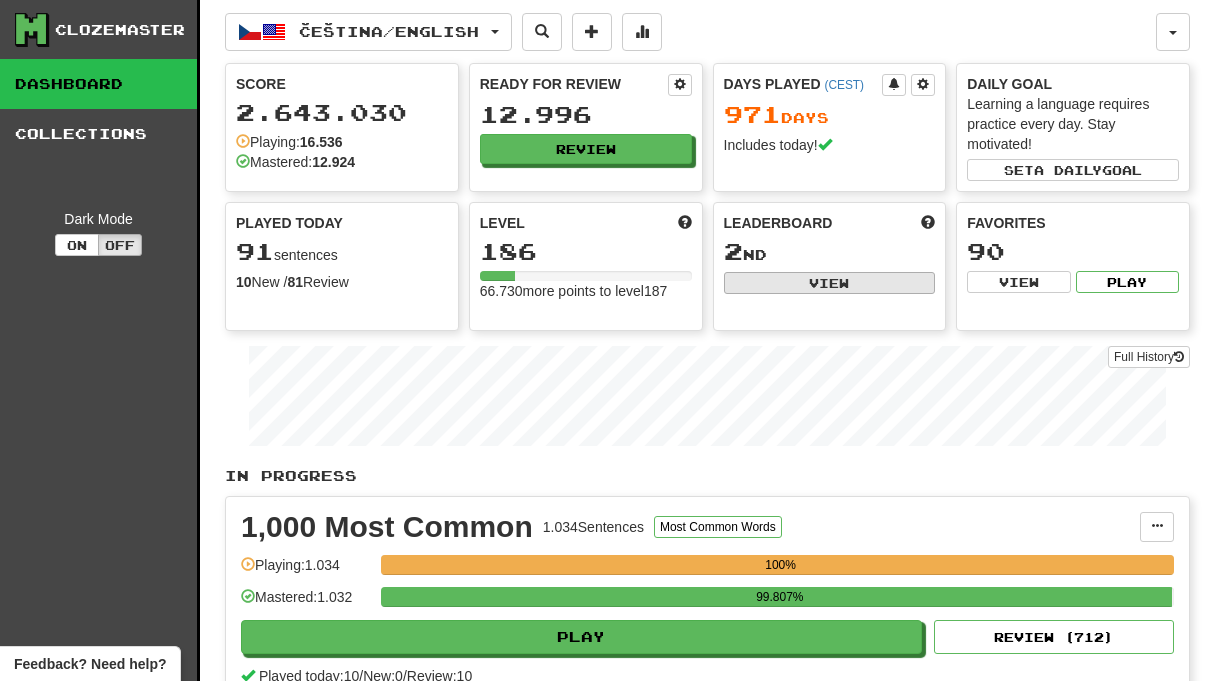 click on "View" at bounding box center (830, 283) 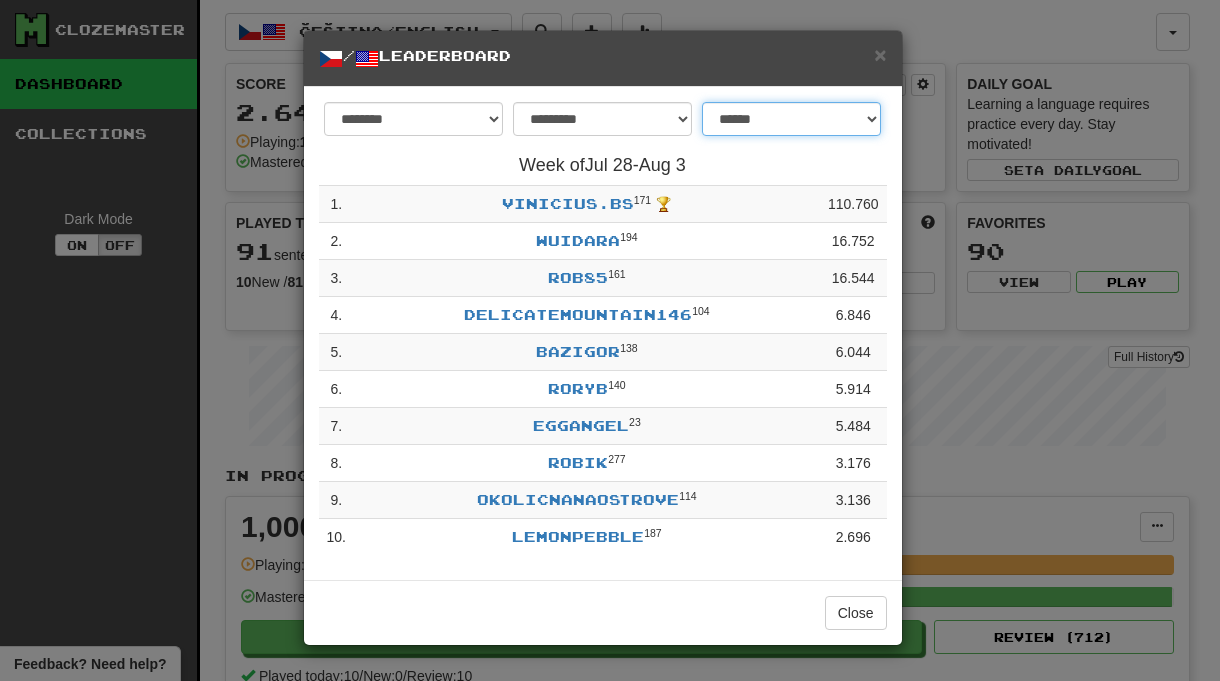 select on "*******" 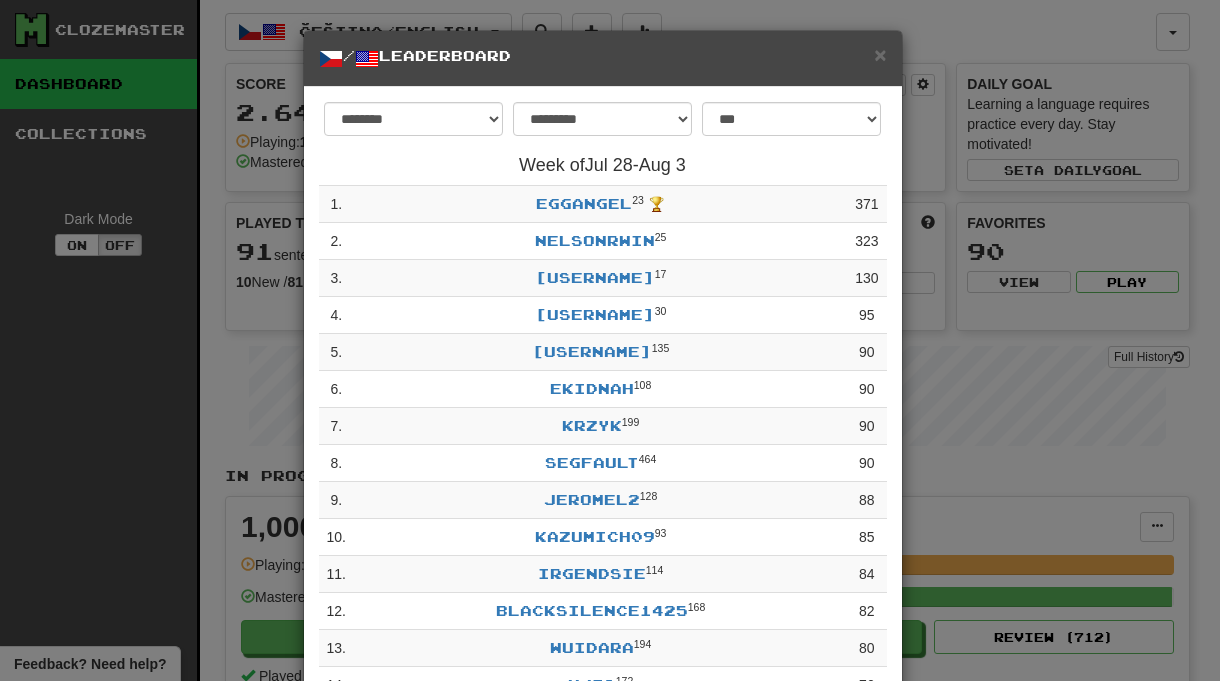 click on "/   Leaderboard" at bounding box center [603, 58] 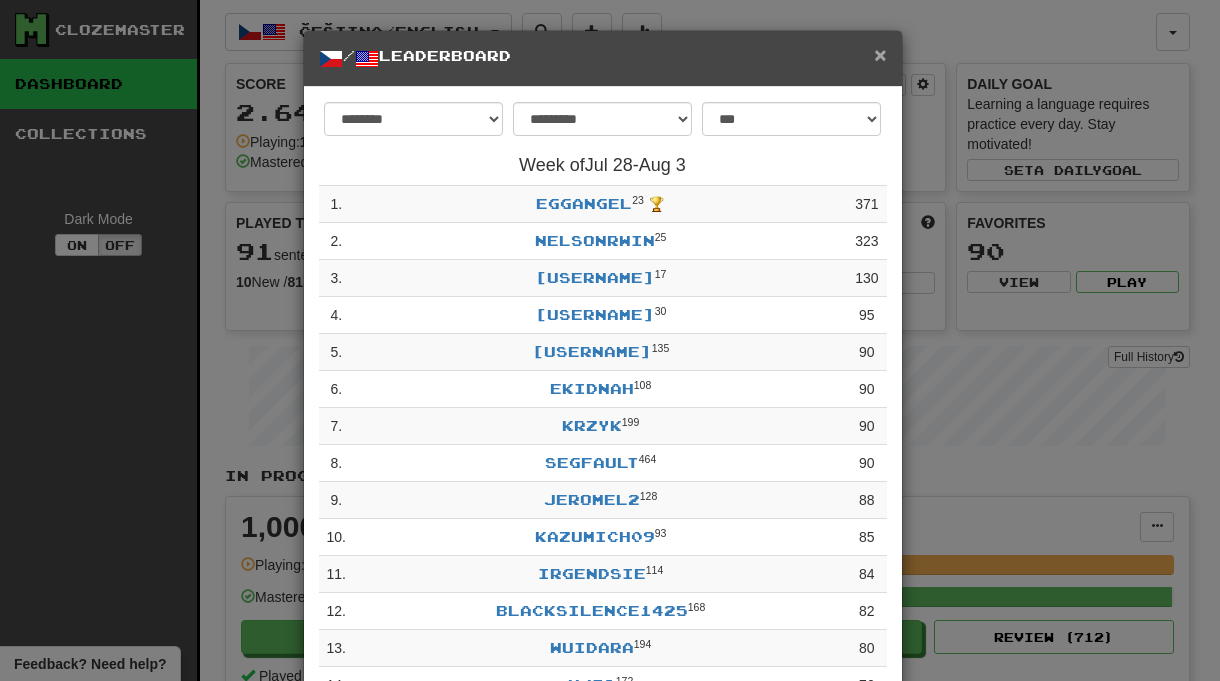 click on "×" at bounding box center (880, 54) 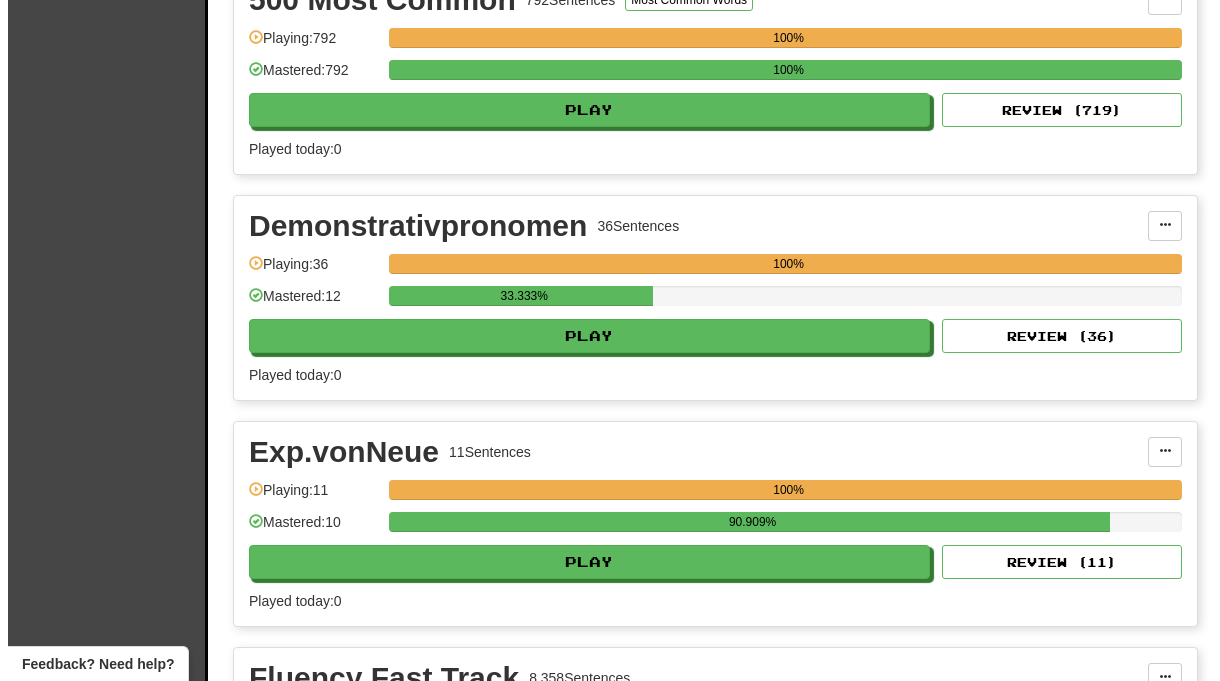 scroll, scrollTop: 2565, scrollLeft: 0, axis: vertical 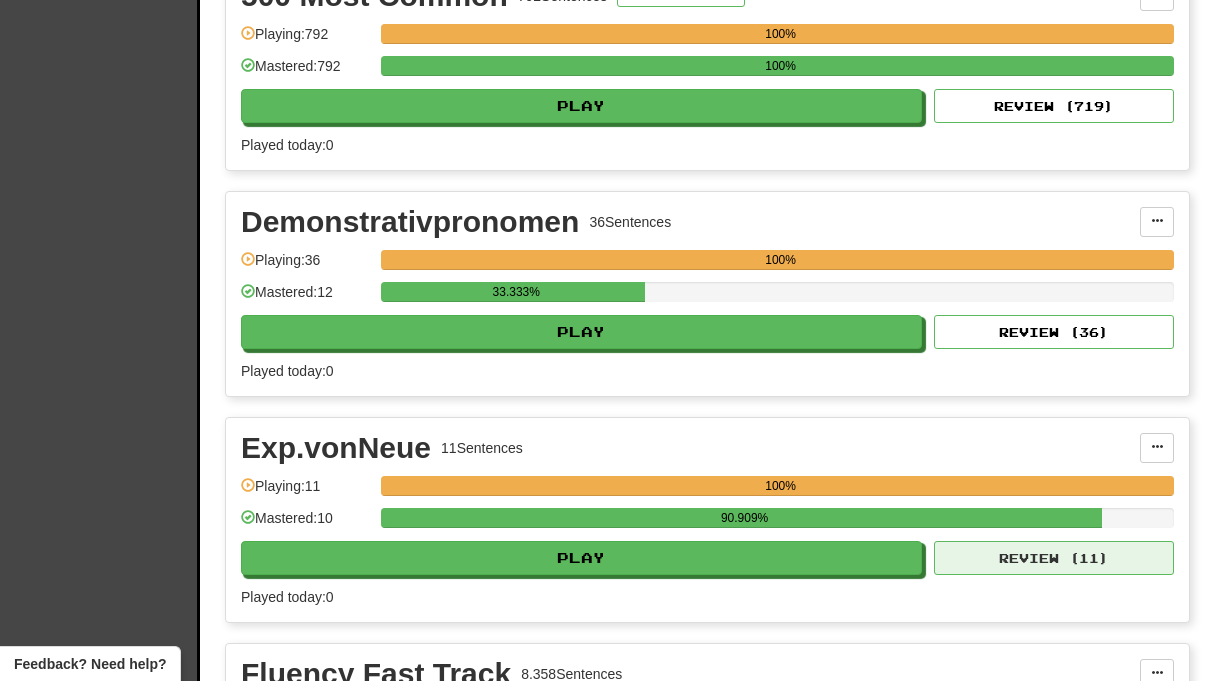 click on "Review ( 11 )" at bounding box center [1054, 558] 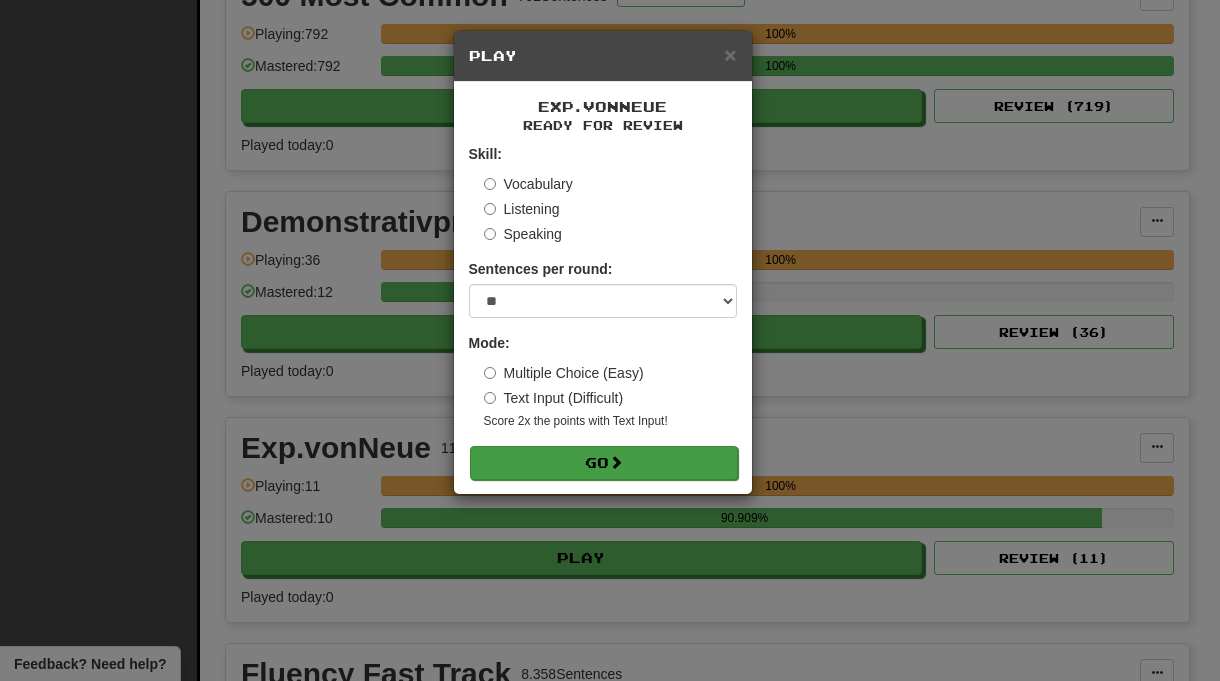 click on "Go" at bounding box center (604, 463) 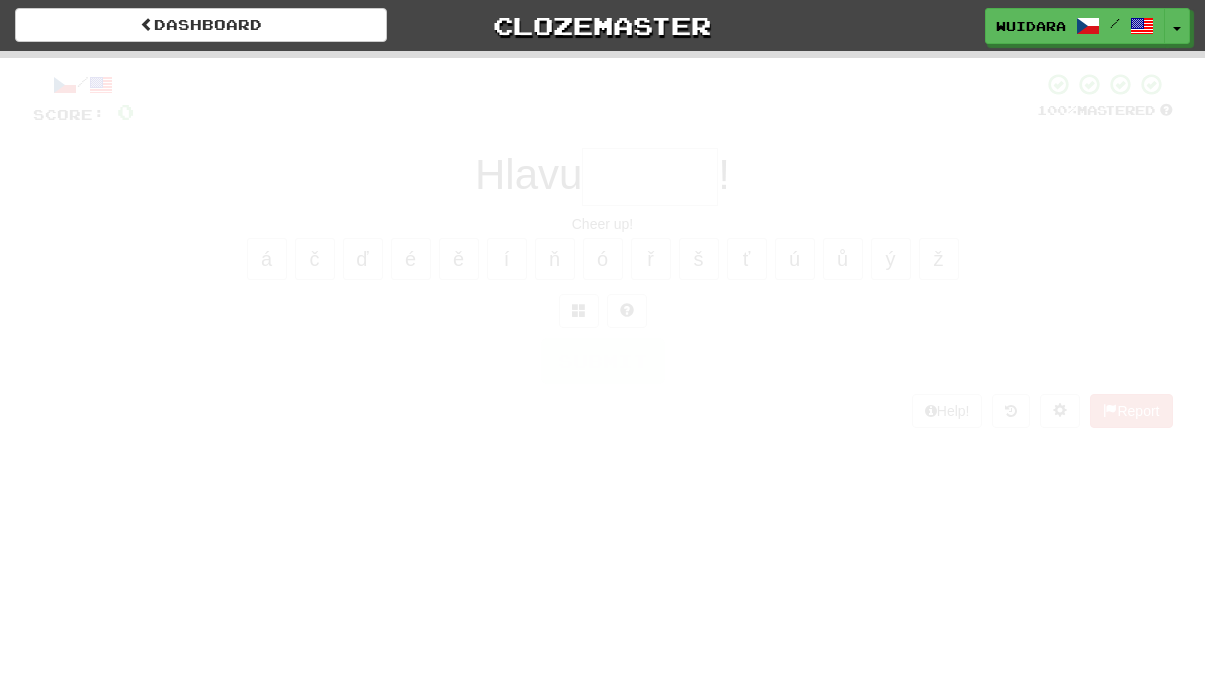 scroll, scrollTop: 0, scrollLeft: 0, axis: both 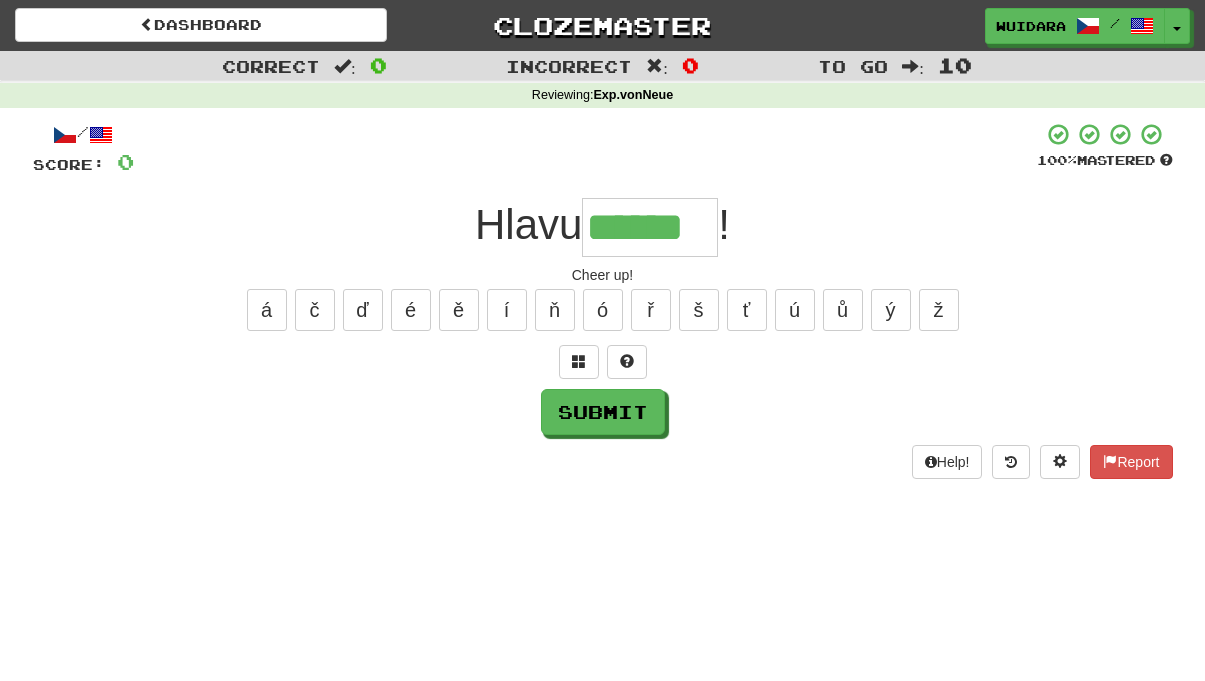type on "******" 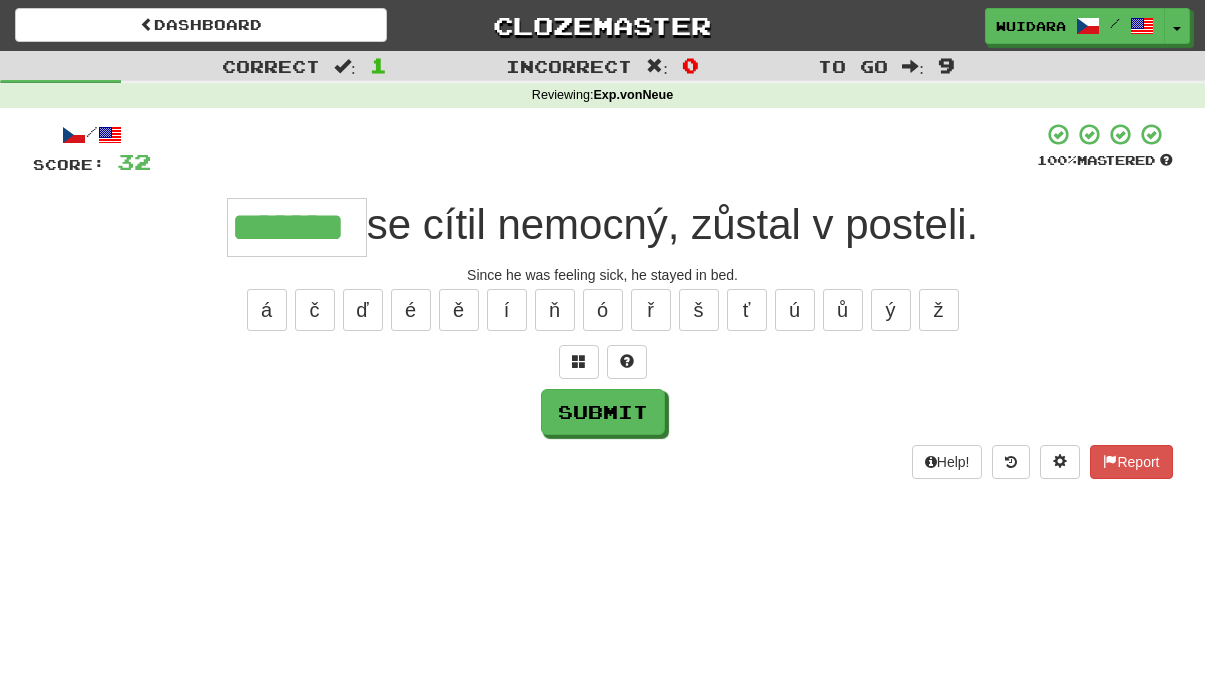 type on "*******" 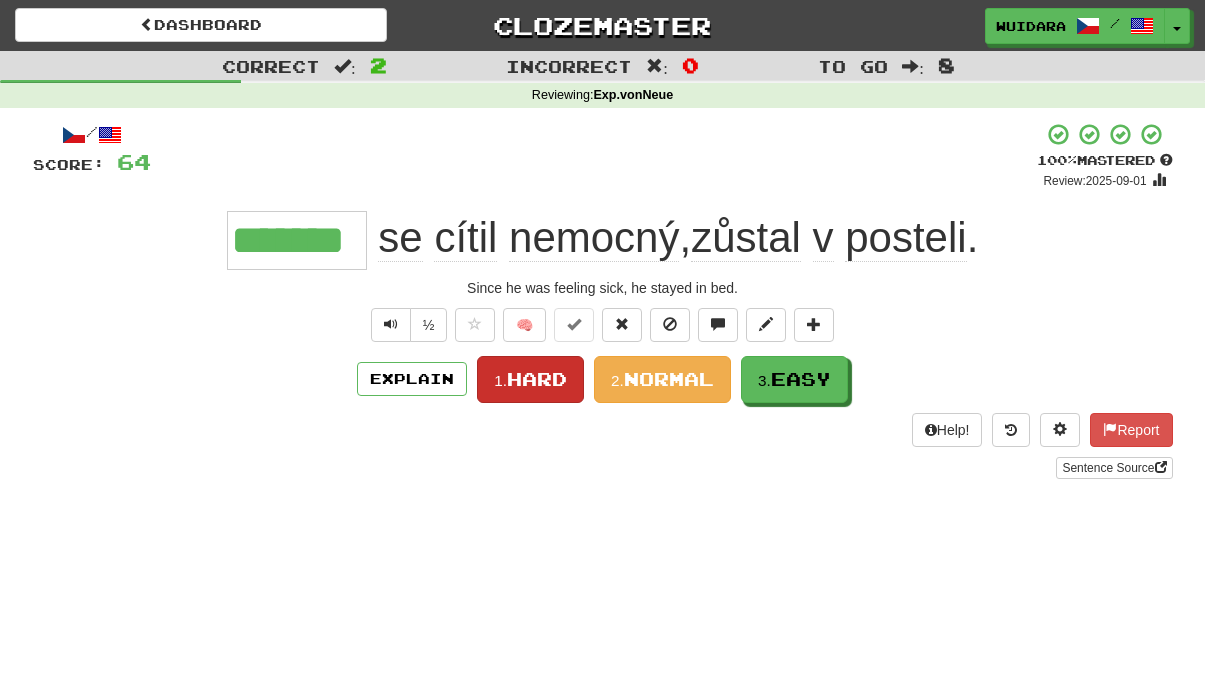 click on "1." at bounding box center [500, 380] 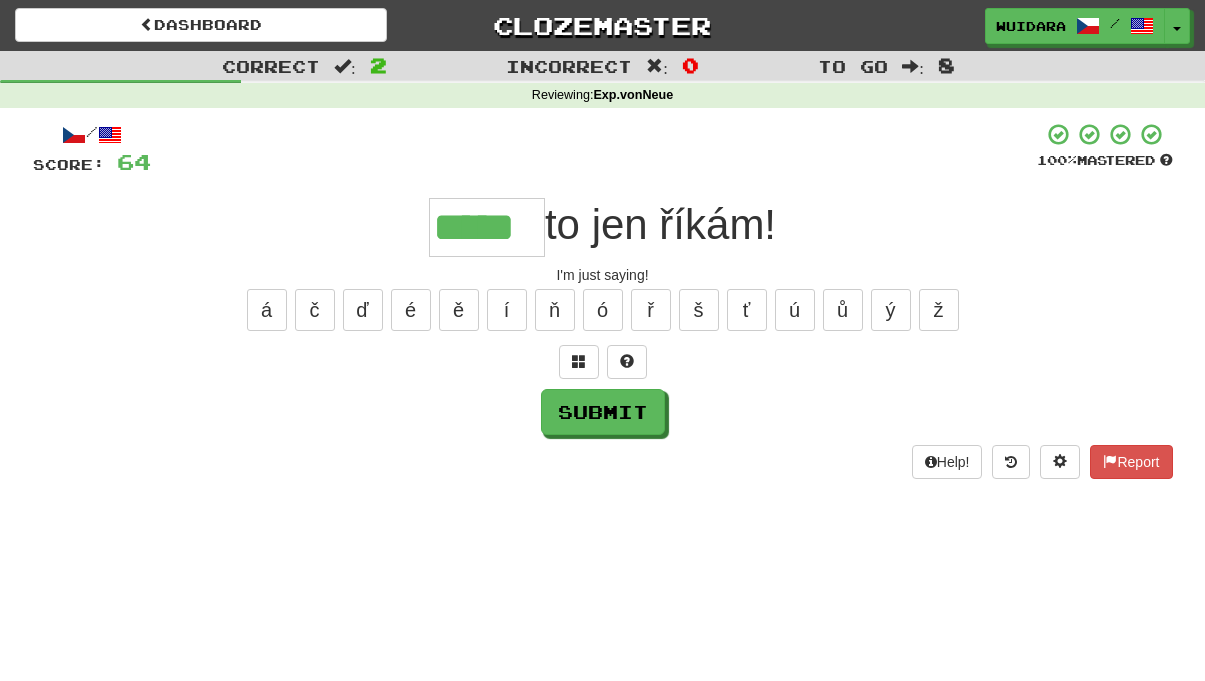 type on "*****" 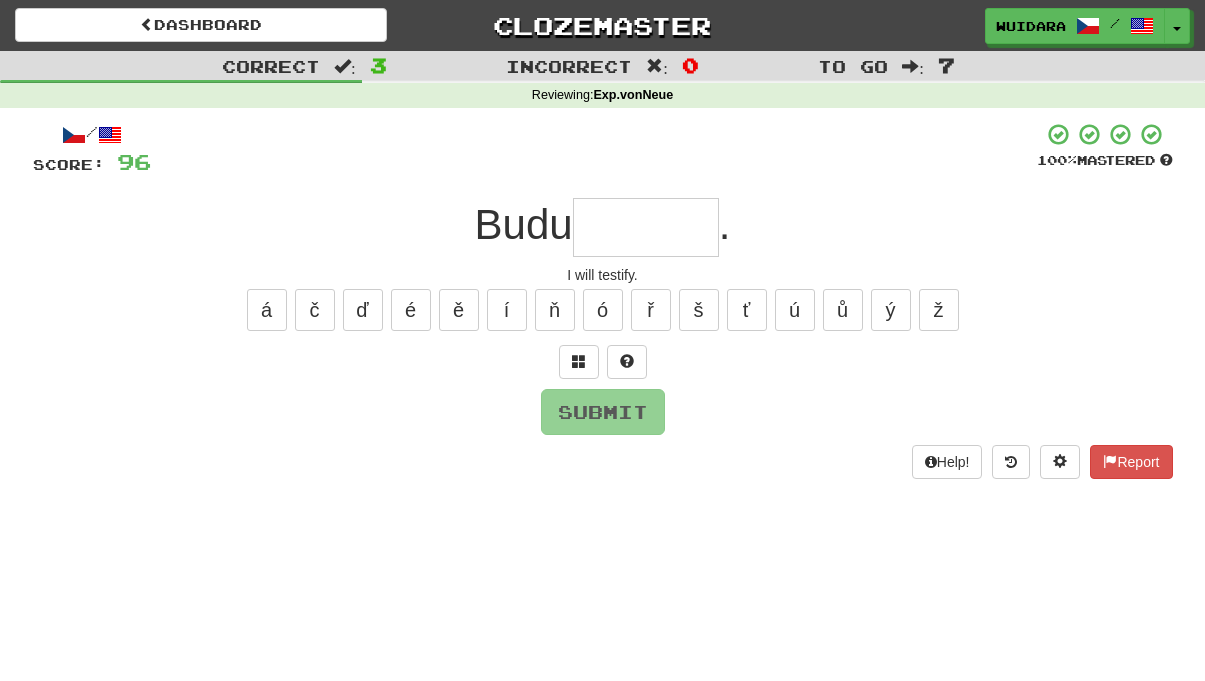 type on "*" 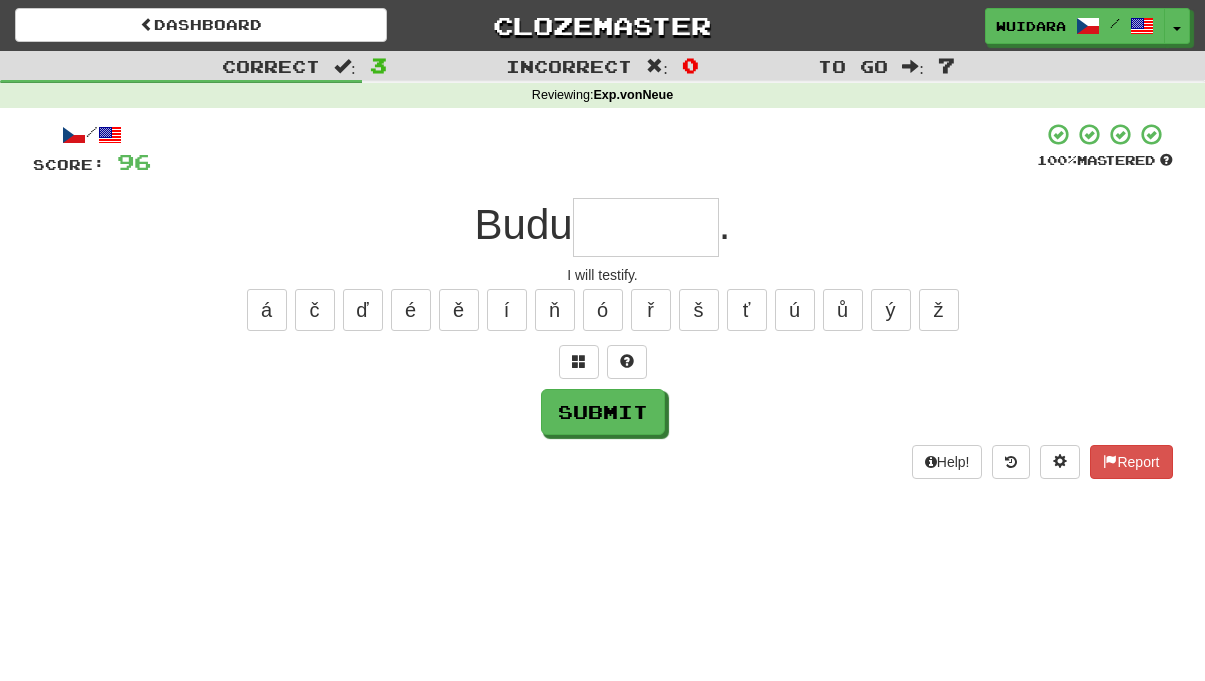 type on "*" 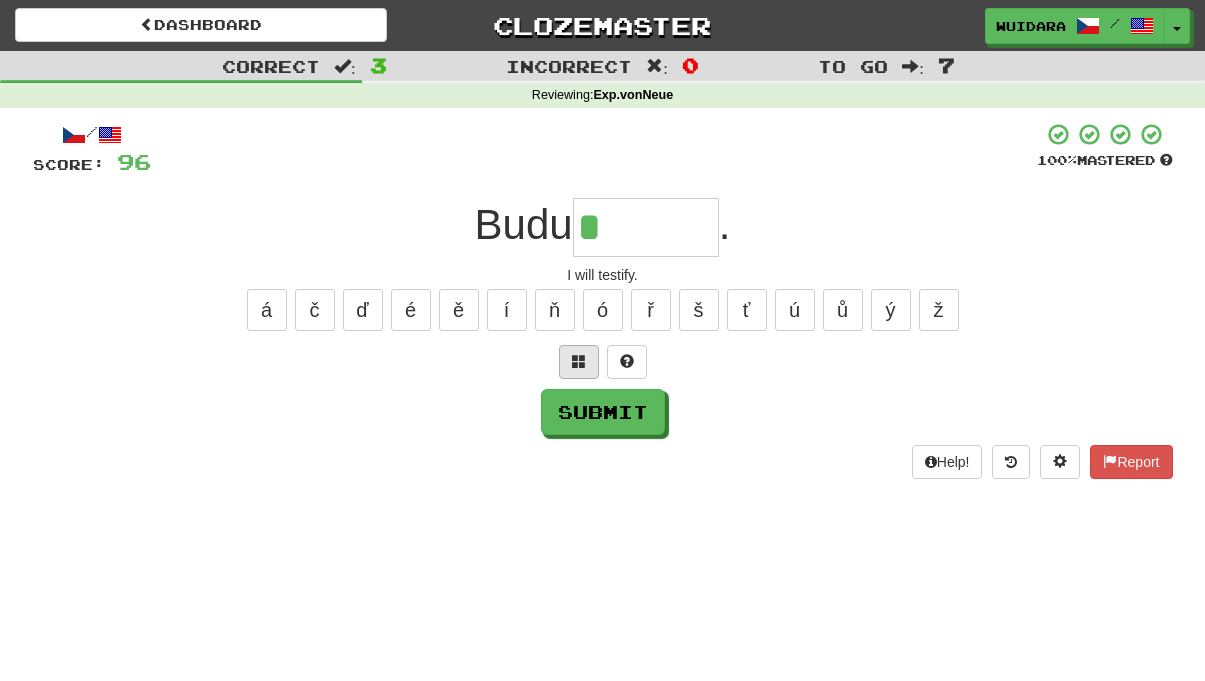 click at bounding box center [579, 362] 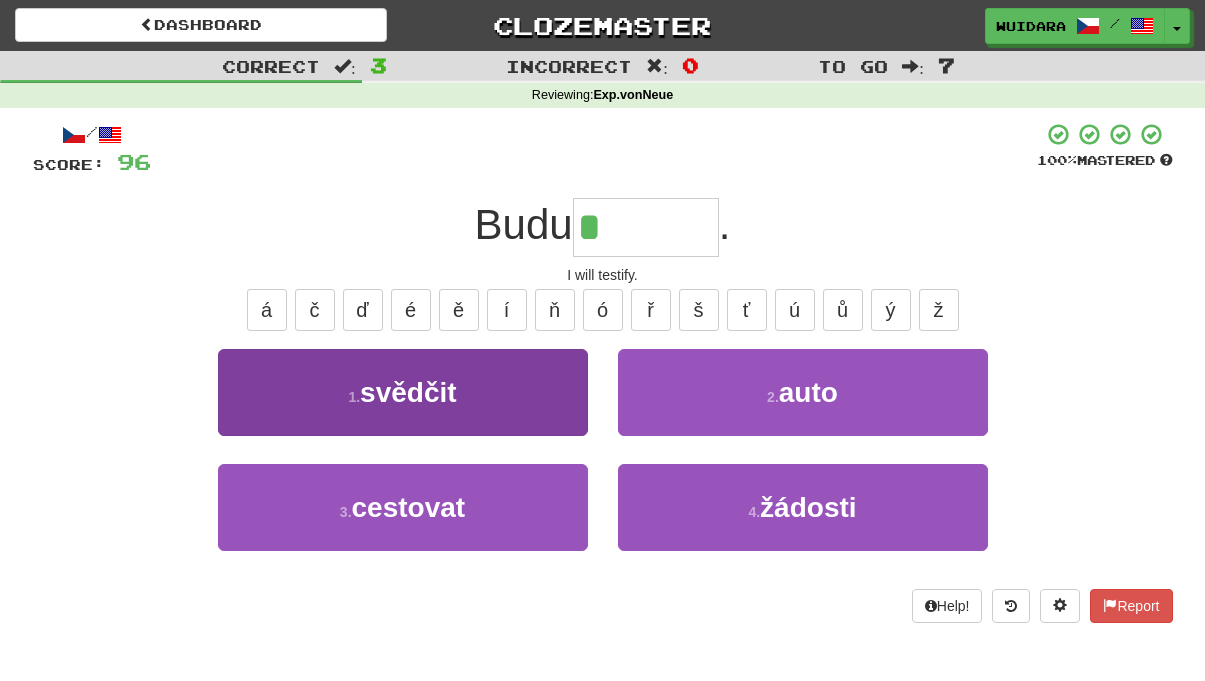 click on "1 .  svědčit" at bounding box center (403, 392) 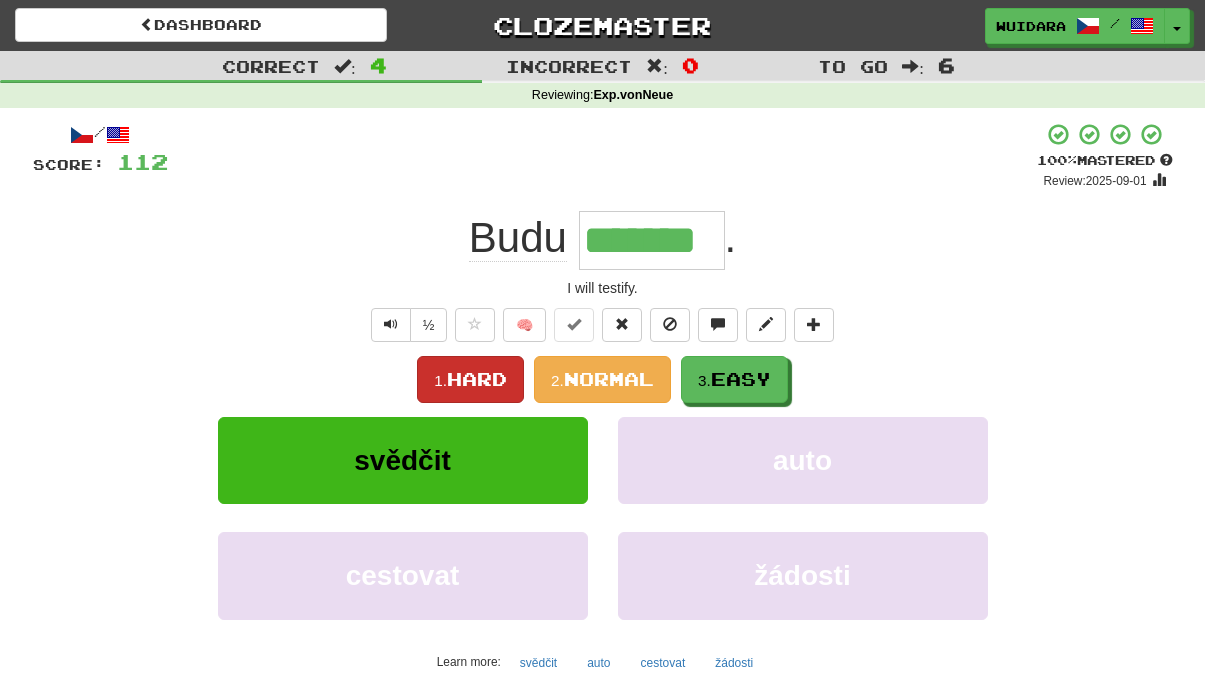 click on "Hard" at bounding box center (477, 379) 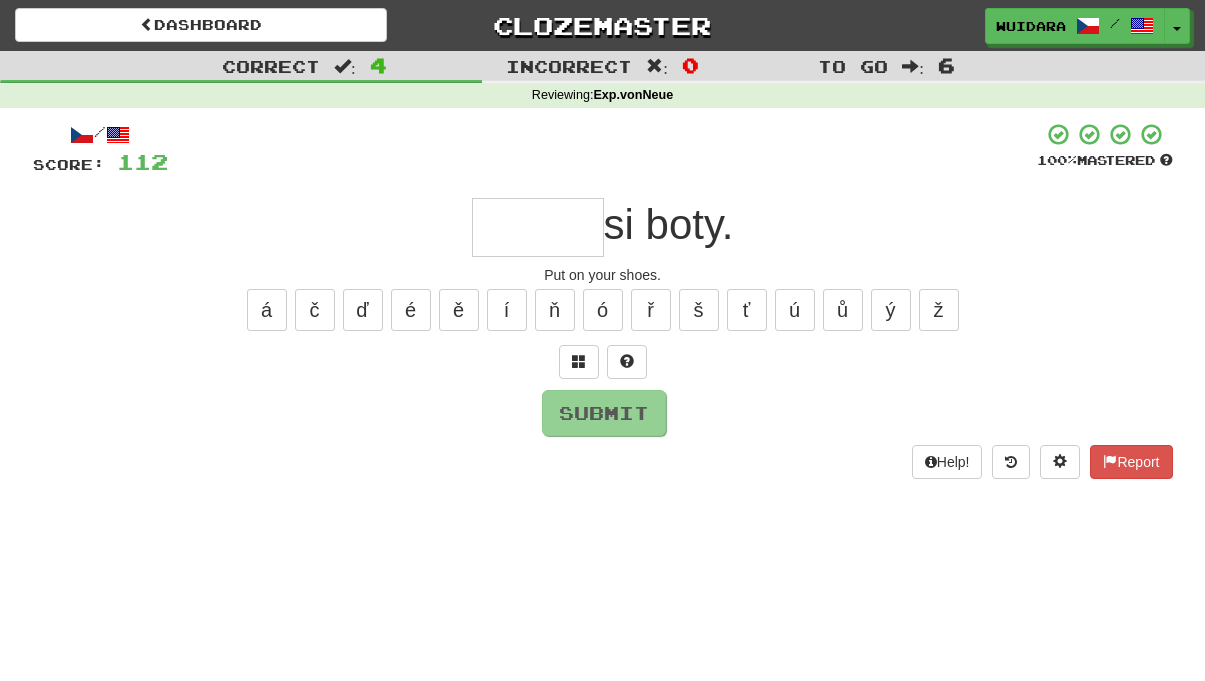type on "*" 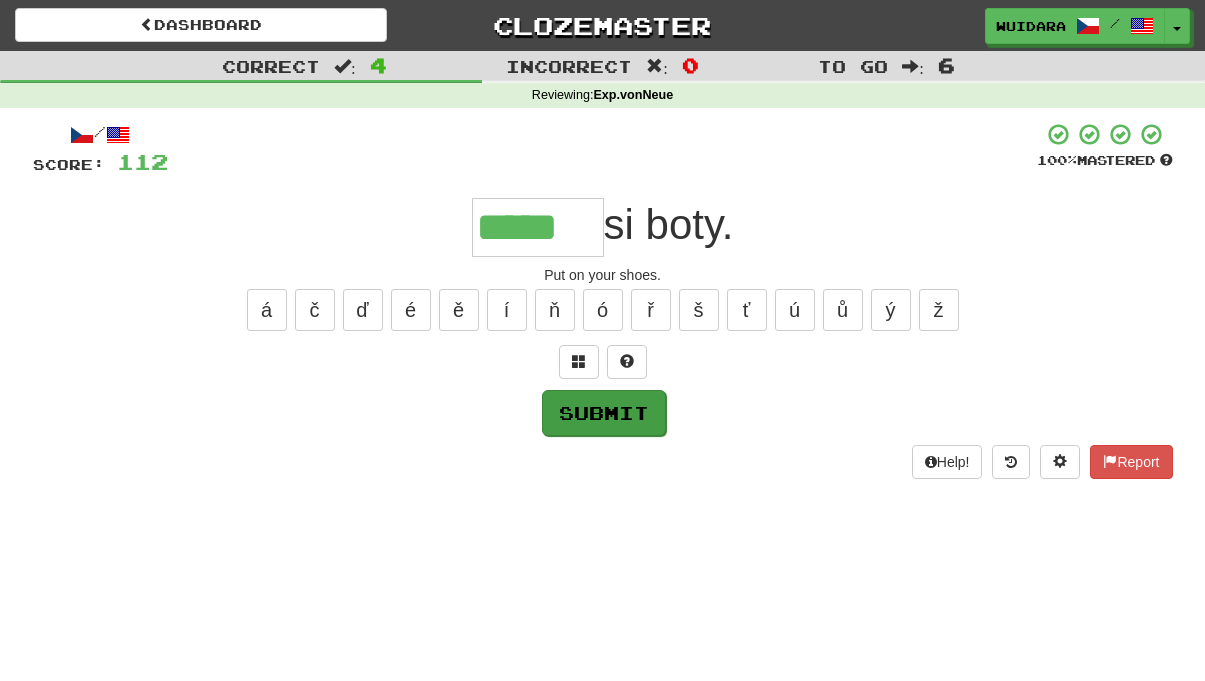 type on "*****" 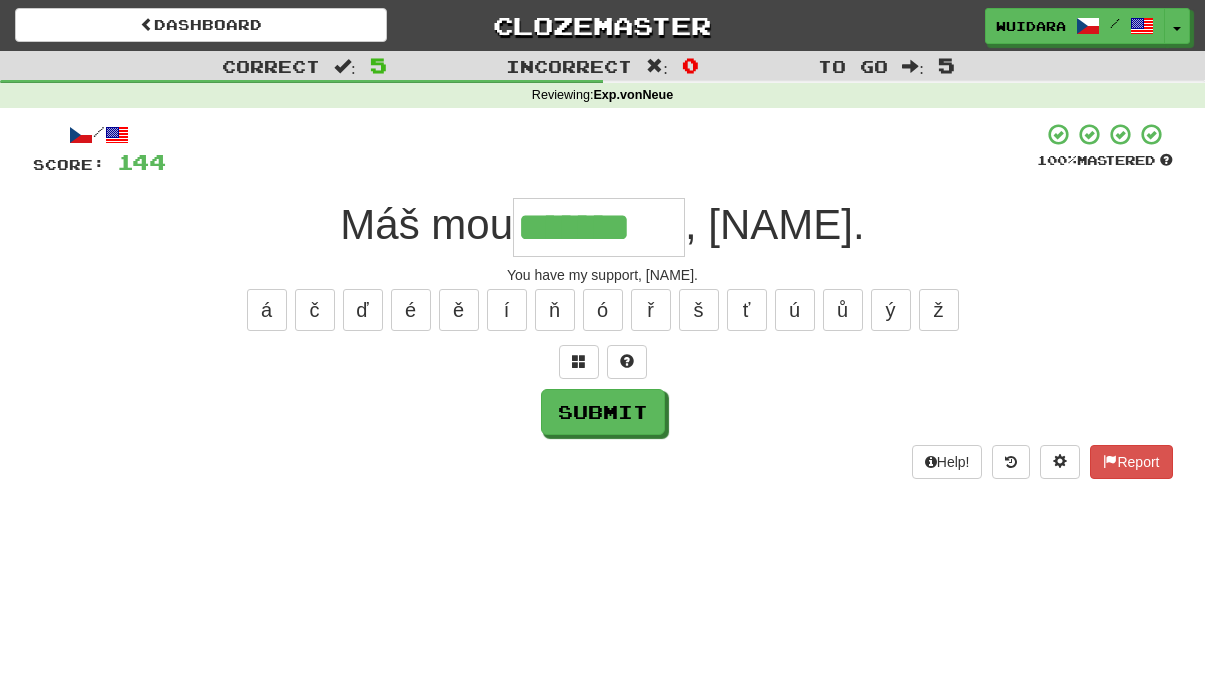 type on "*******" 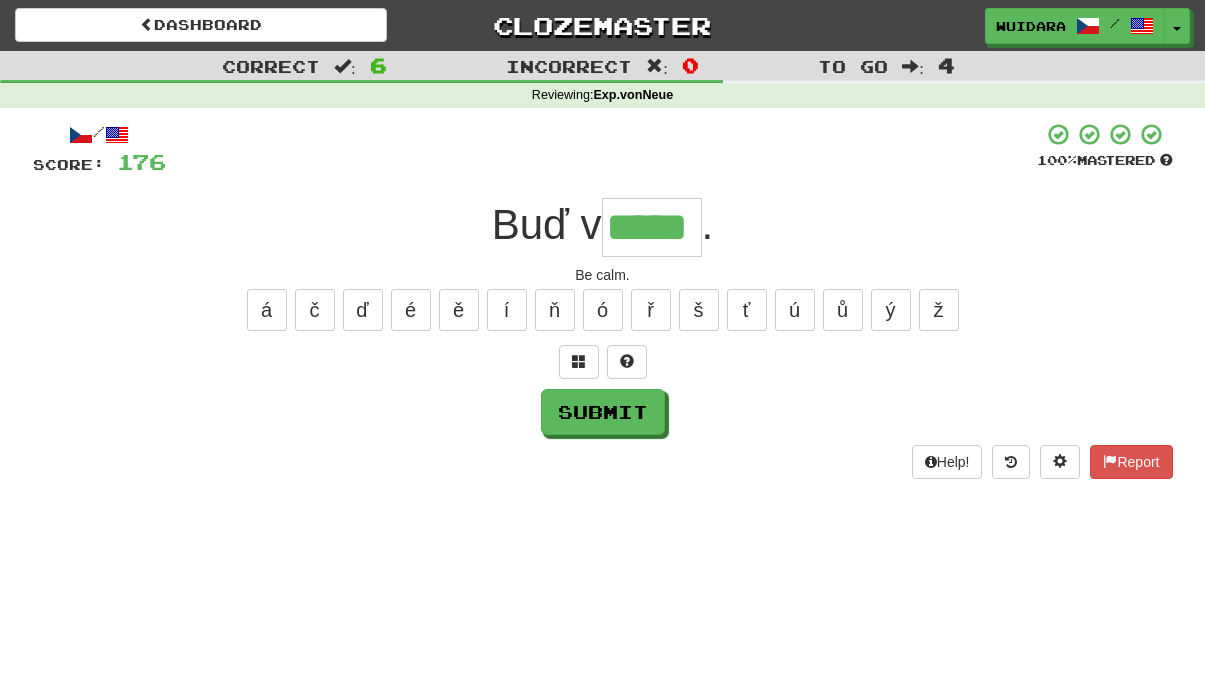 type on "*****" 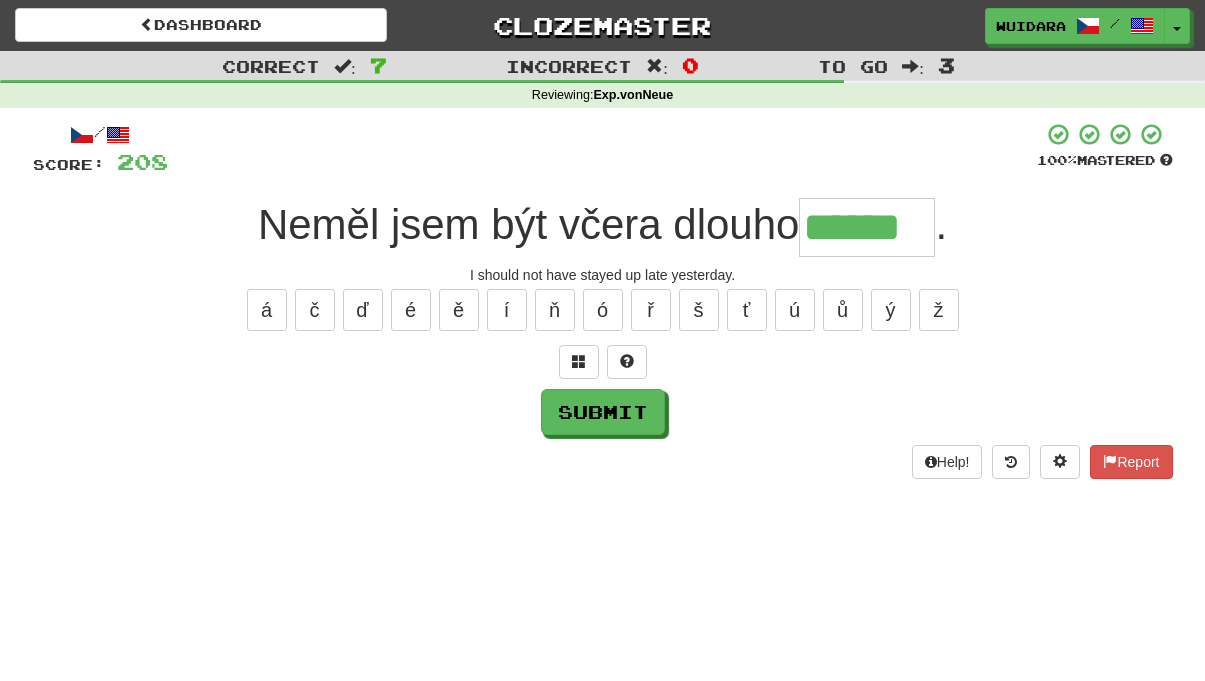 type on "******" 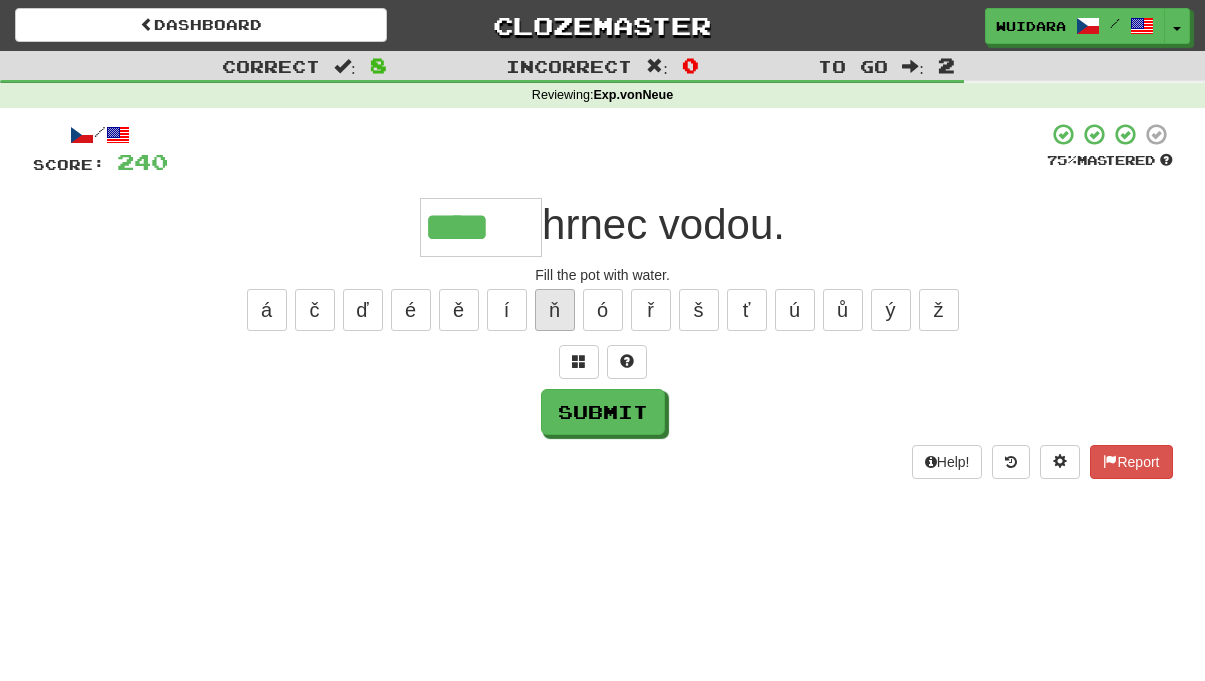 click on "ň" at bounding box center [555, 310] 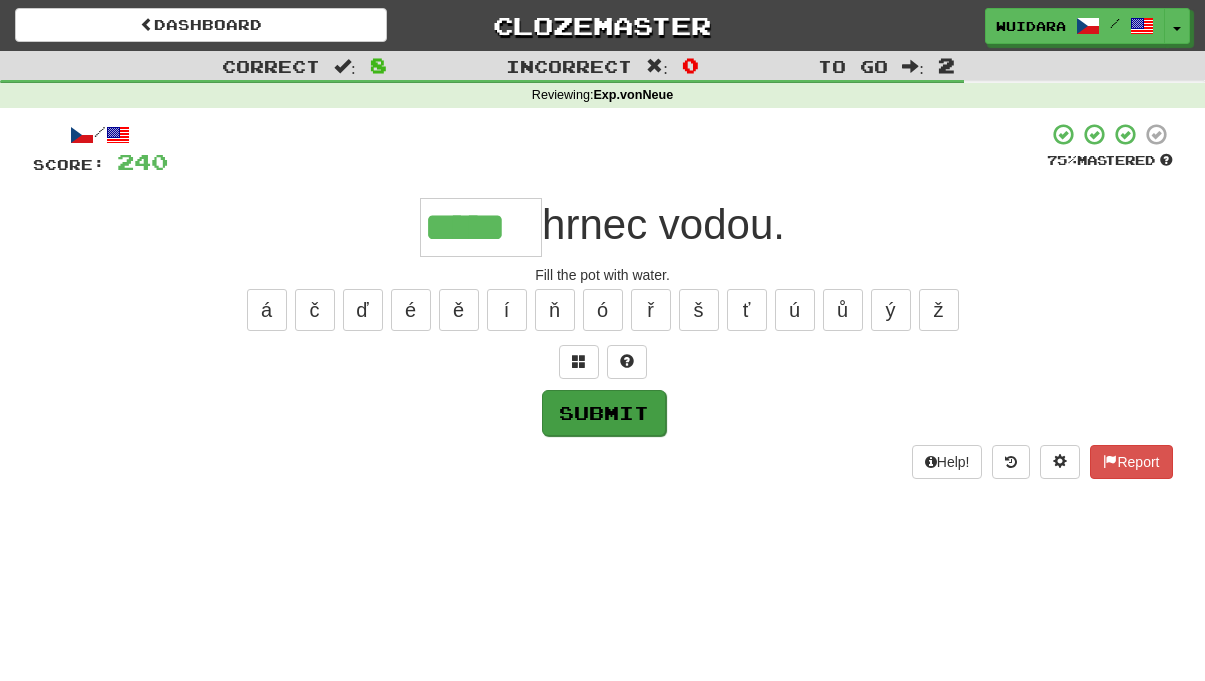 click on "Submit" at bounding box center (604, 413) 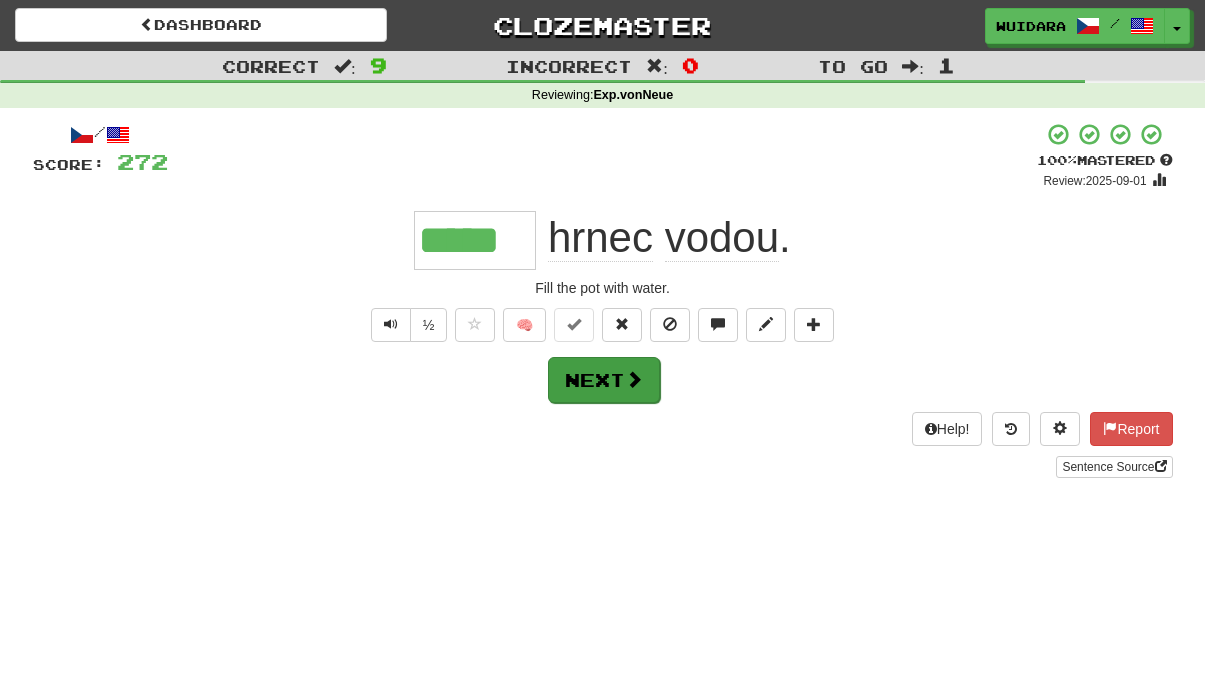click on "Next" at bounding box center [604, 380] 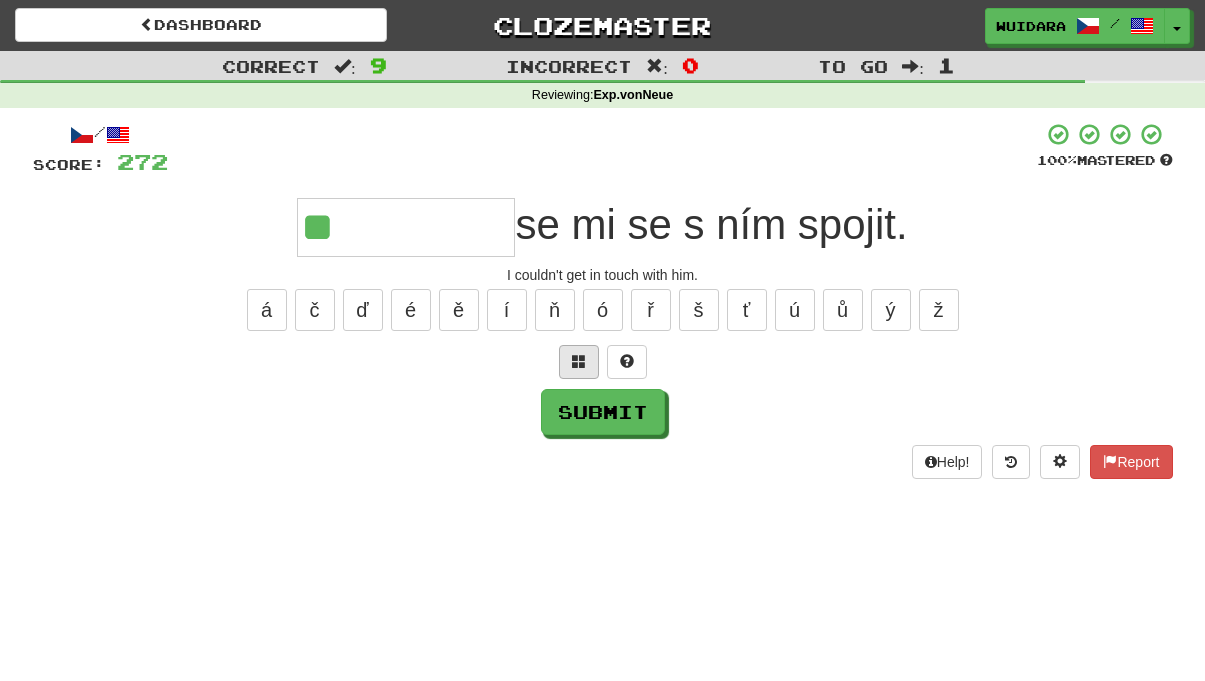 click at bounding box center (579, 362) 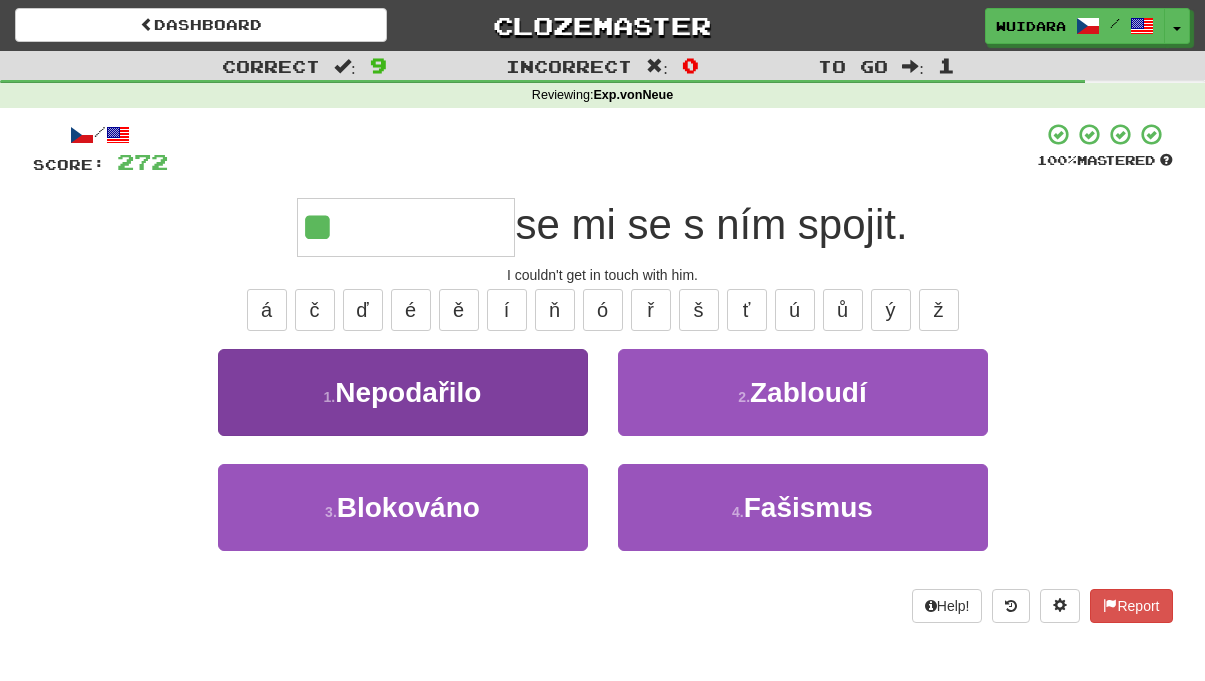 click on "1 .  Nepodařilo" at bounding box center [403, 392] 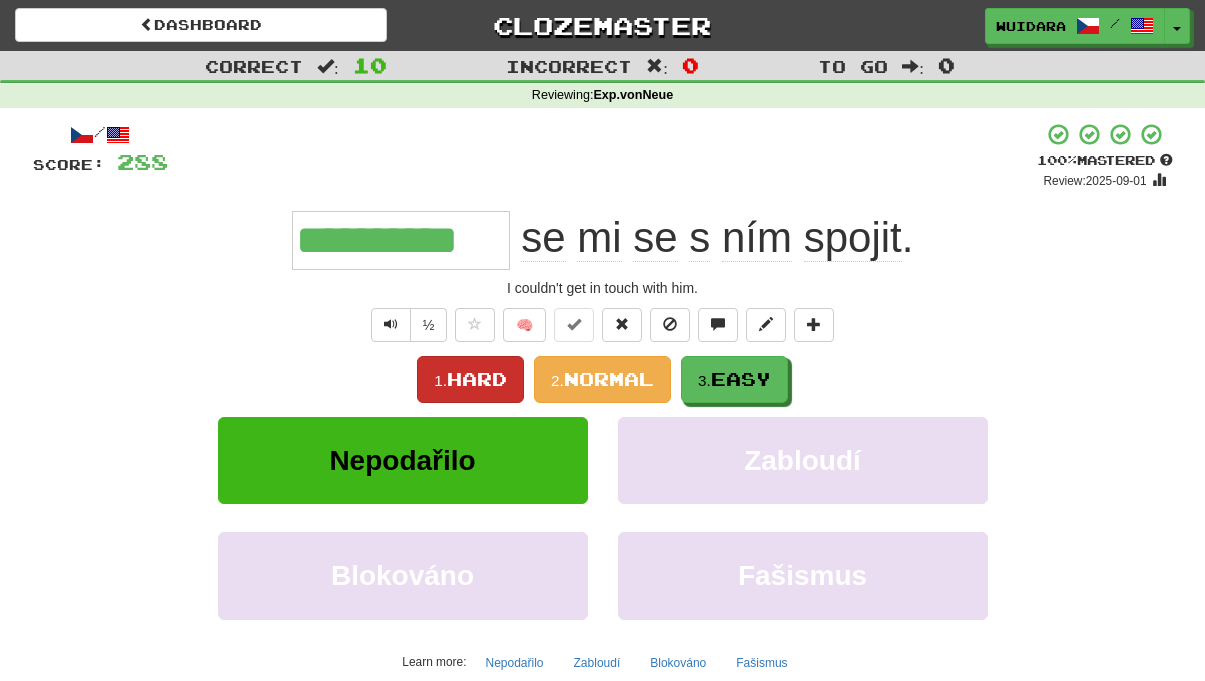 click on "Hard" at bounding box center [477, 379] 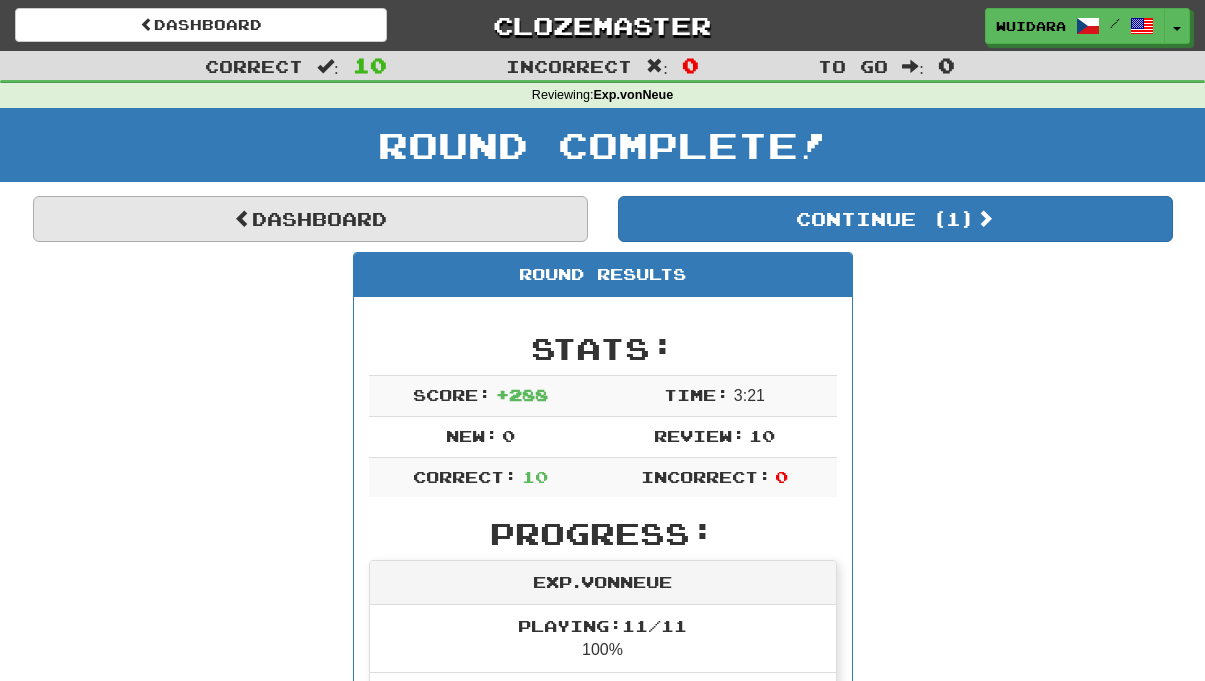 click on "Dashboard" at bounding box center (310, 219) 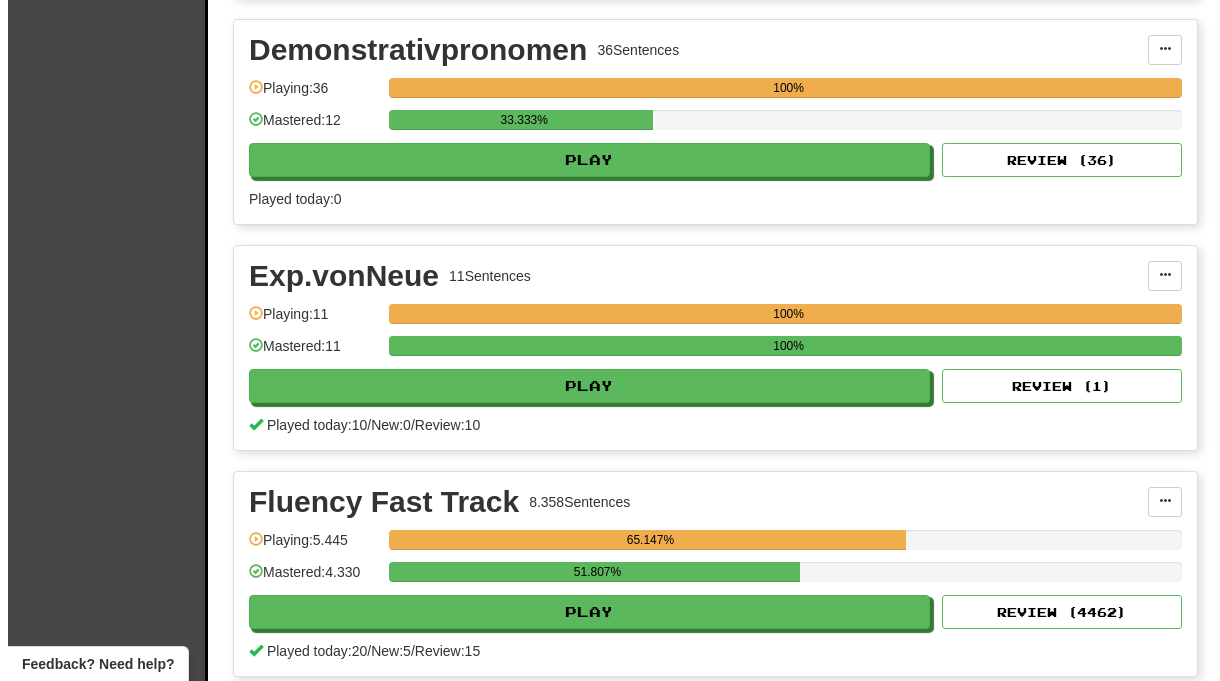 scroll, scrollTop: 2746, scrollLeft: 0, axis: vertical 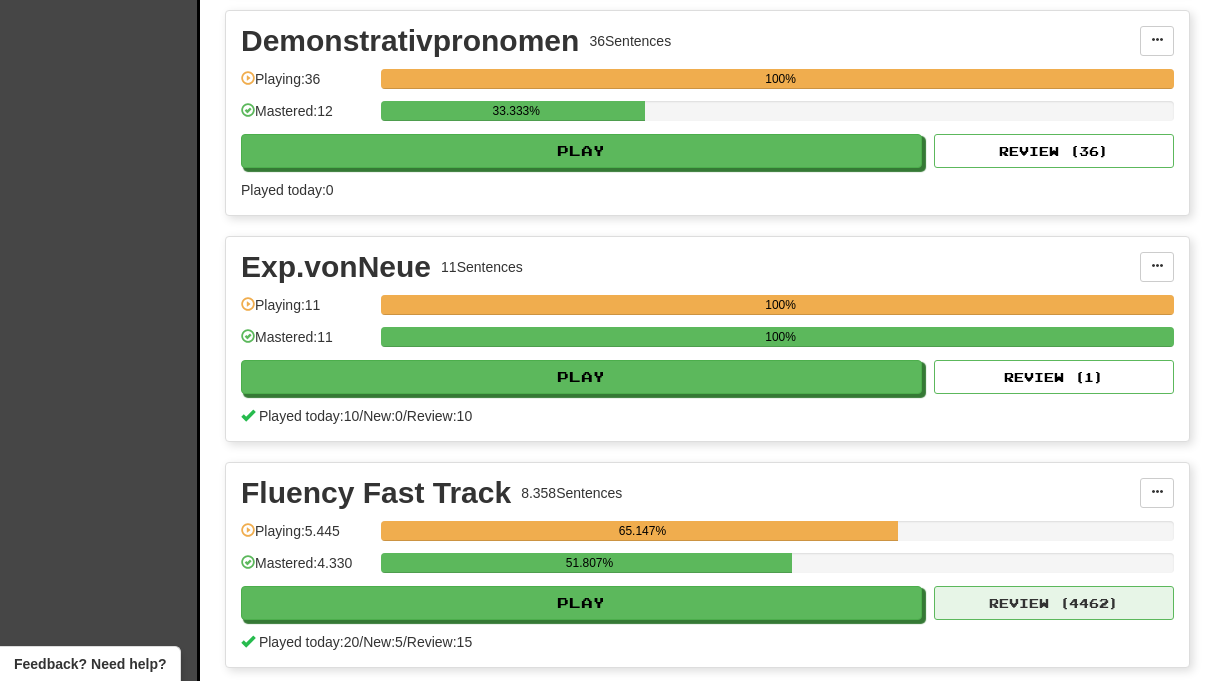 click on "Review ( 4462 )" at bounding box center (1054, 603) 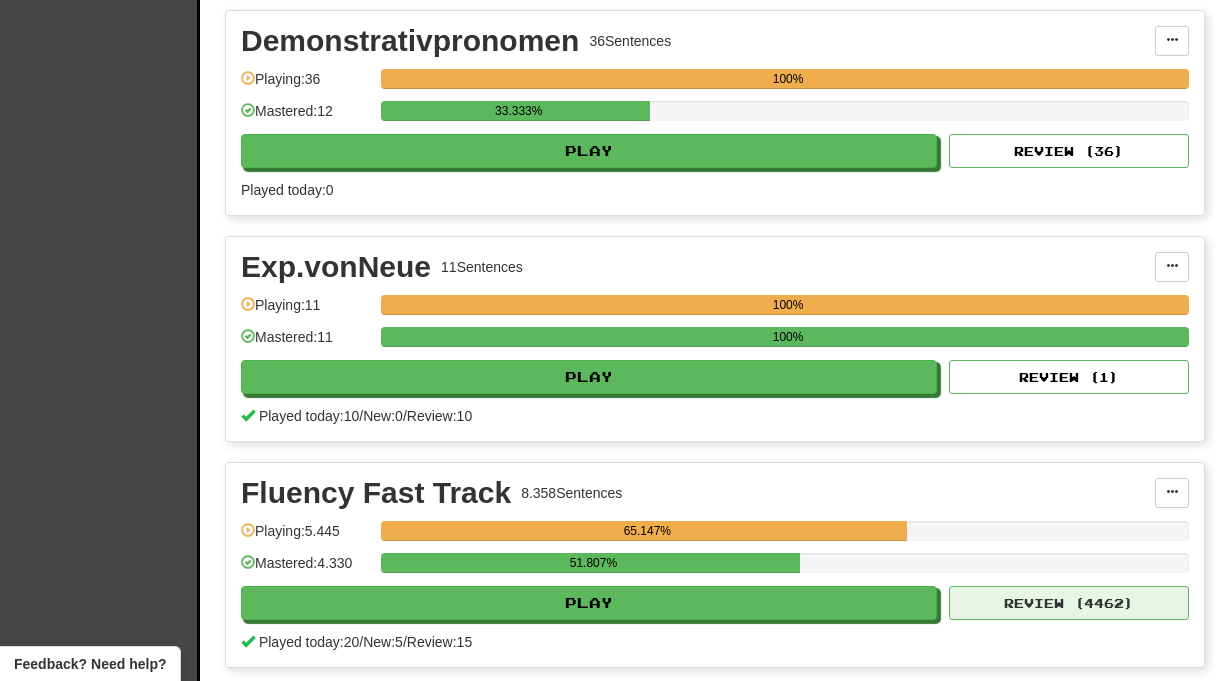 select on "**" 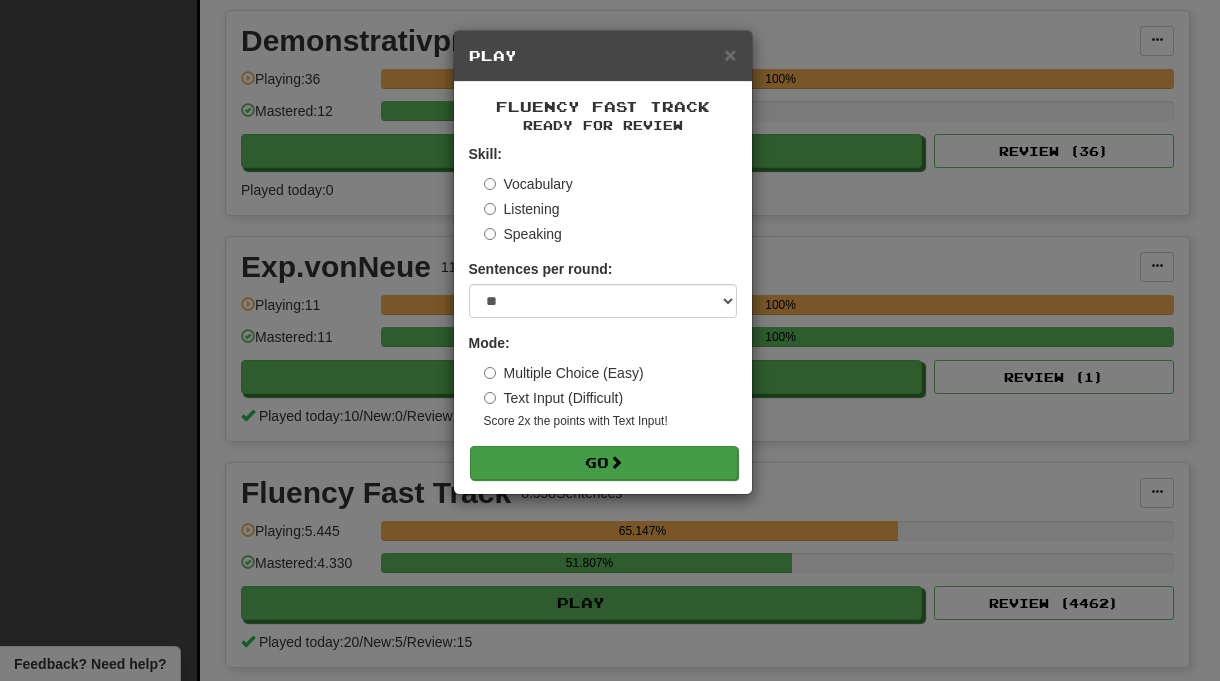 click at bounding box center (616, 462) 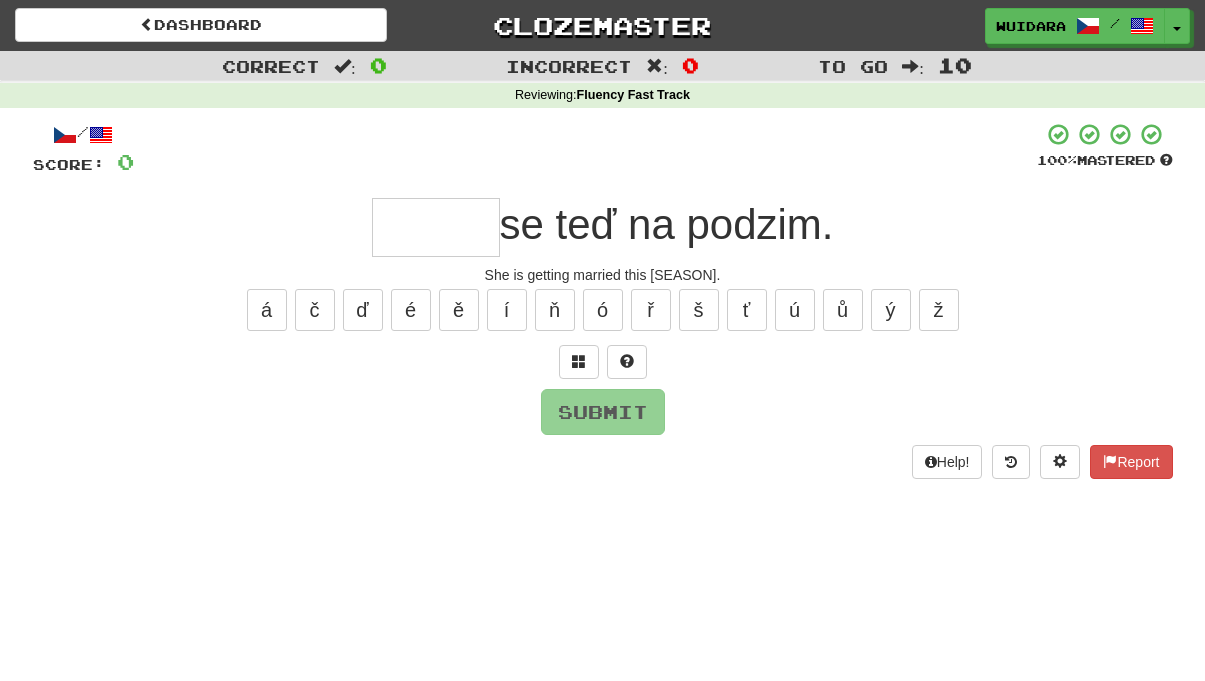 scroll, scrollTop: 0, scrollLeft: 0, axis: both 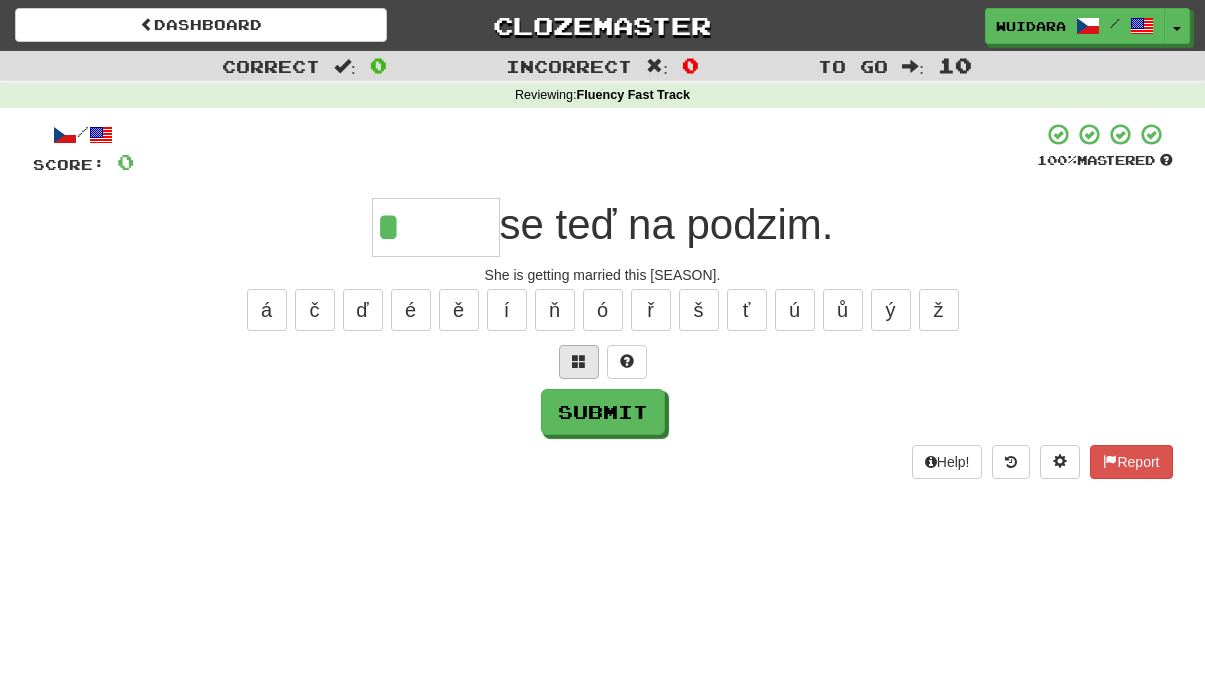 click at bounding box center [579, 361] 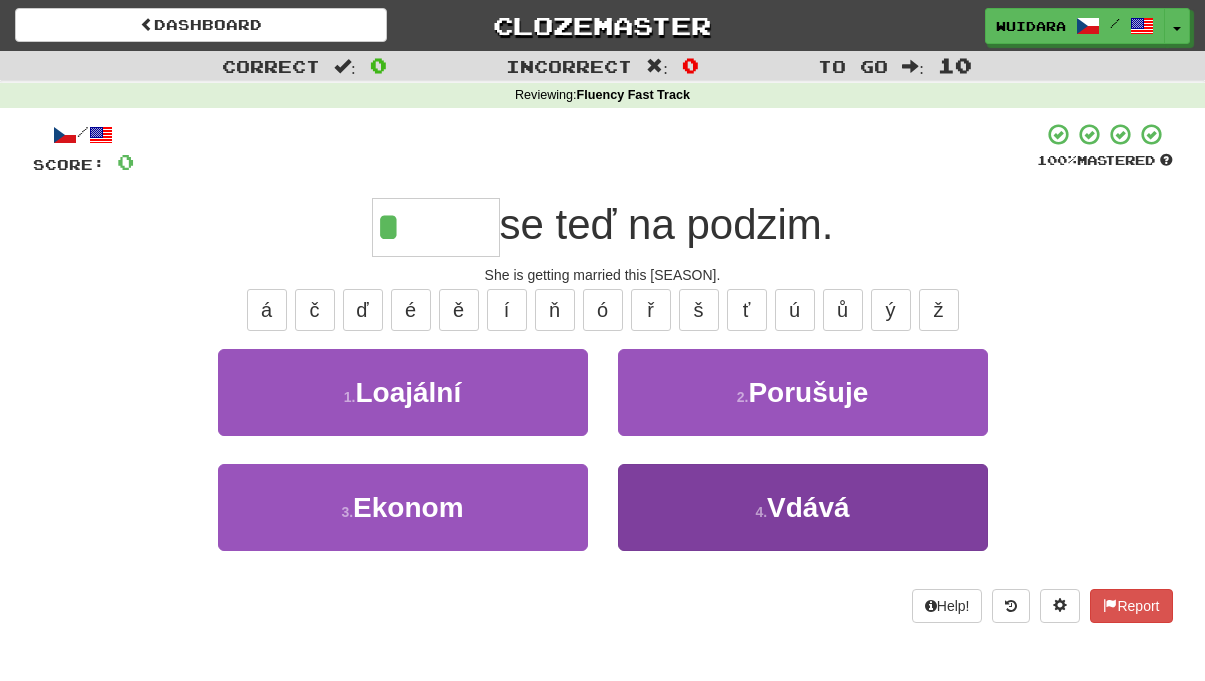 click on "4 .  Vdává" at bounding box center [803, 507] 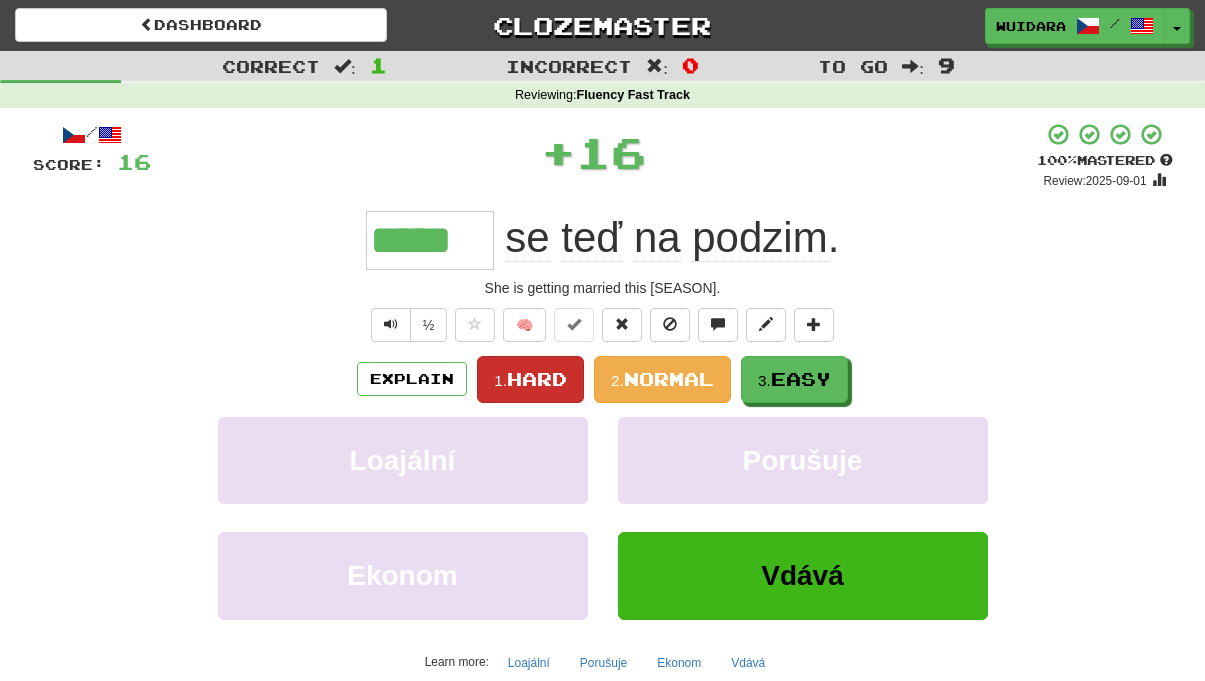 click on "Hard" at bounding box center [537, 379] 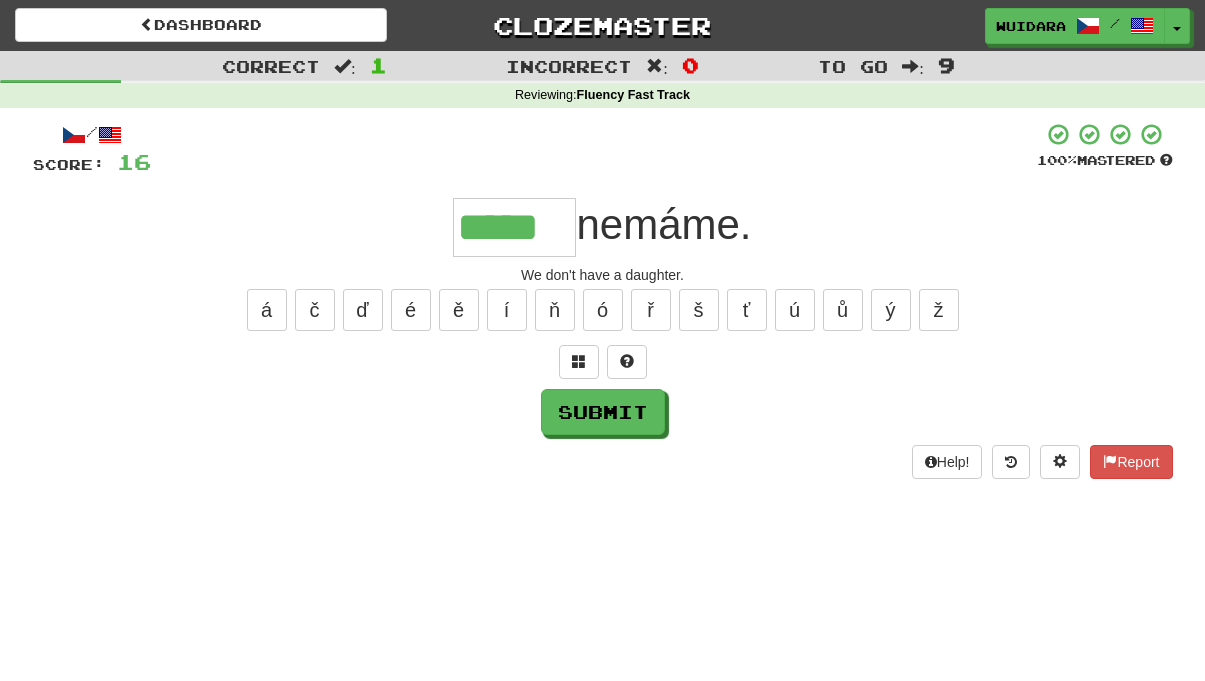 type on "*****" 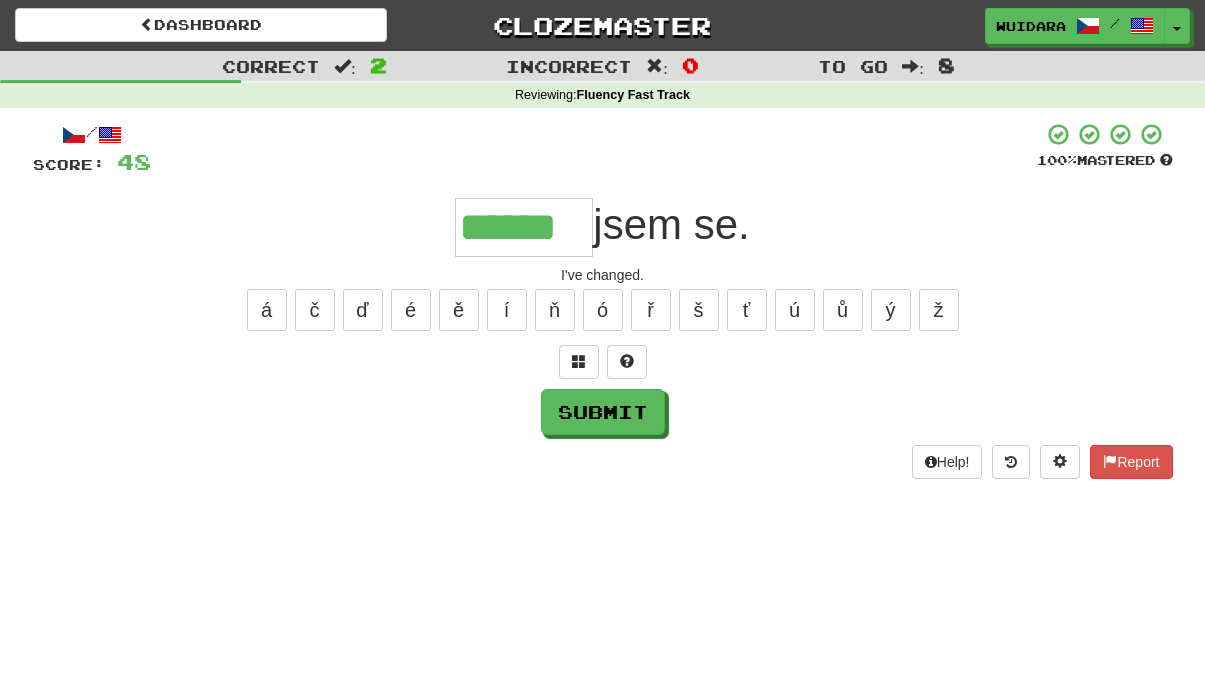 type on "******" 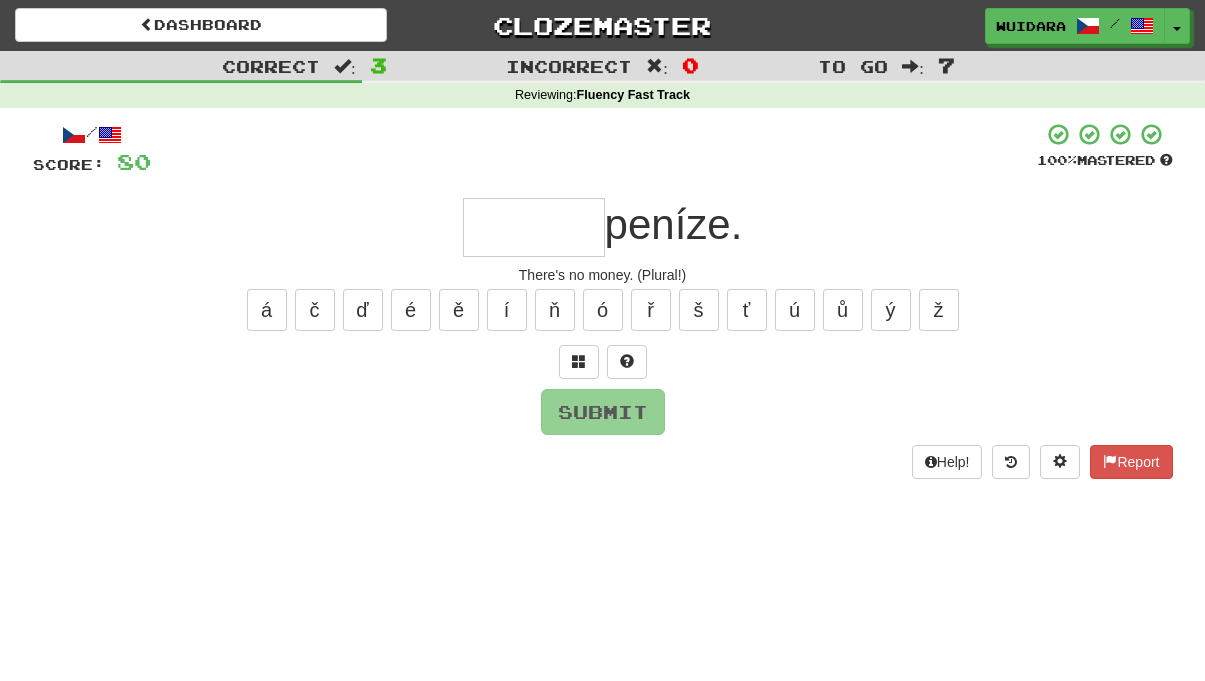 type on "*" 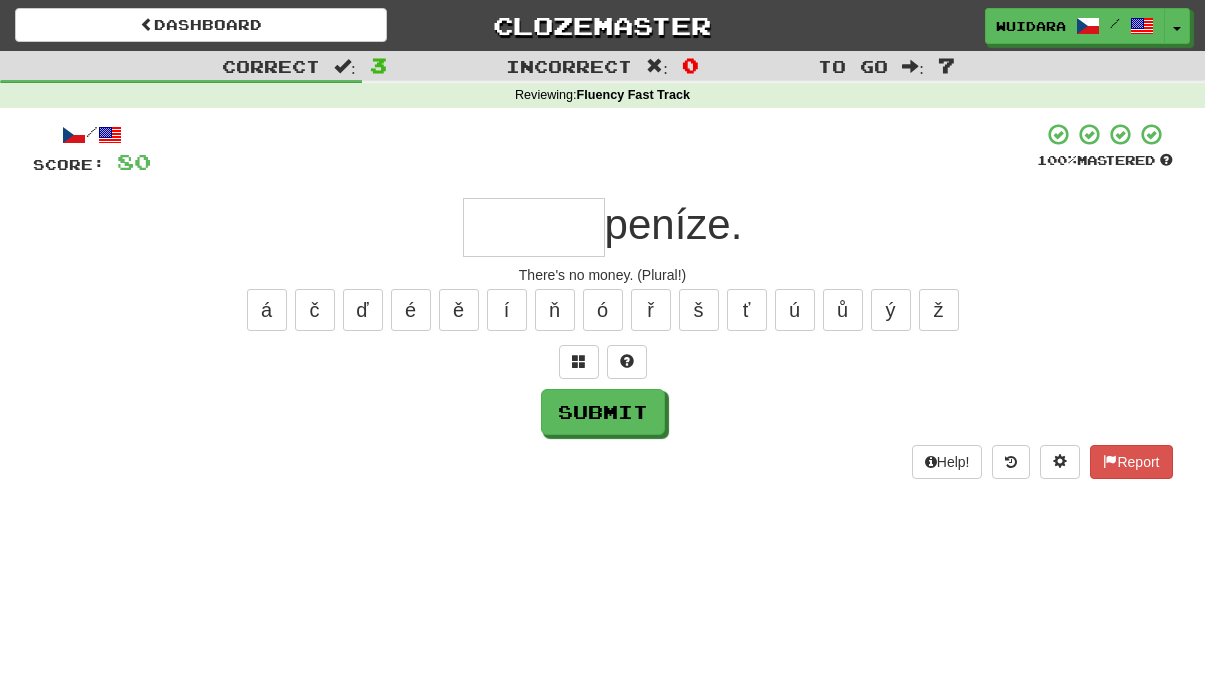 type on "*" 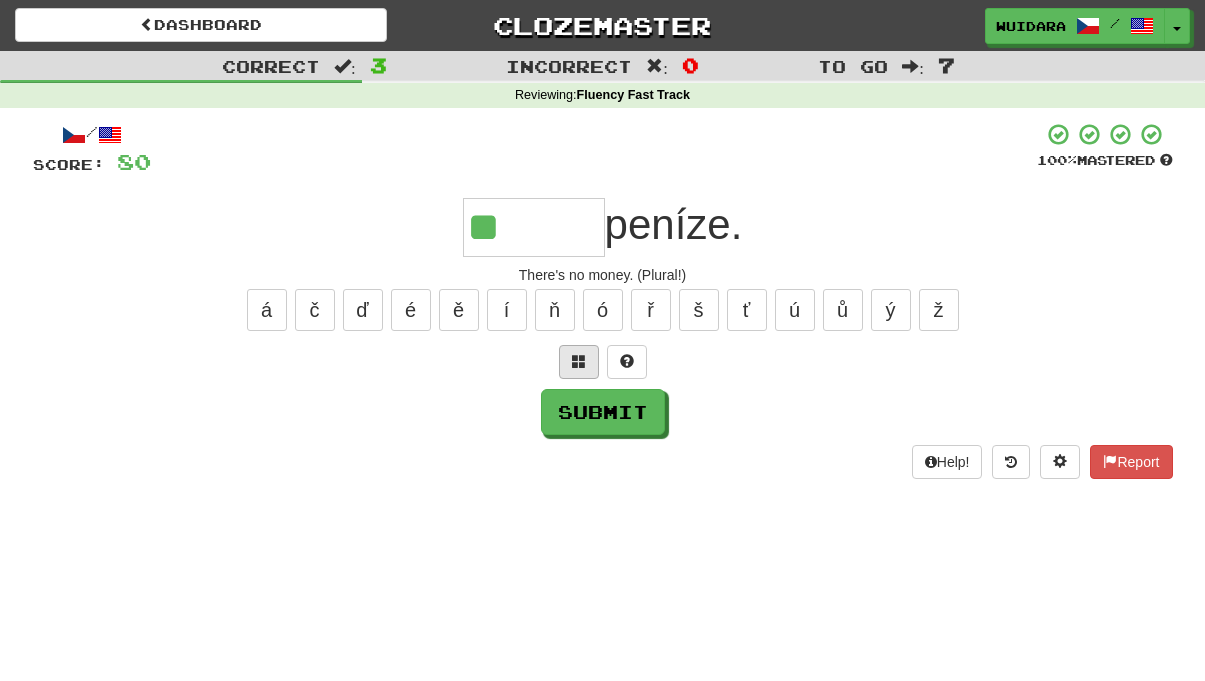 click at bounding box center (579, 361) 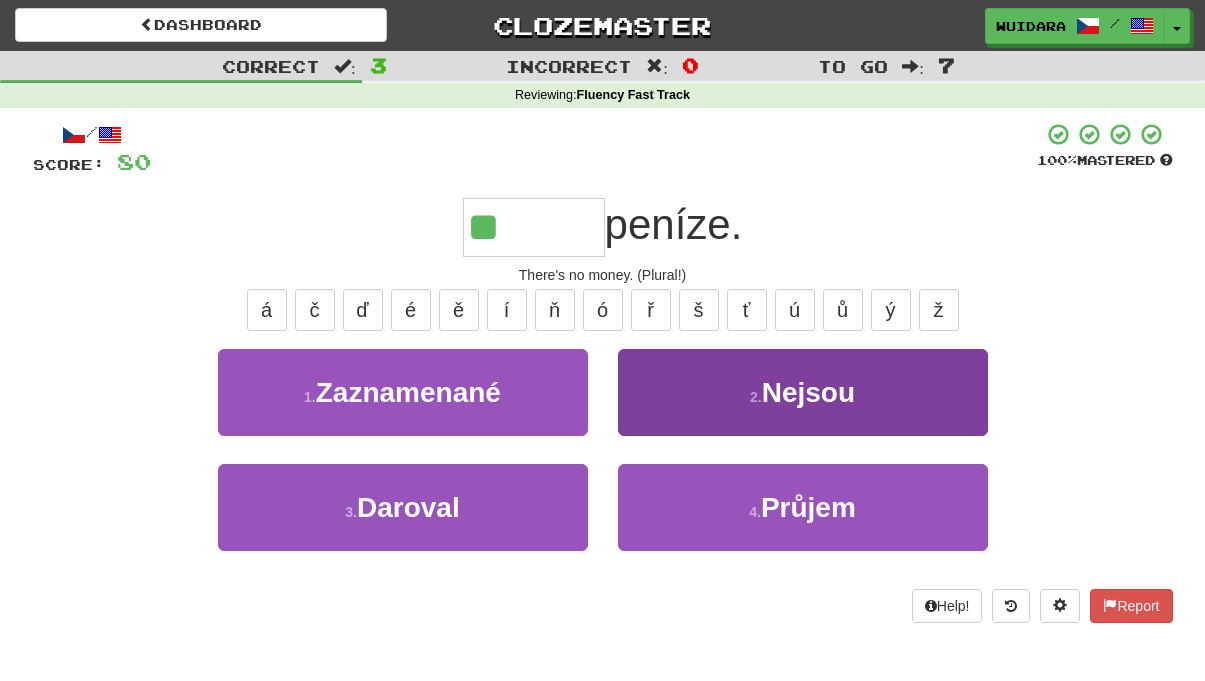 click on "2 .  Nejsou" at bounding box center [803, 392] 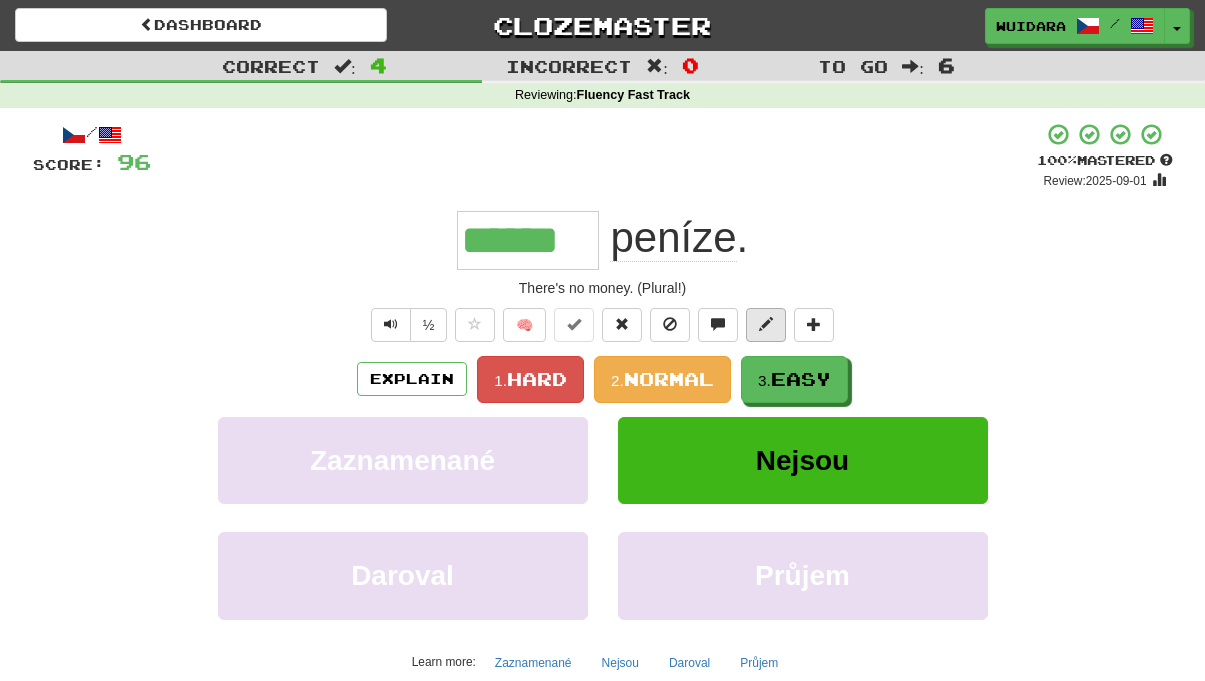 click at bounding box center [766, 324] 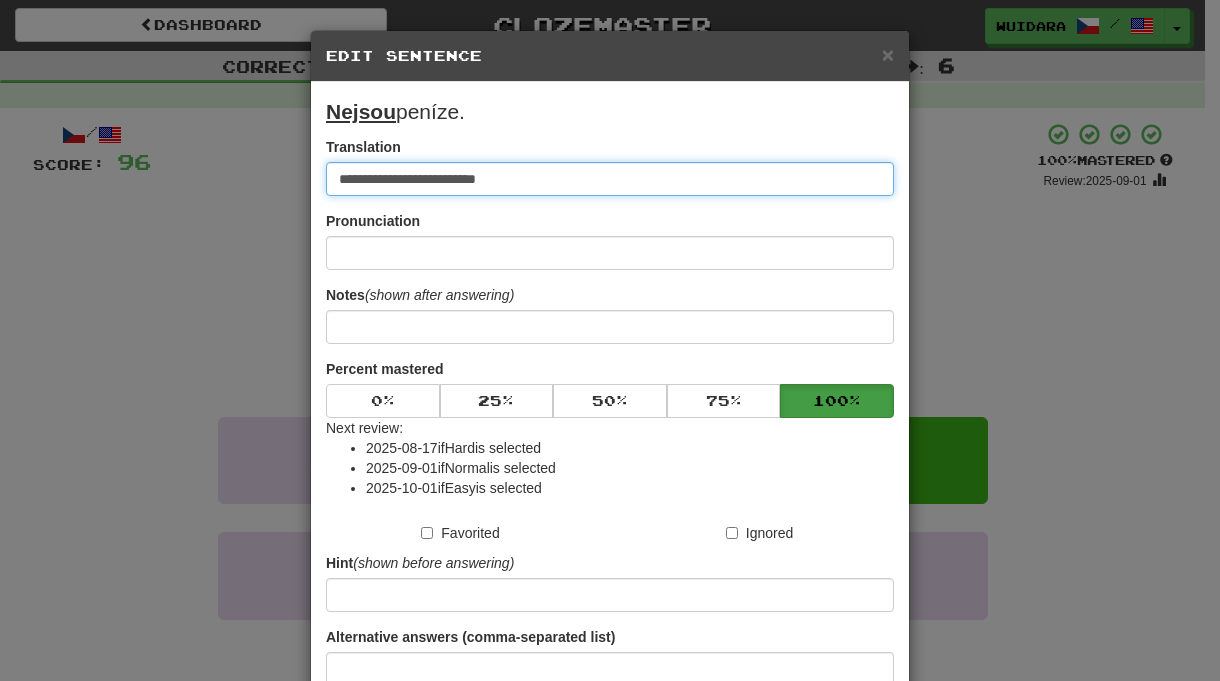 click on "**********" at bounding box center (610, 179) 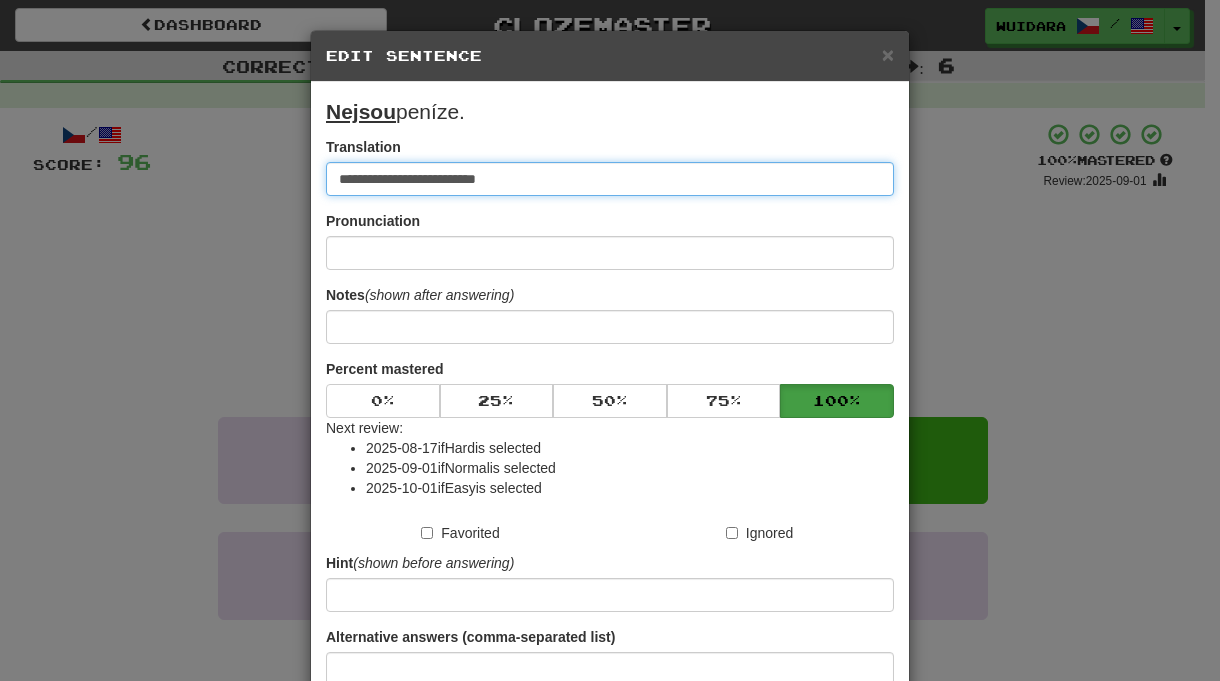 click on "**********" at bounding box center (610, 179) 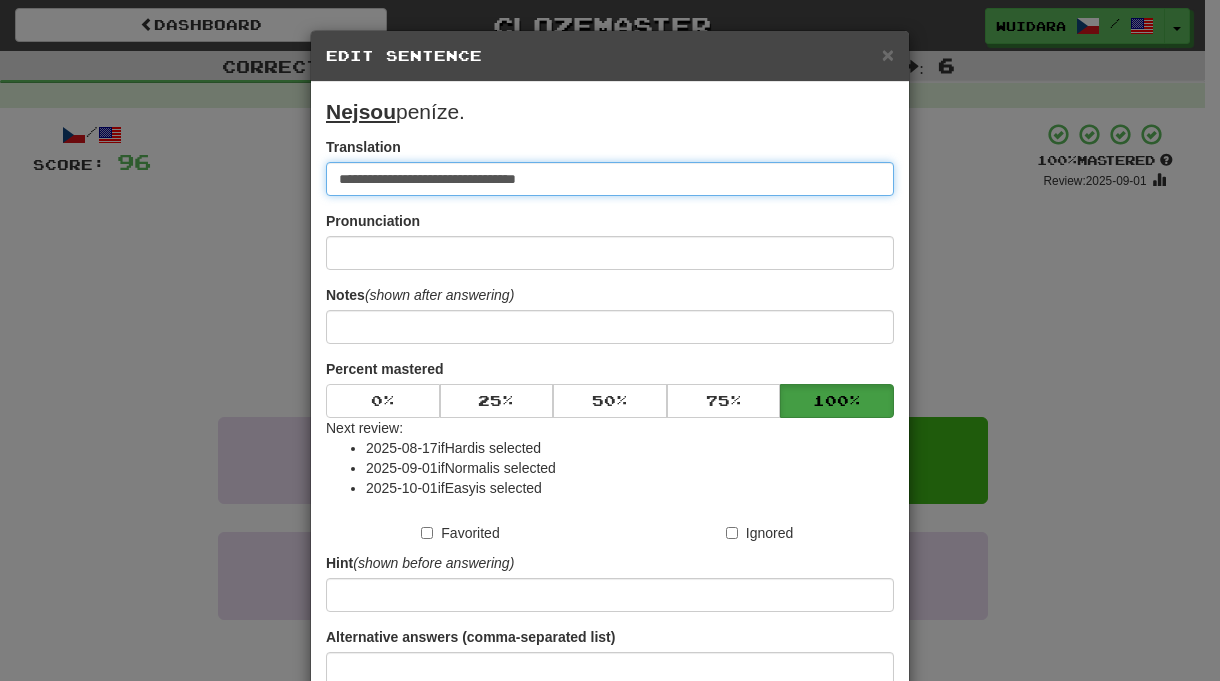 click on "**********" at bounding box center [610, 179] 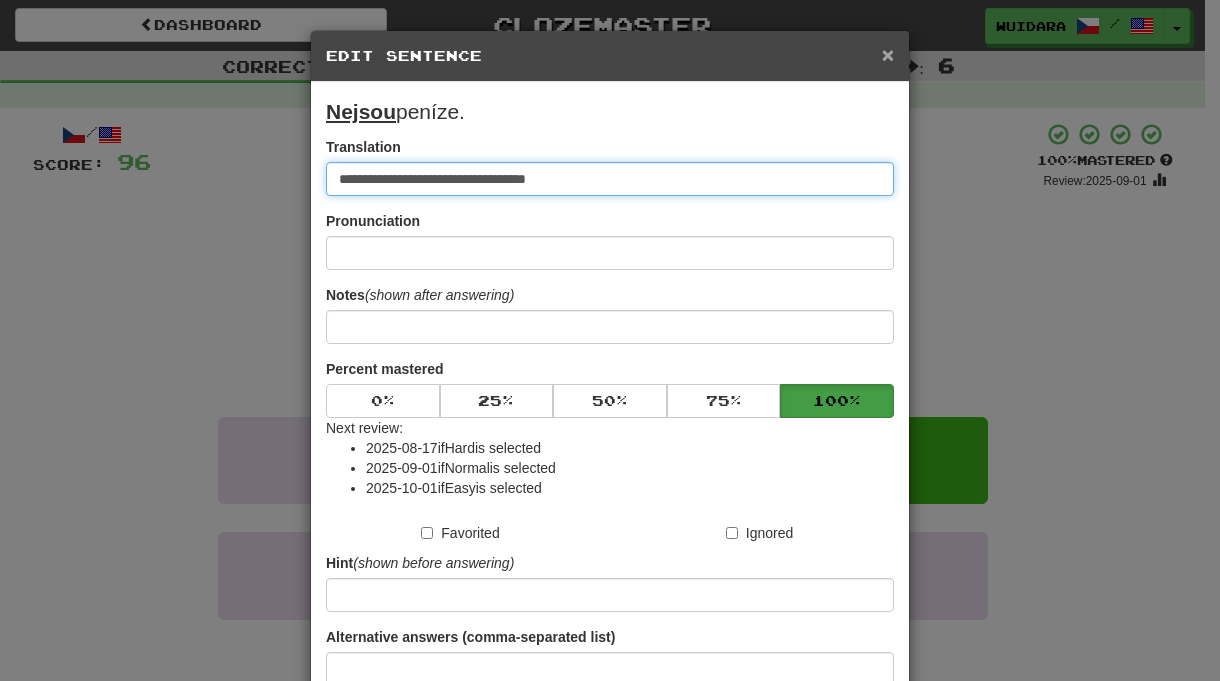 type on "**********" 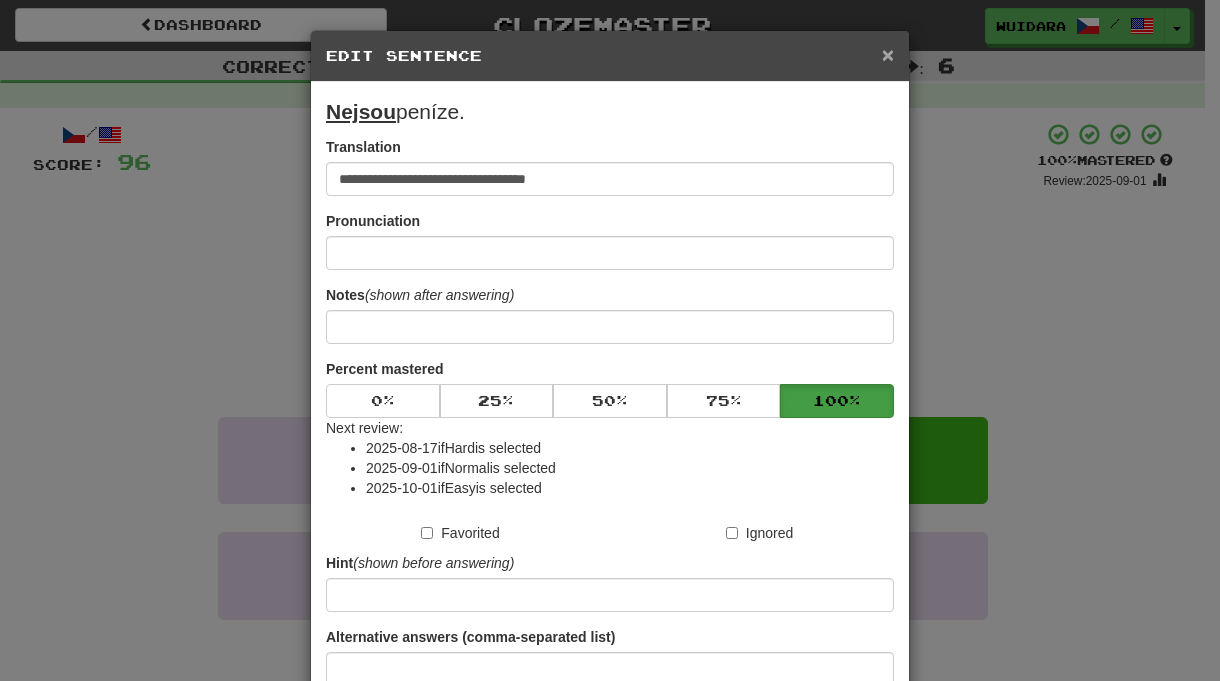 click on "×" at bounding box center [888, 54] 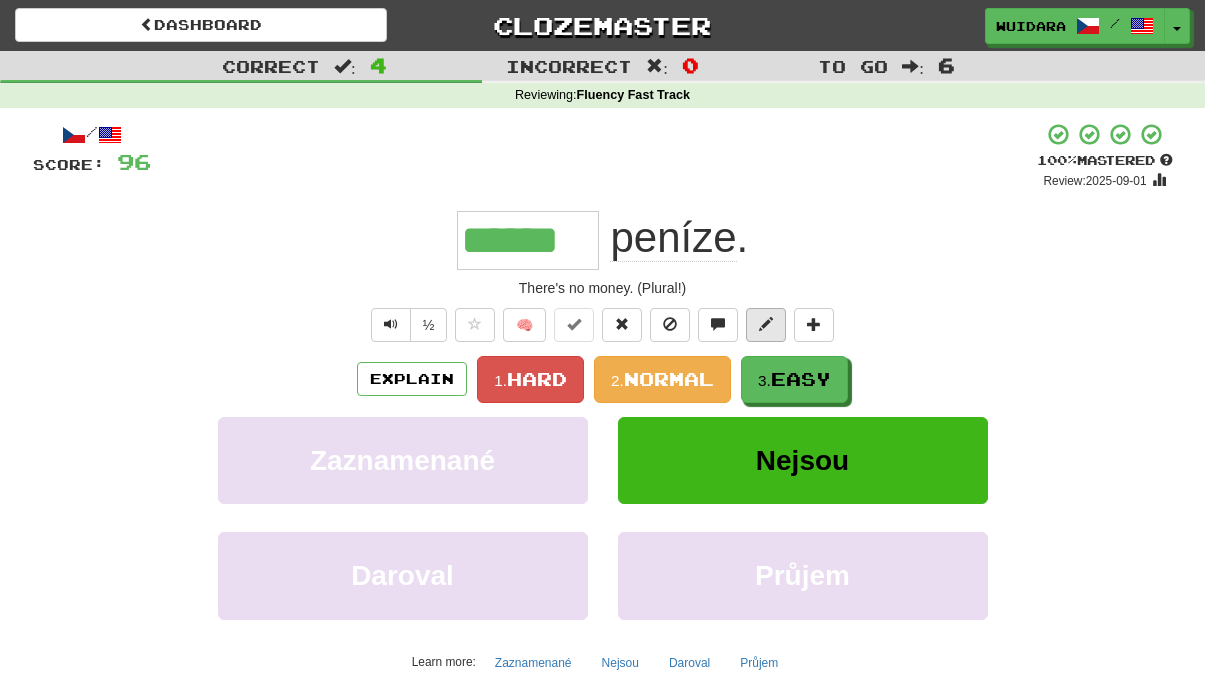 click at bounding box center [766, 325] 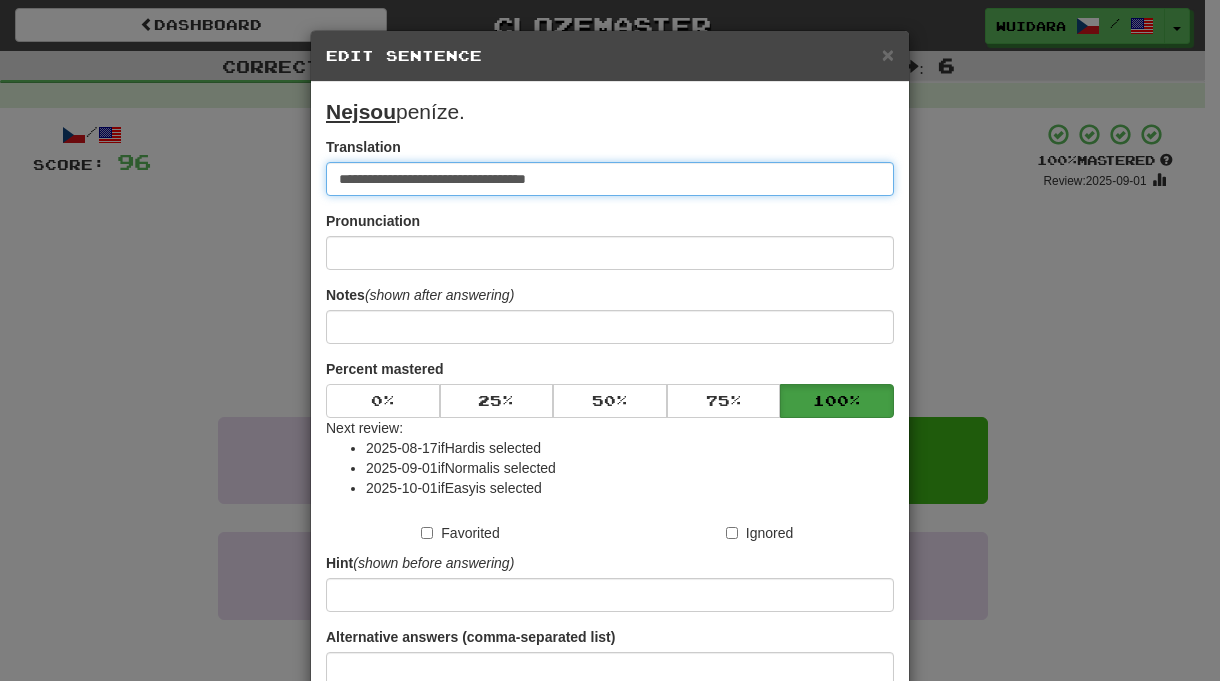 type on "**********" 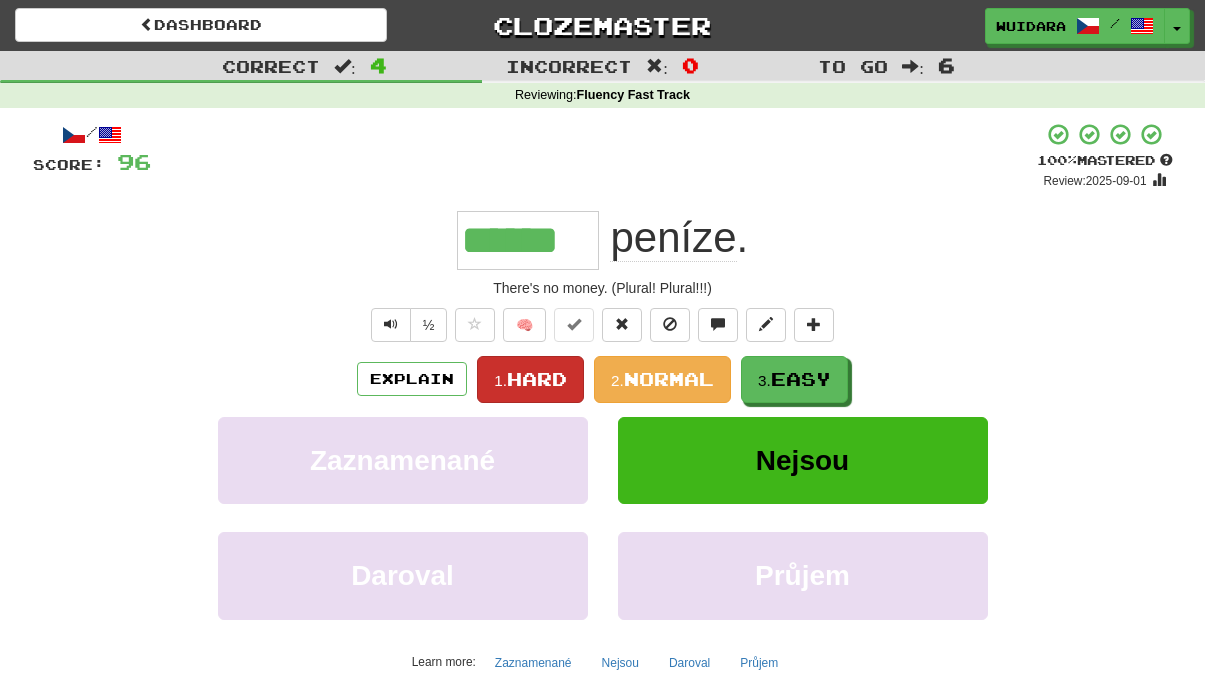 click on "Hard" at bounding box center (537, 379) 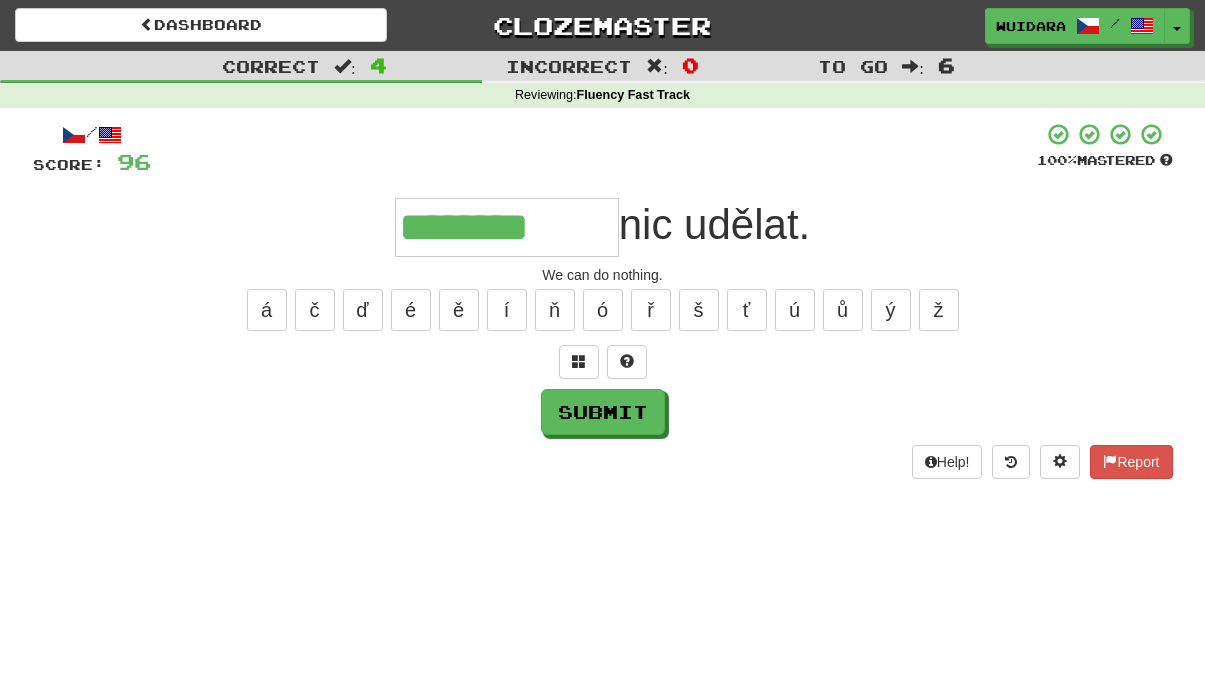 type on "********" 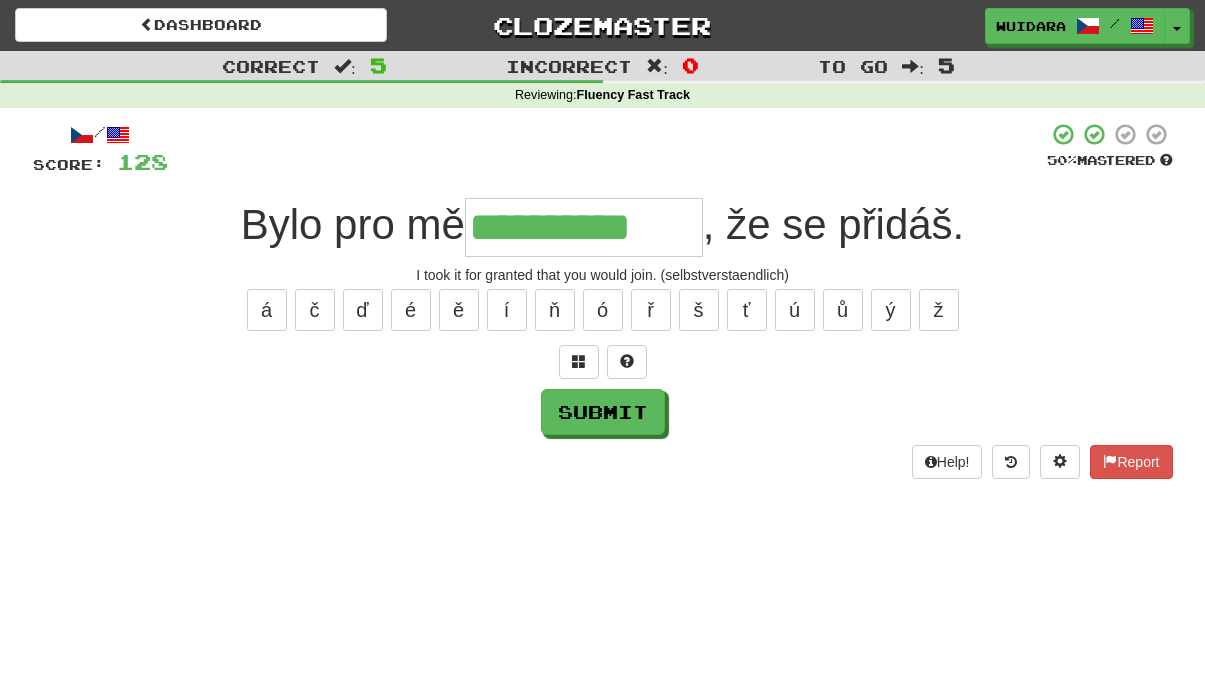 type on "**********" 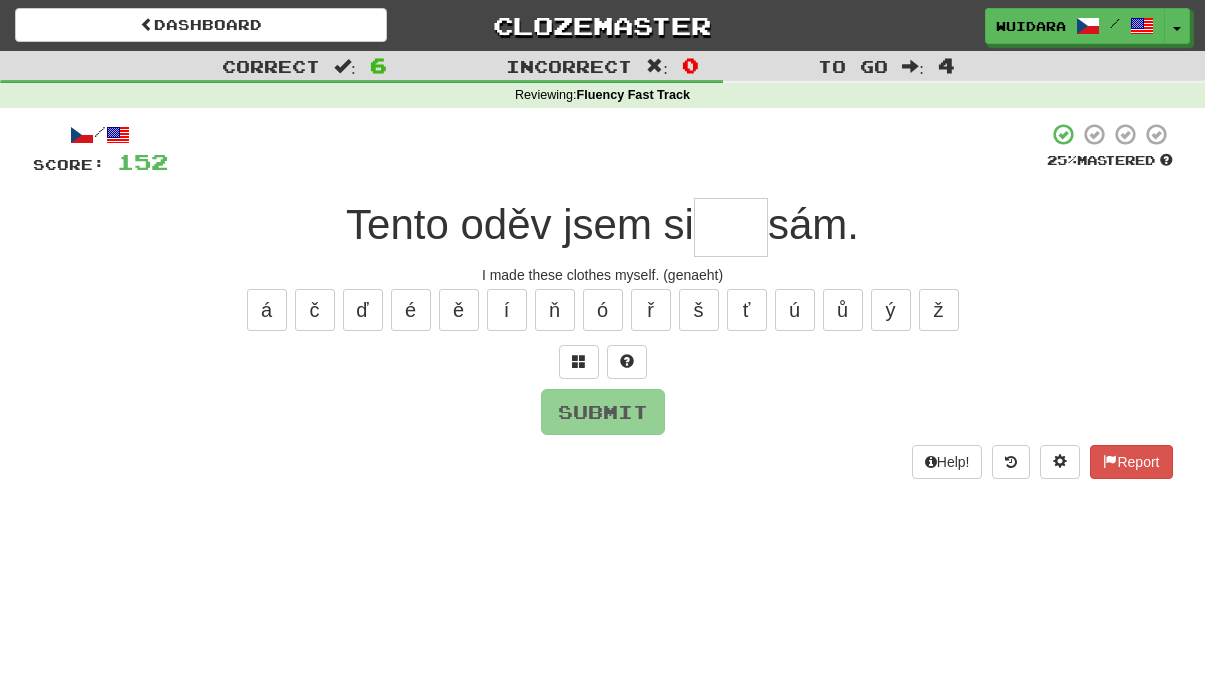 type on "*" 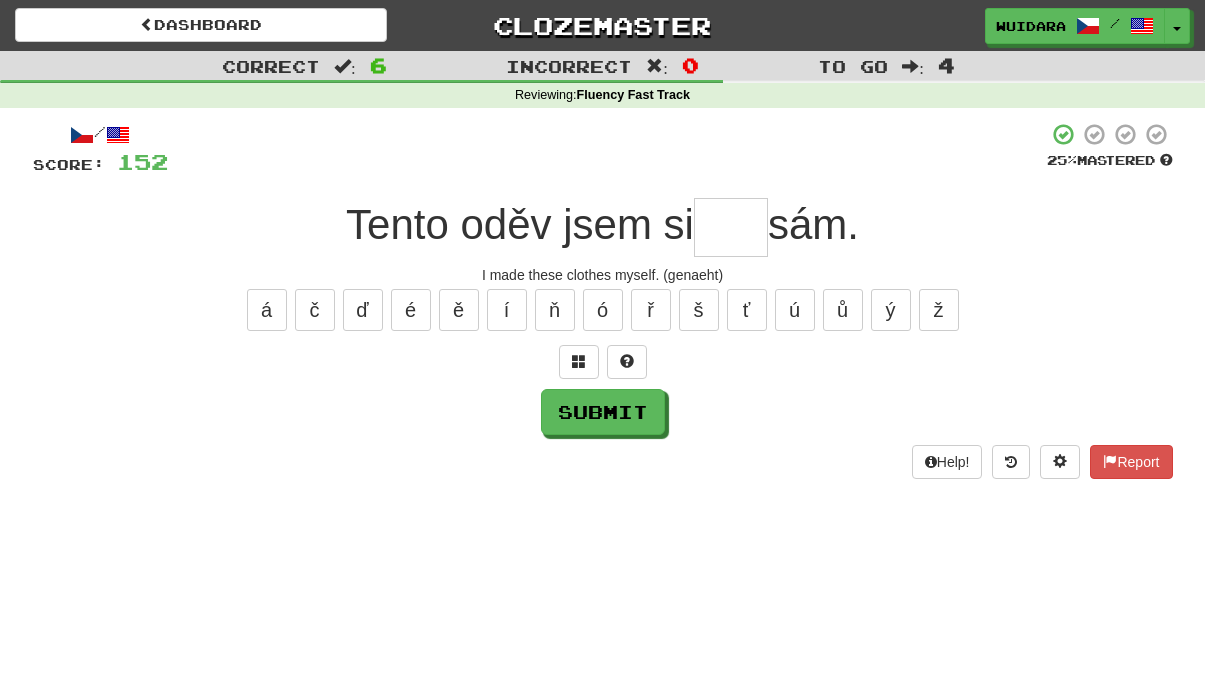 type on "*" 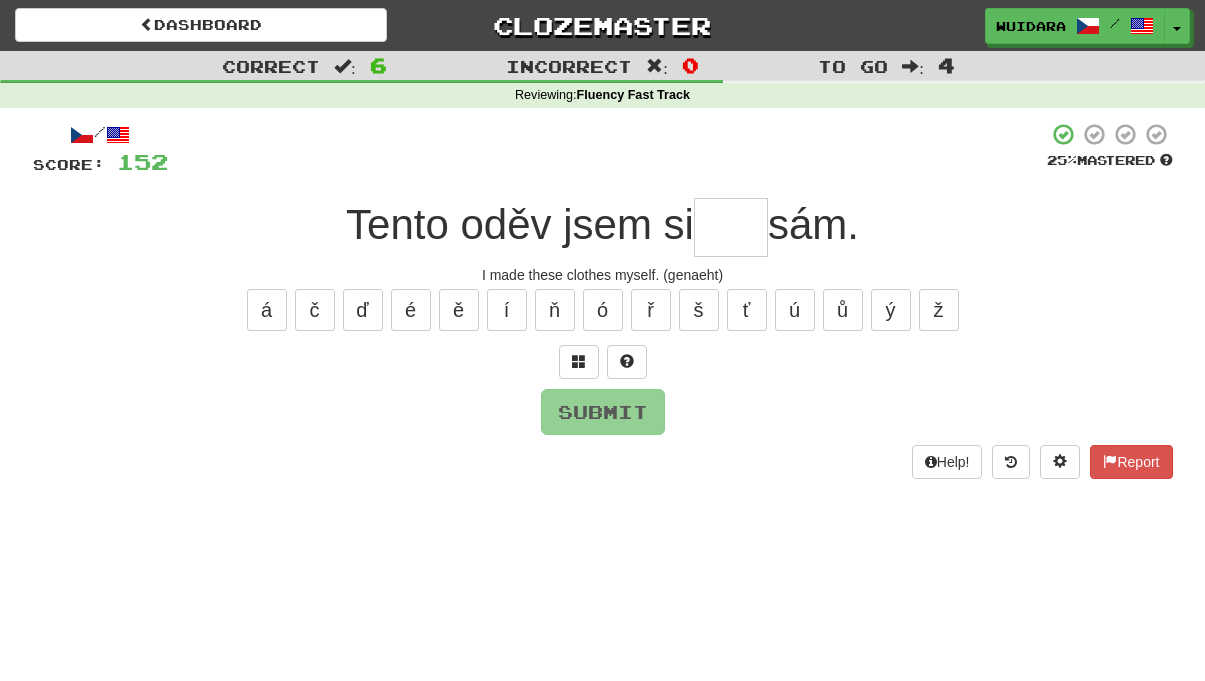 type on "*" 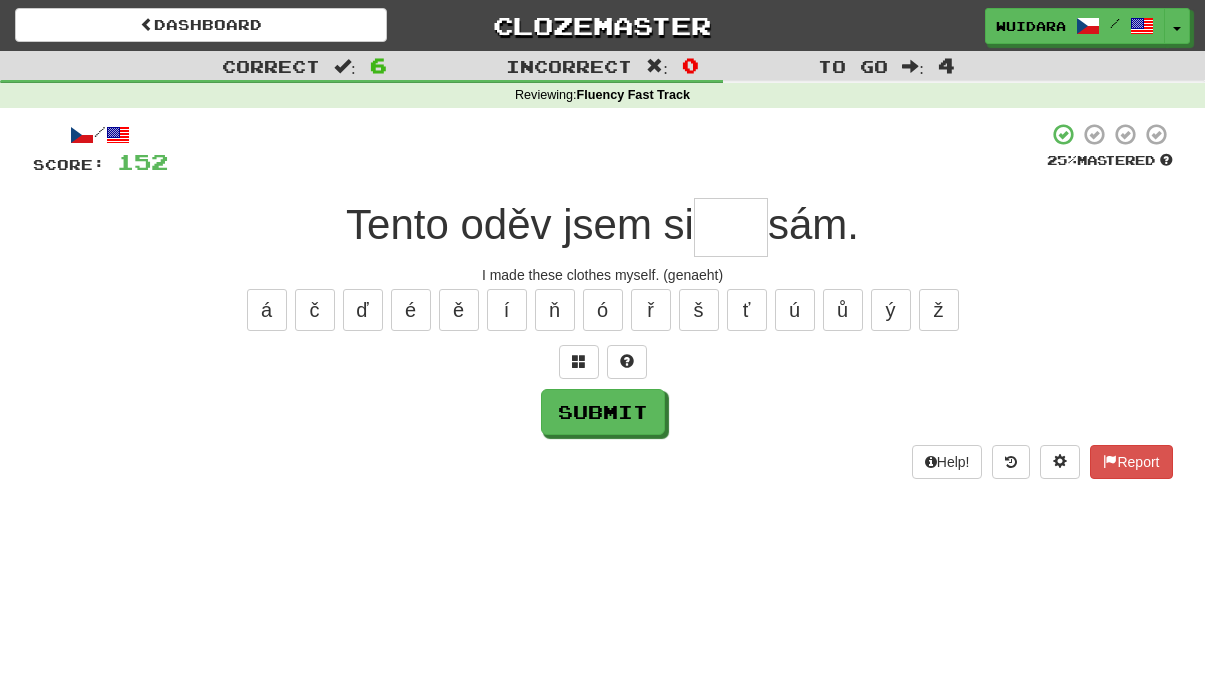 type on "*" 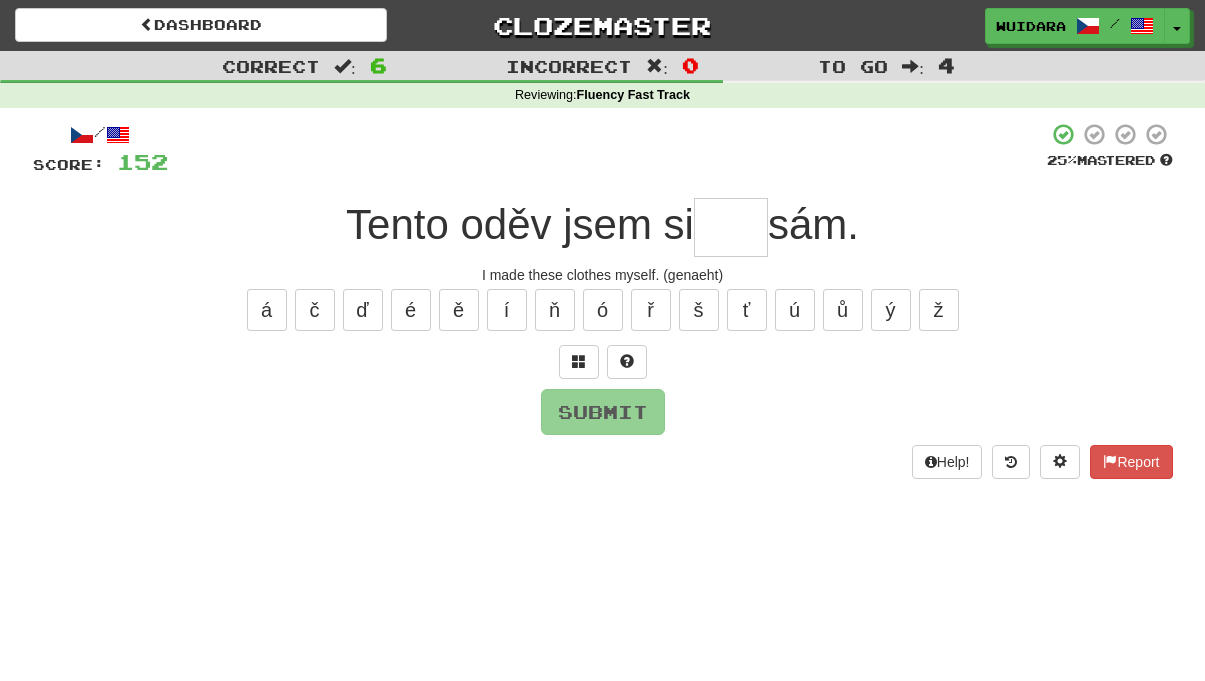 type on "*" 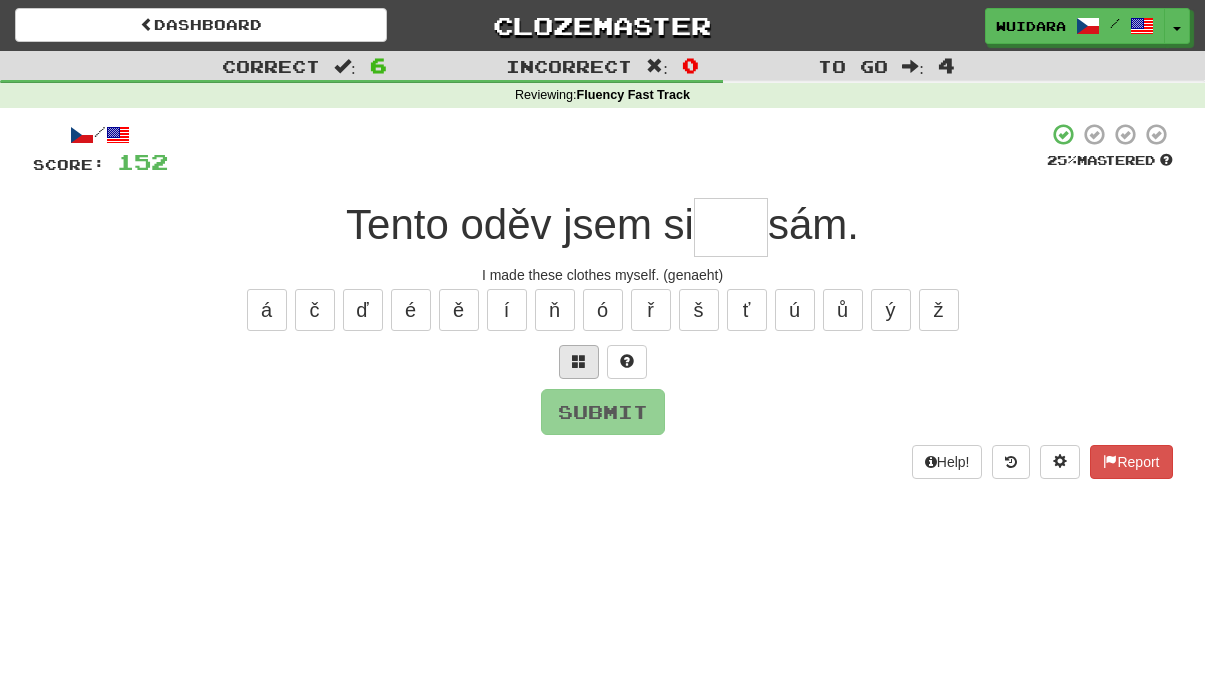click at bounding box center (579, 362) 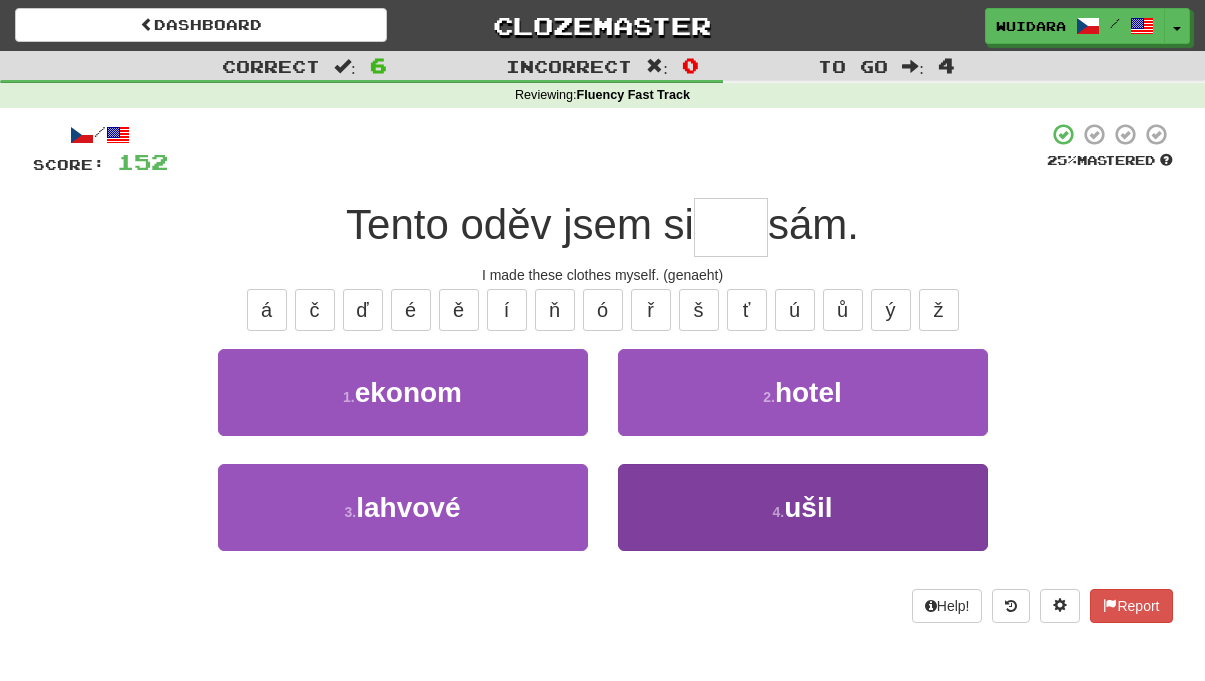 click on "4 ." at bounding box center (779, 512) 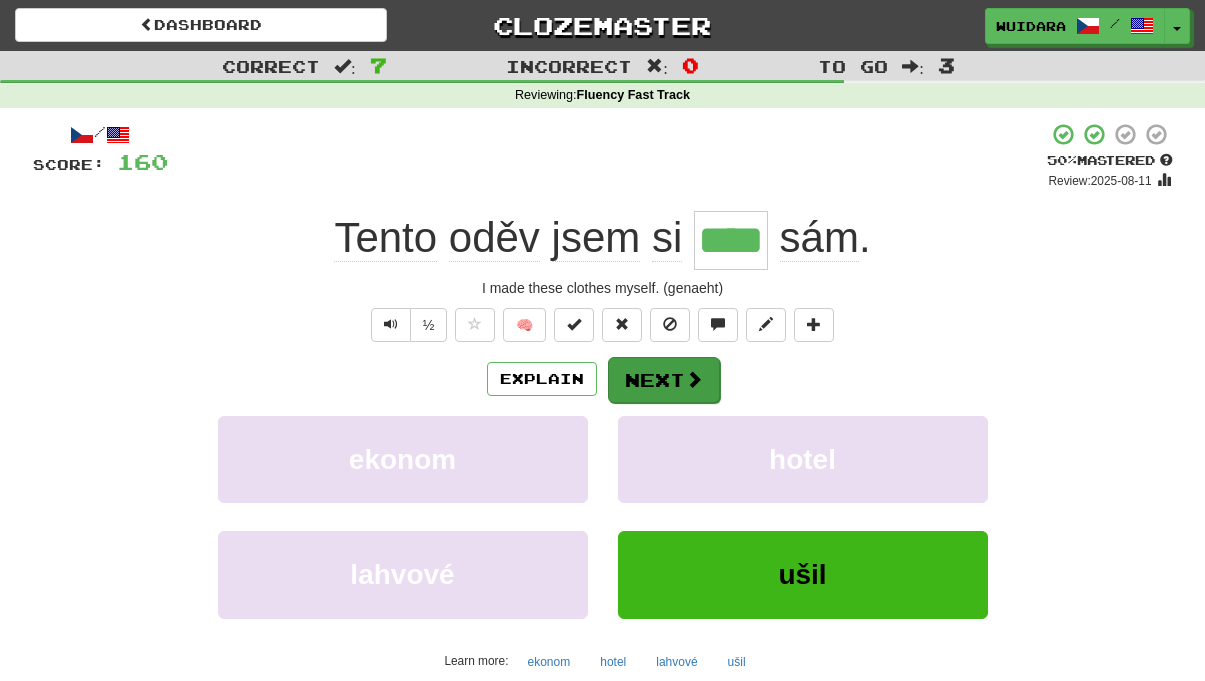 click on "Next" at bounding box center [664, 380] 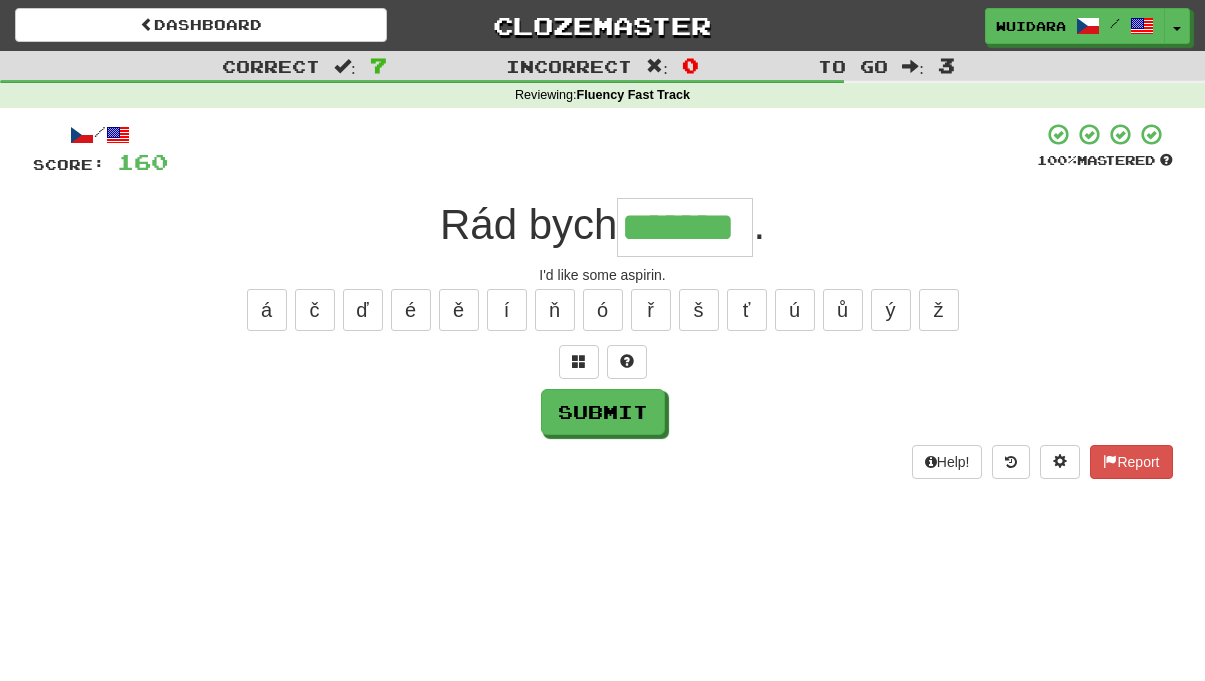 type on "*******" 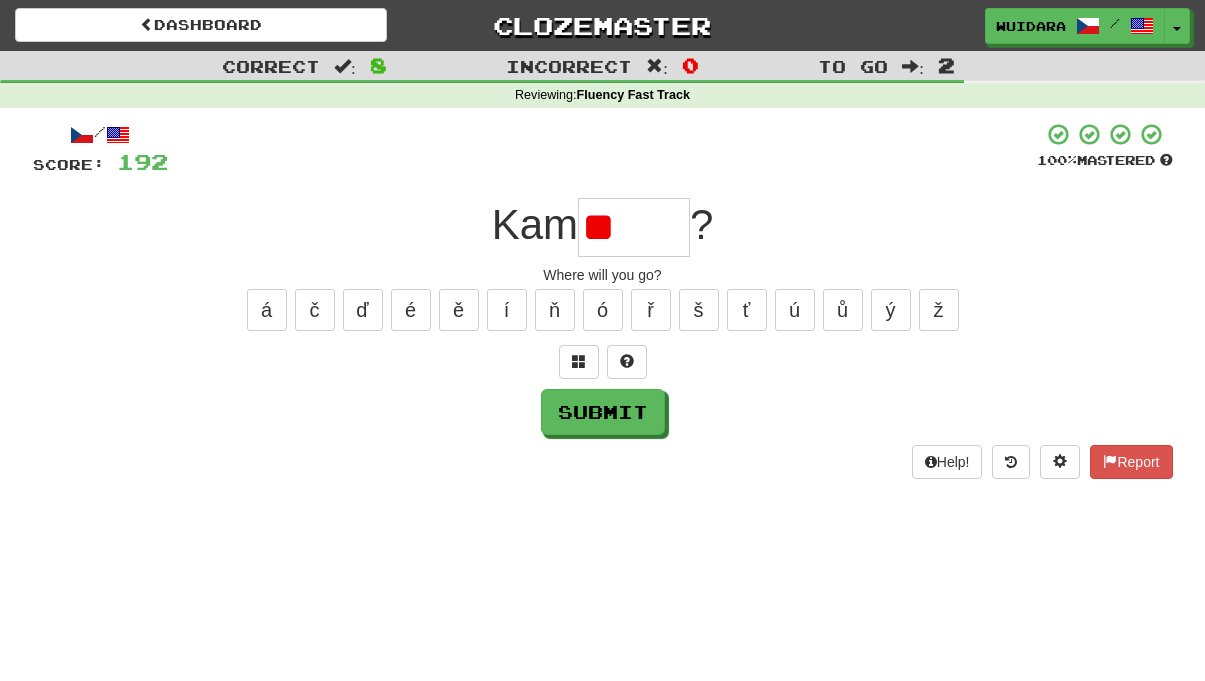 type on "*" 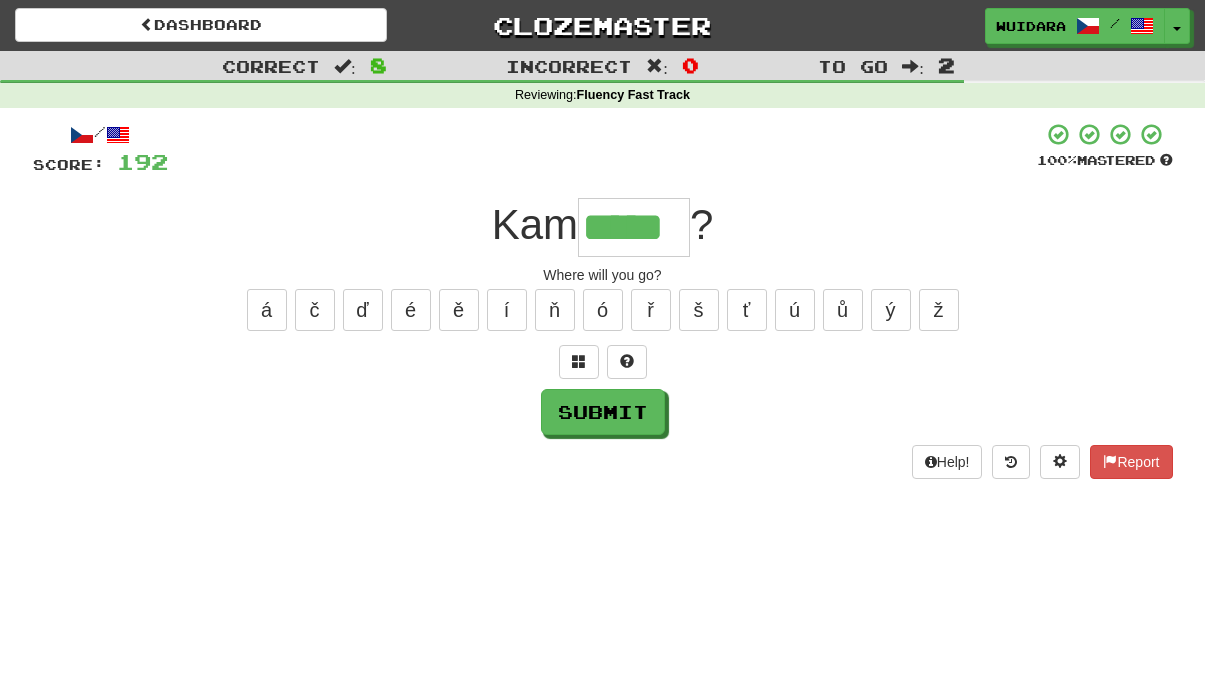 type on "*****" 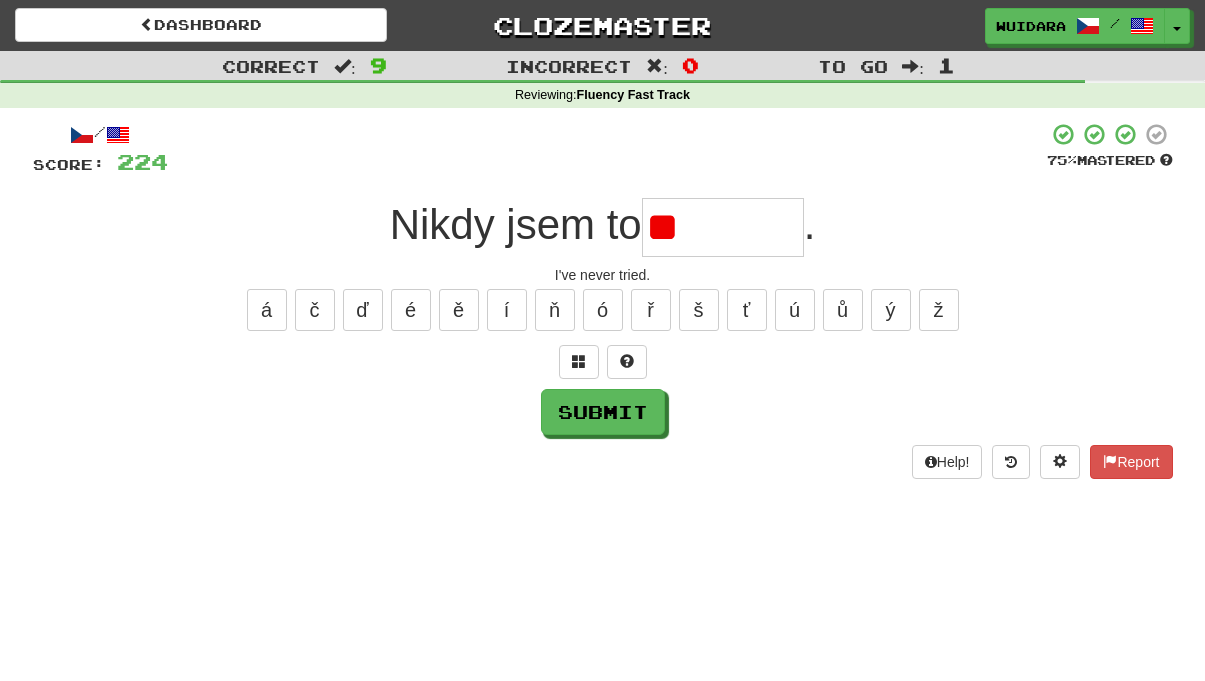 type on "*" 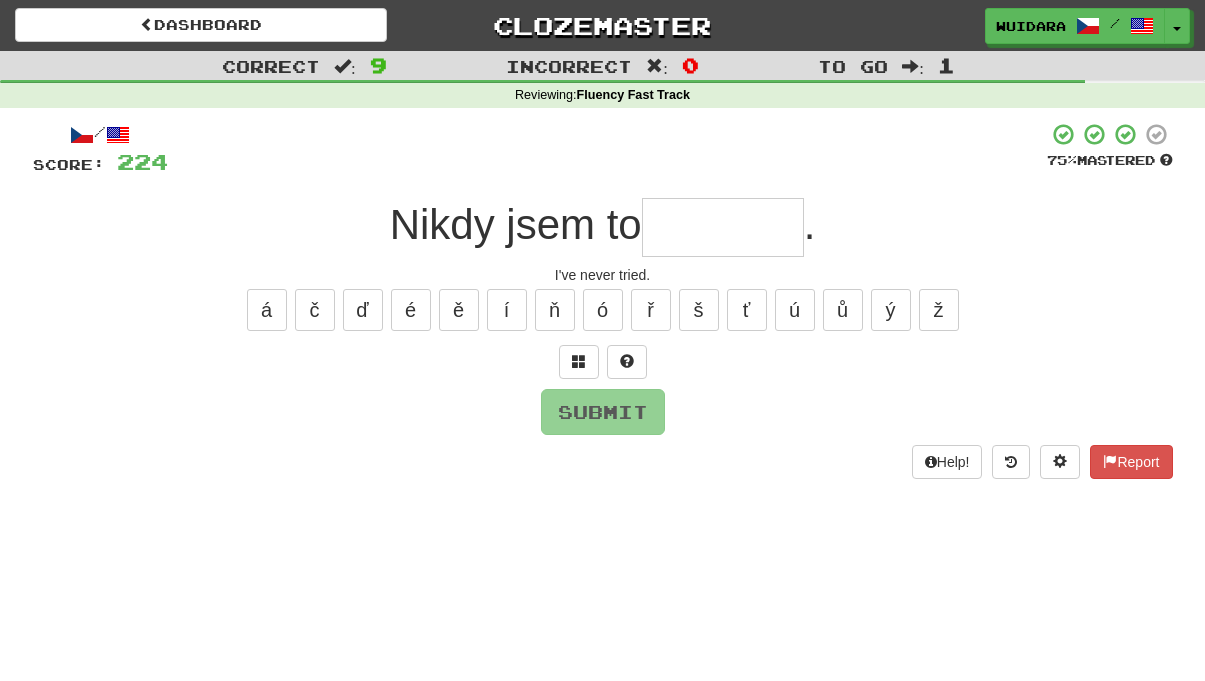 type on "*" 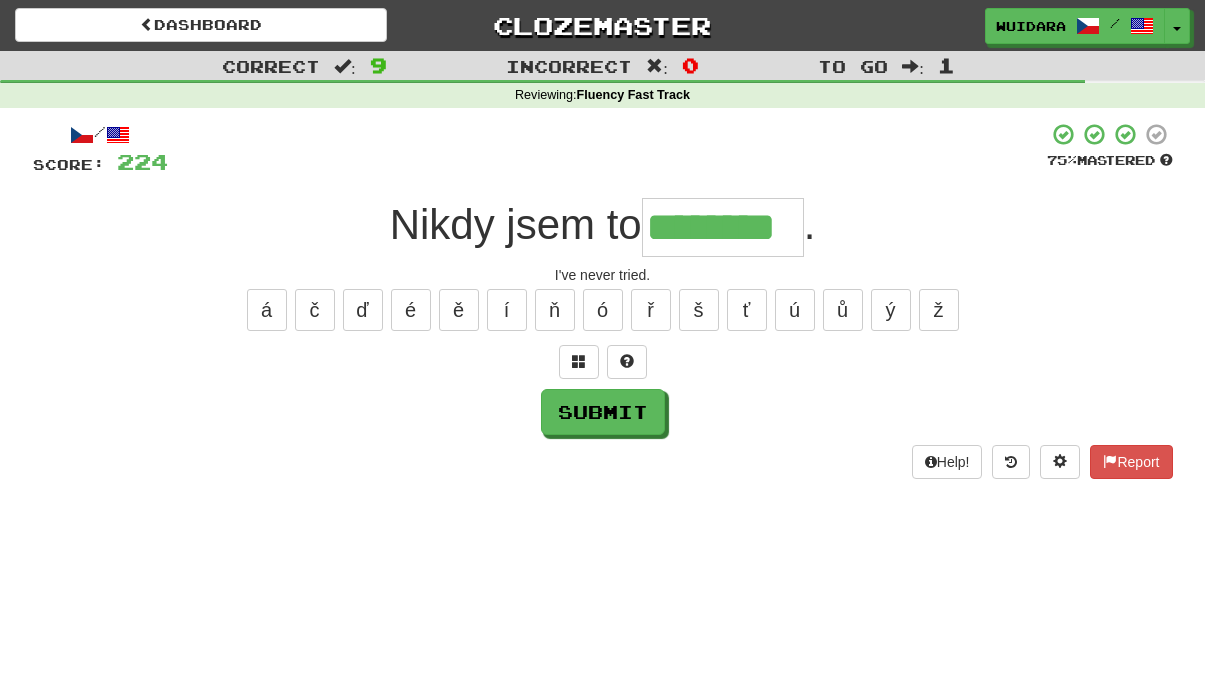 type on "********" 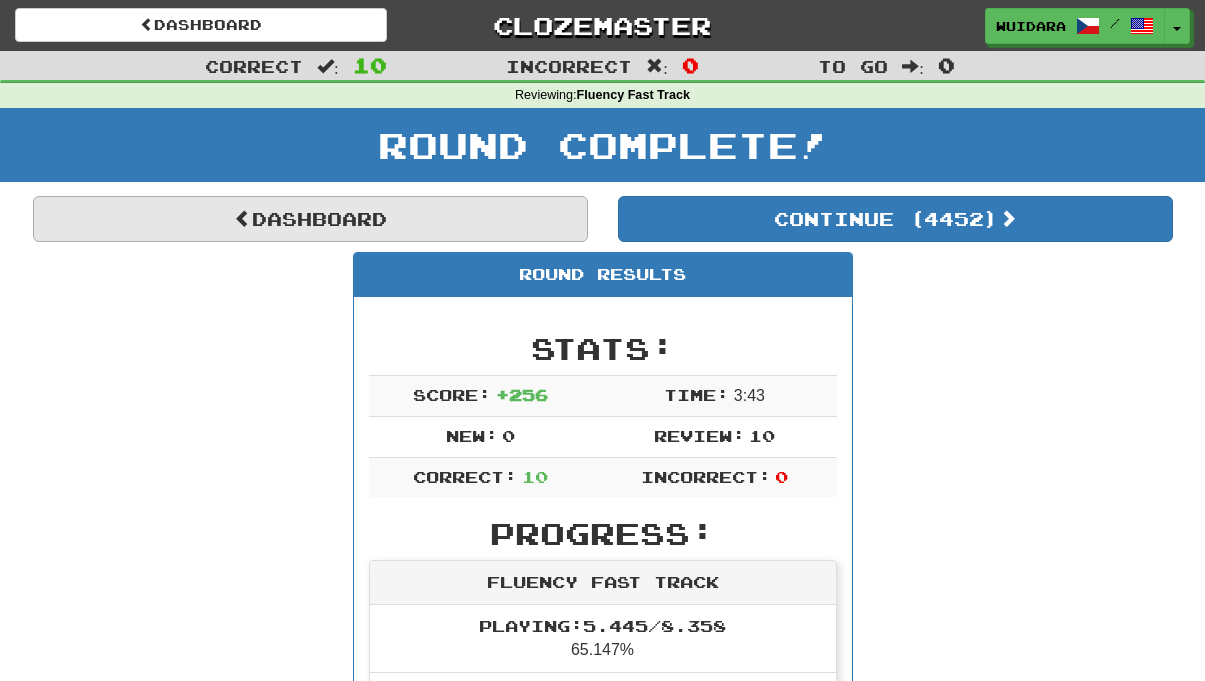 click on "Dashboard" at bounding box center (310, 219) 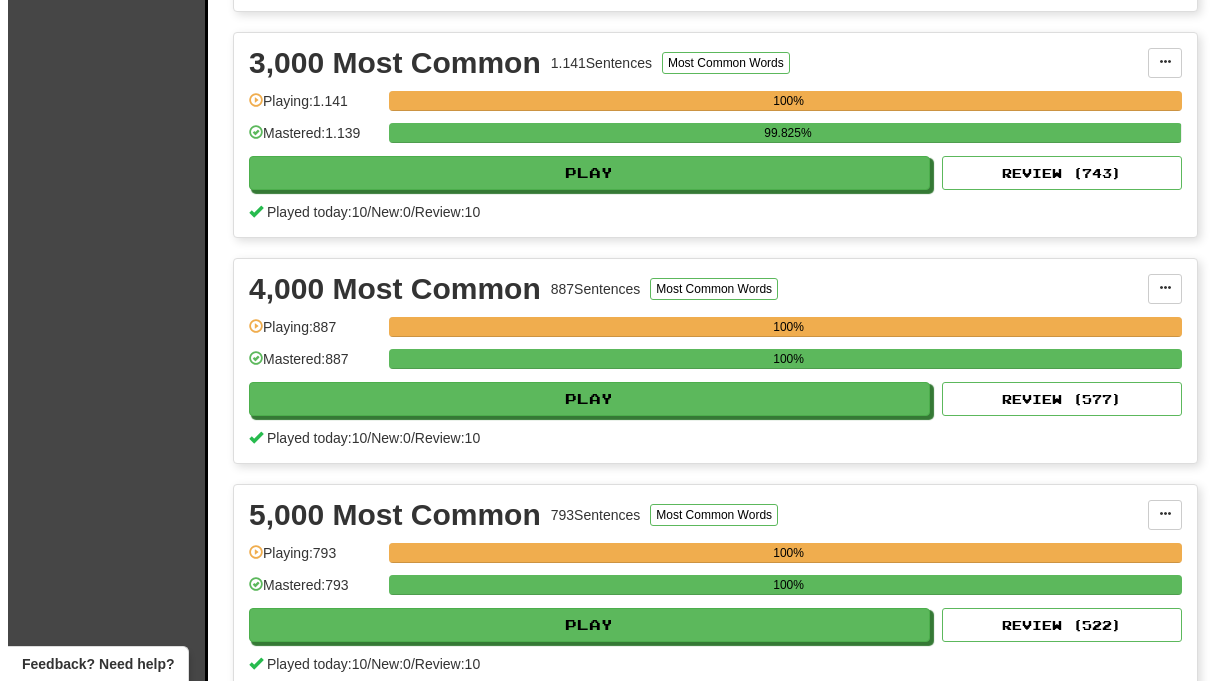 scroll, scrollTop: 1233, scrollLeft: 0, axis: vertical 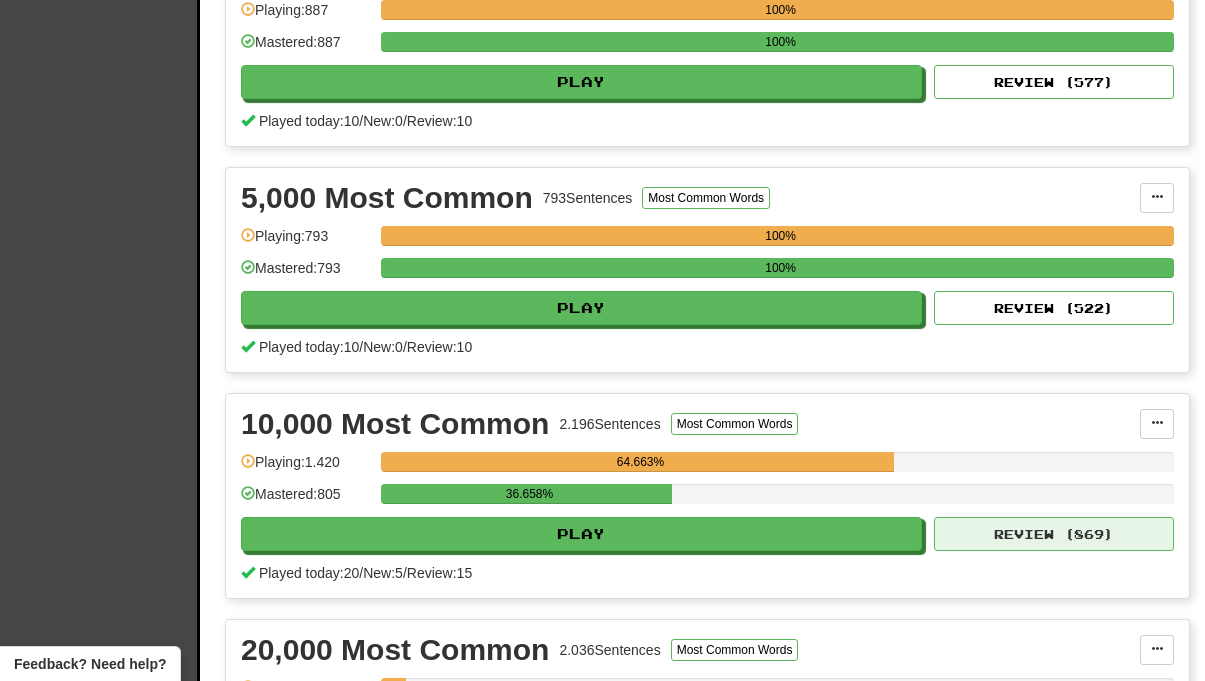 click on "Review ( 869 )" at bounding box center [1054, 534] 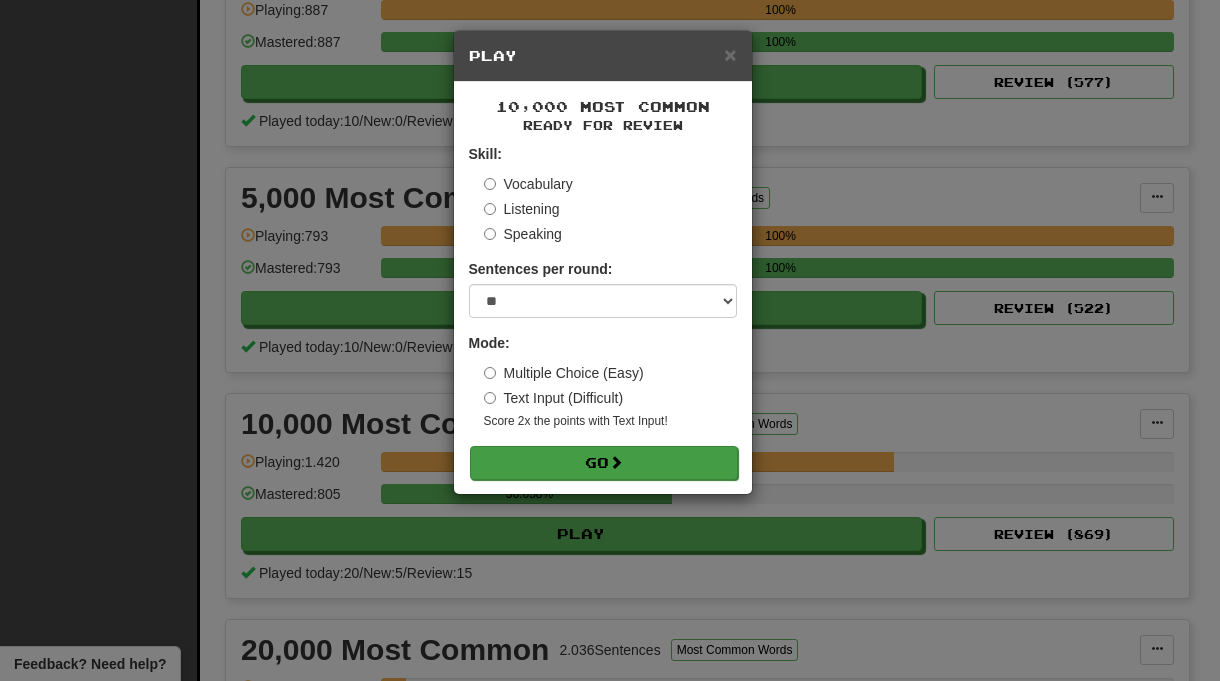 click on "Go" at bounding box center [604, 463] 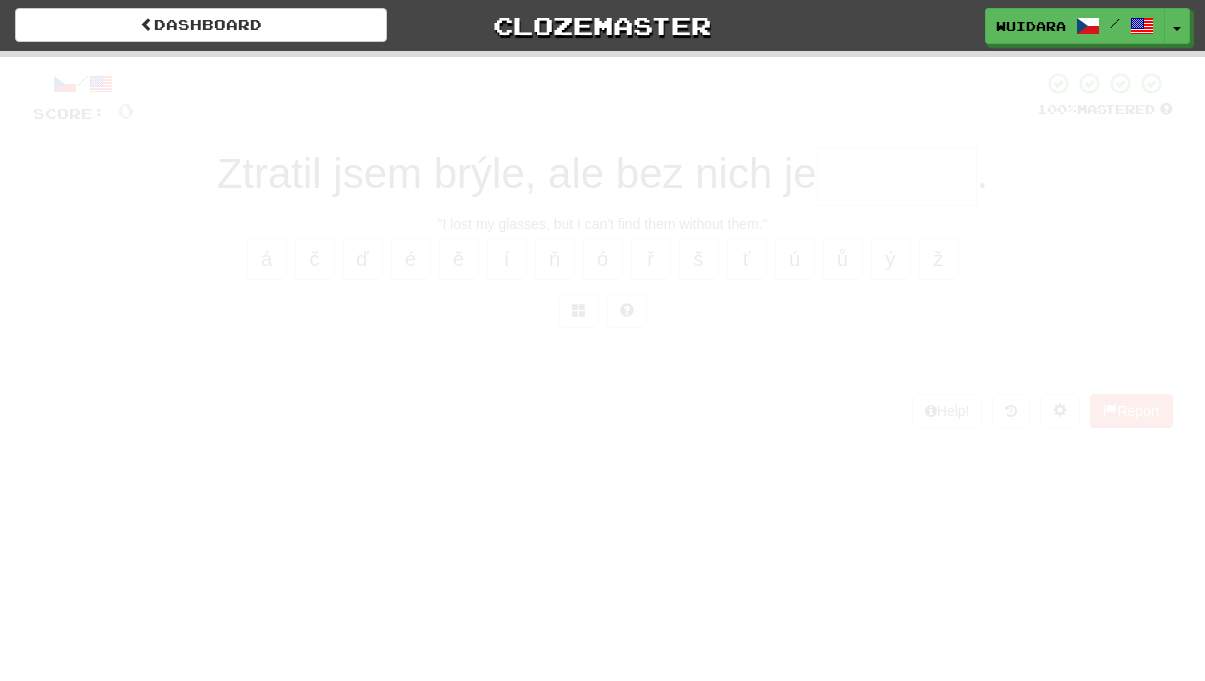 scroll, scrollTop: 0, scrollLeft: 0, axis: both 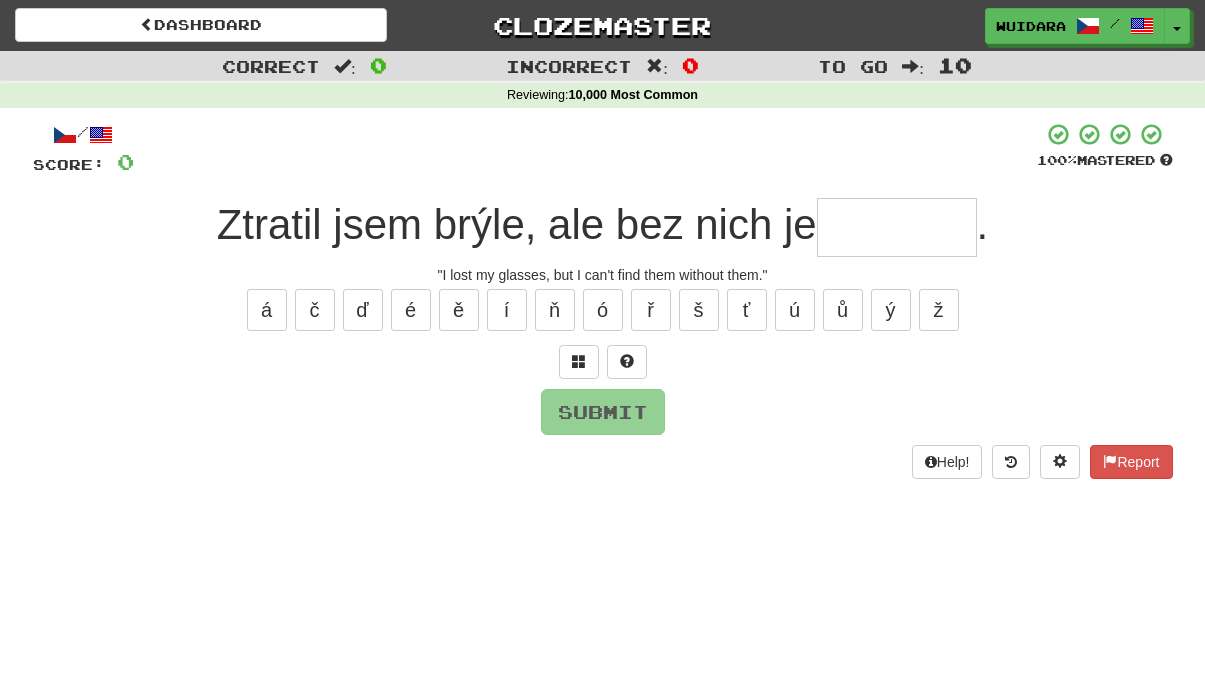 click at bounding box center (897, 227) 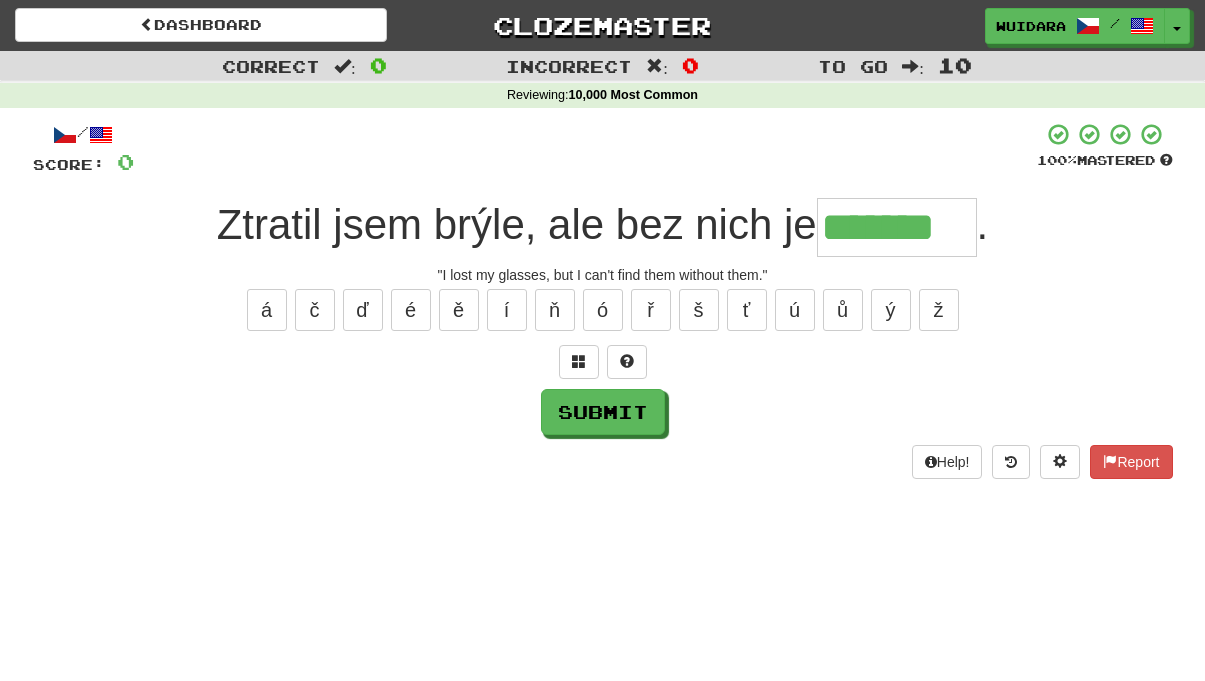 type on "*******" 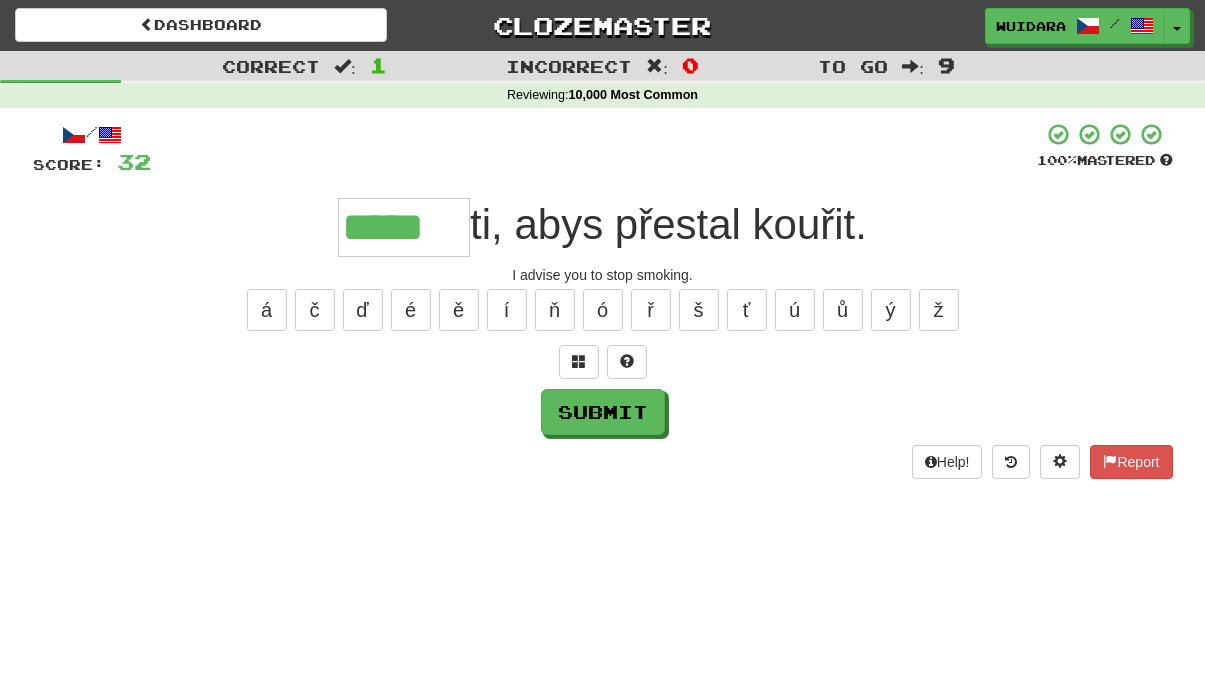 type on "*****" 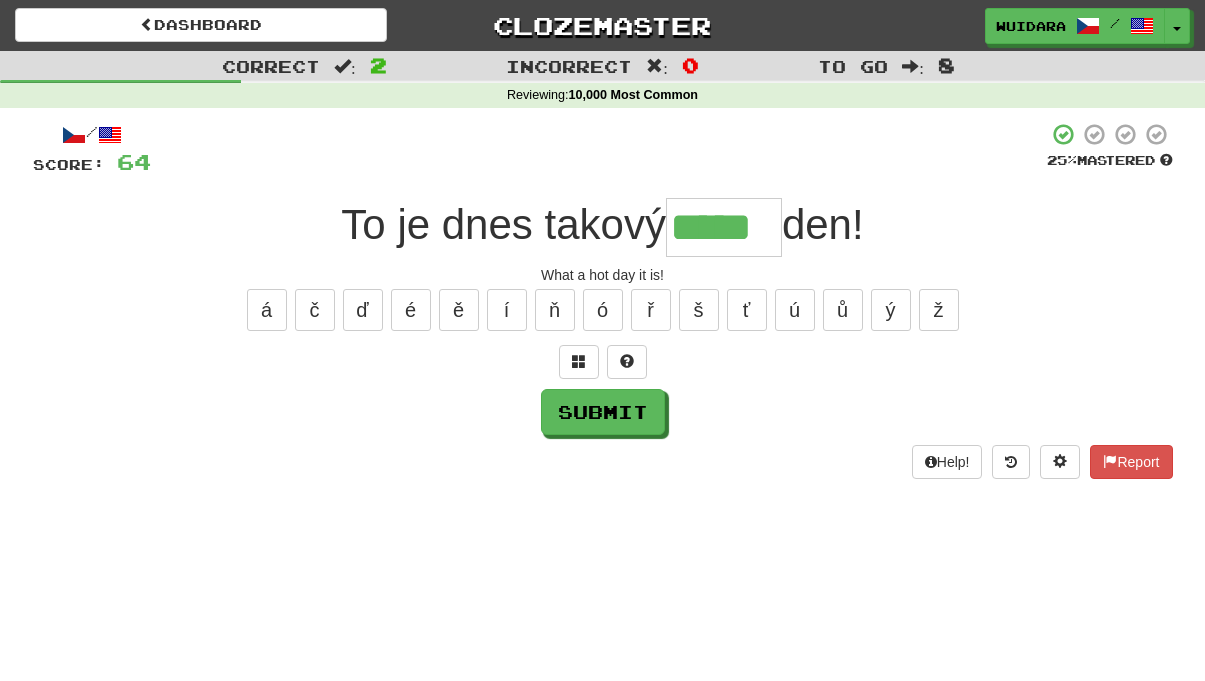 type on "*****" 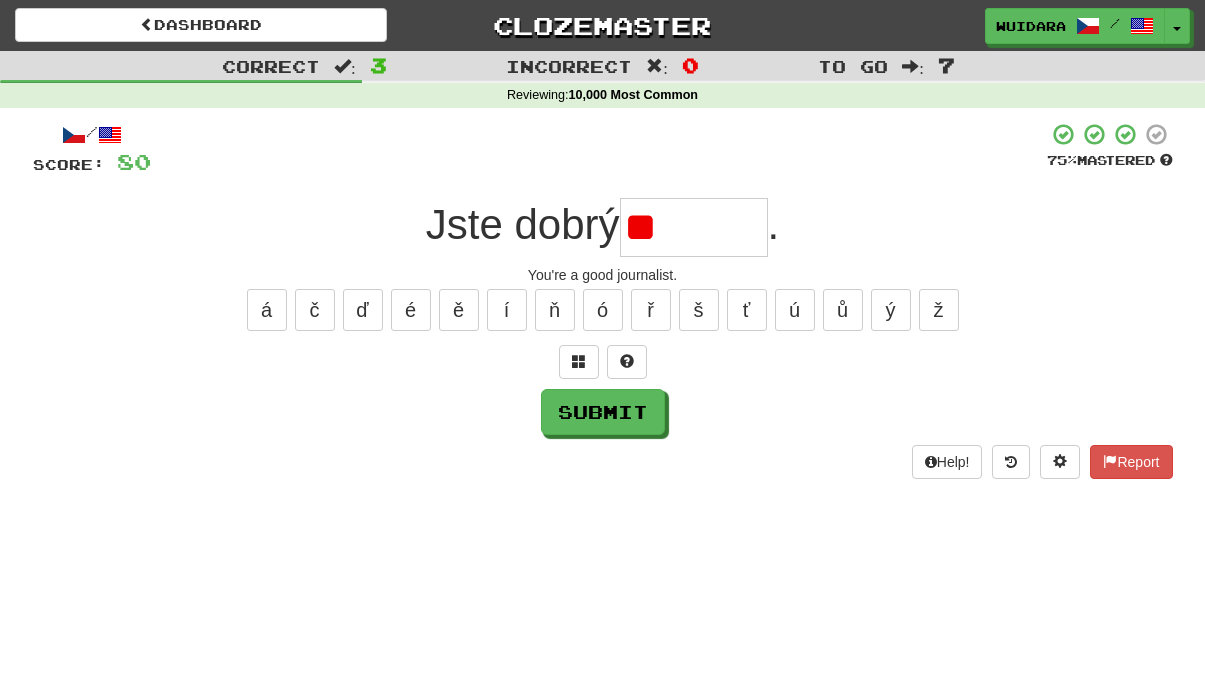 type on "*" 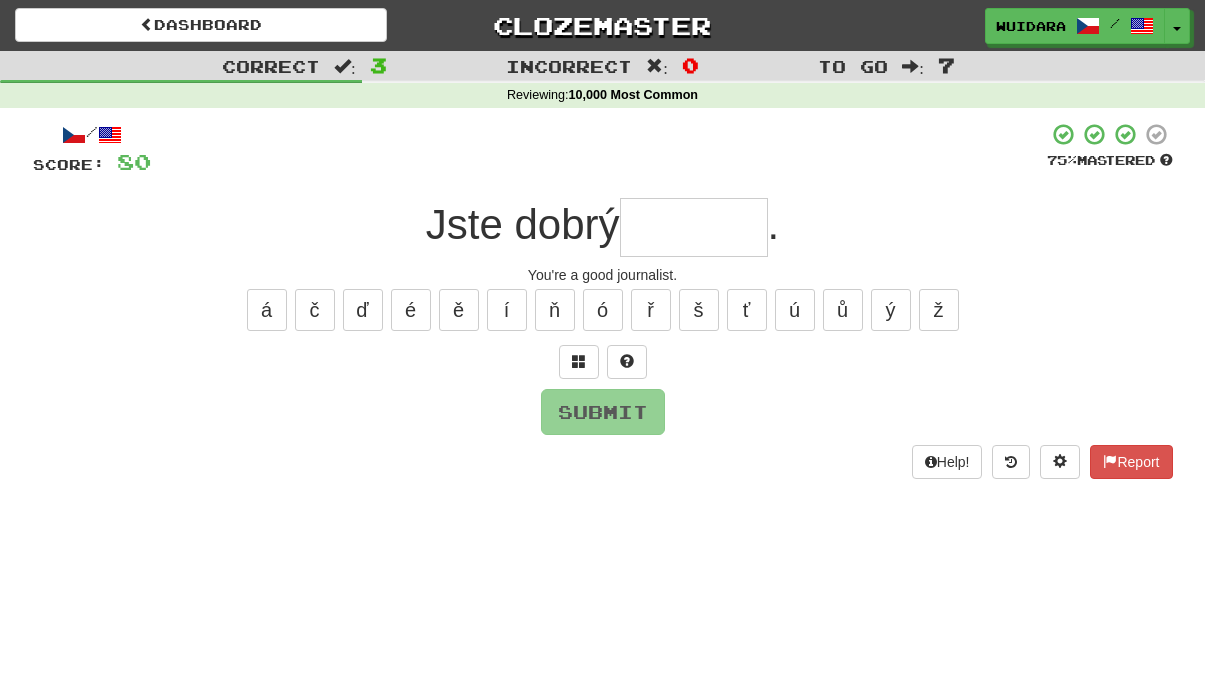 type on "*" 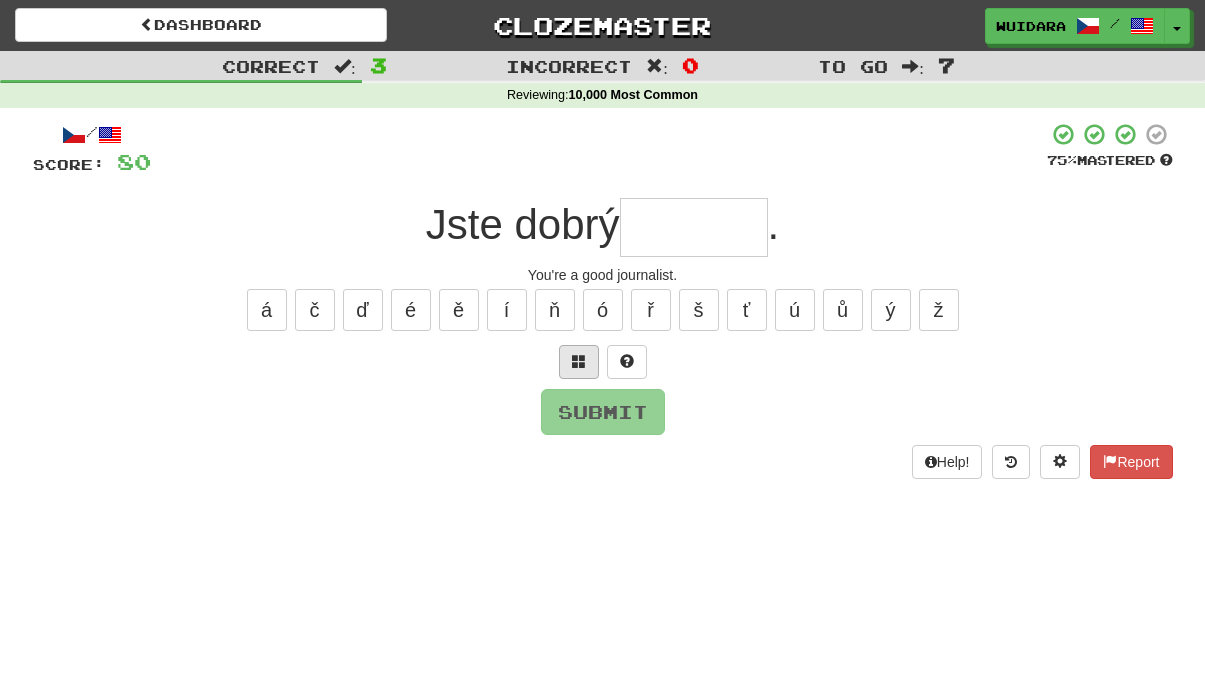 click at bounding box center (579, 362) 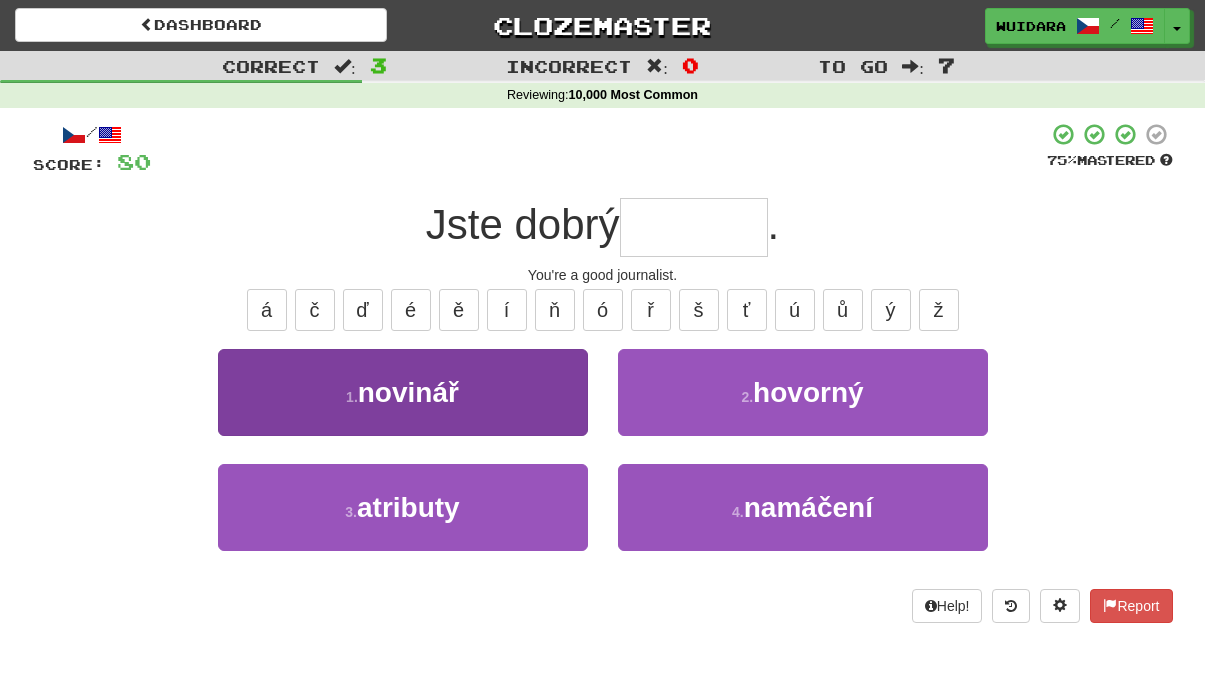 click on "1 .  novinář" at bounding box center (403, 392) 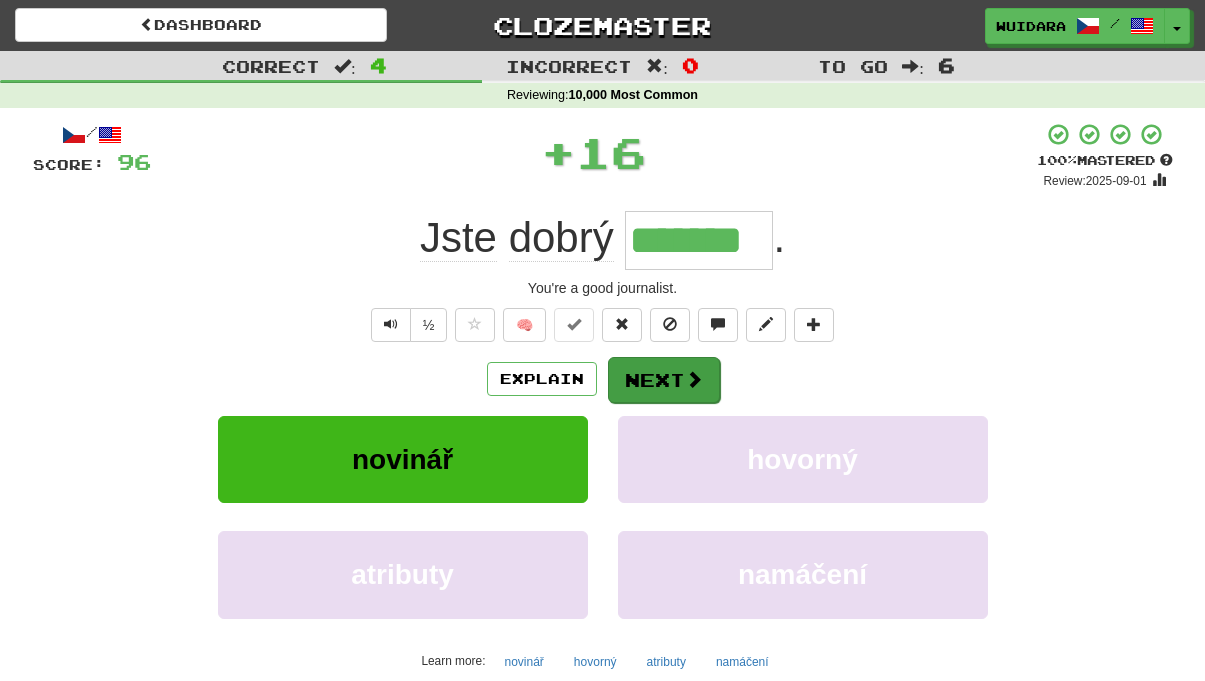 click on "Next" at bounding box center [664, 380] 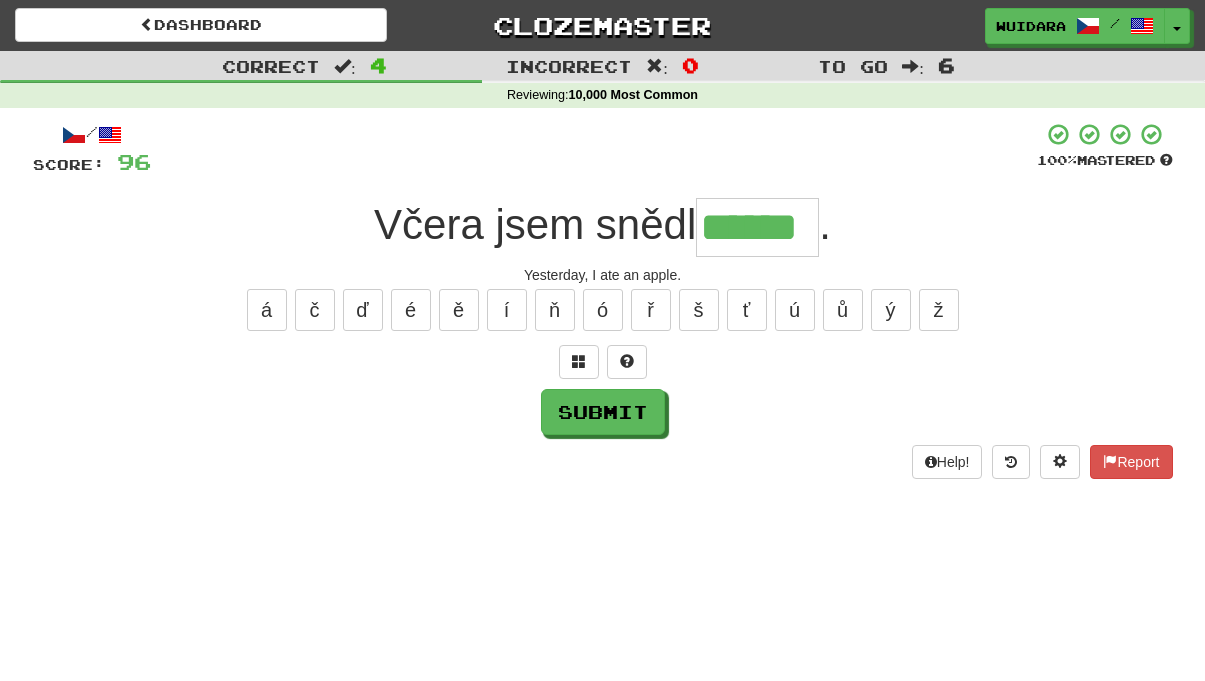 type on "******" 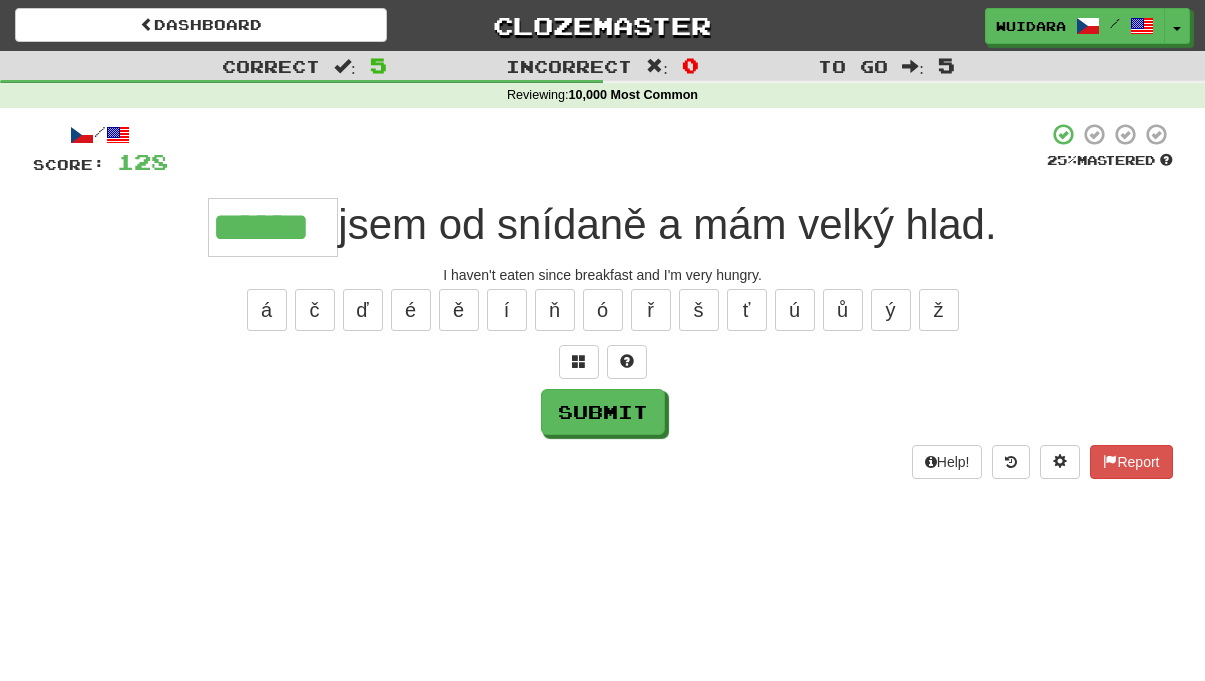type on "******" 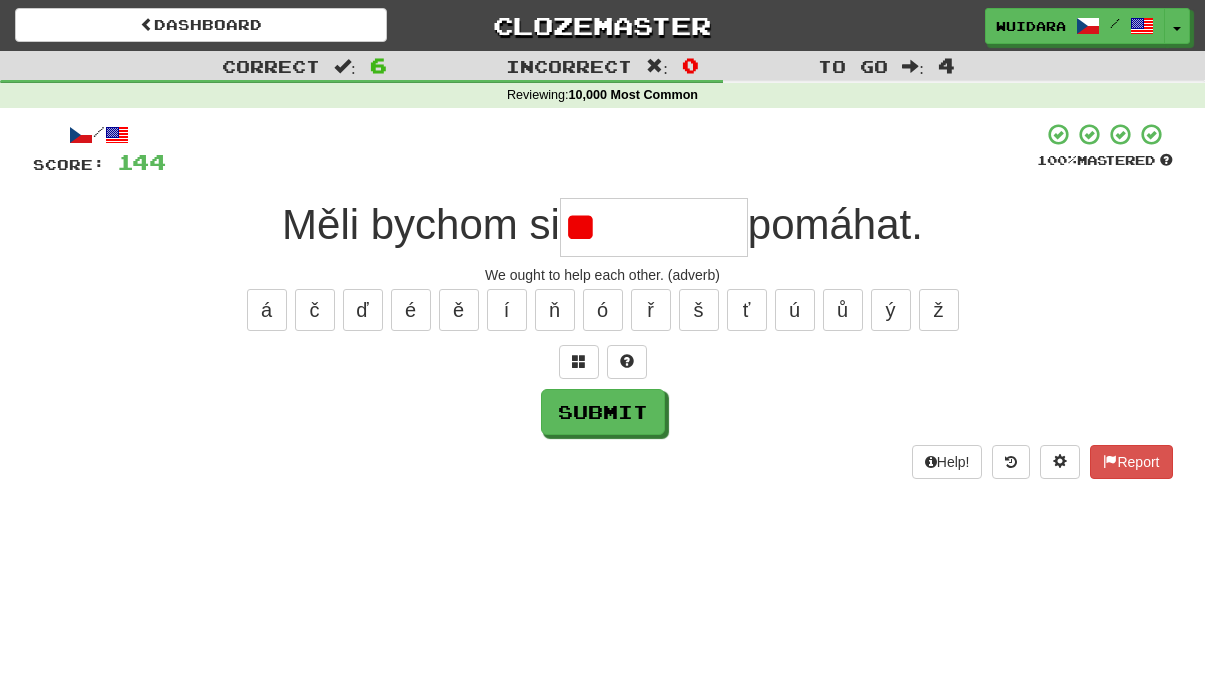 type on "*" 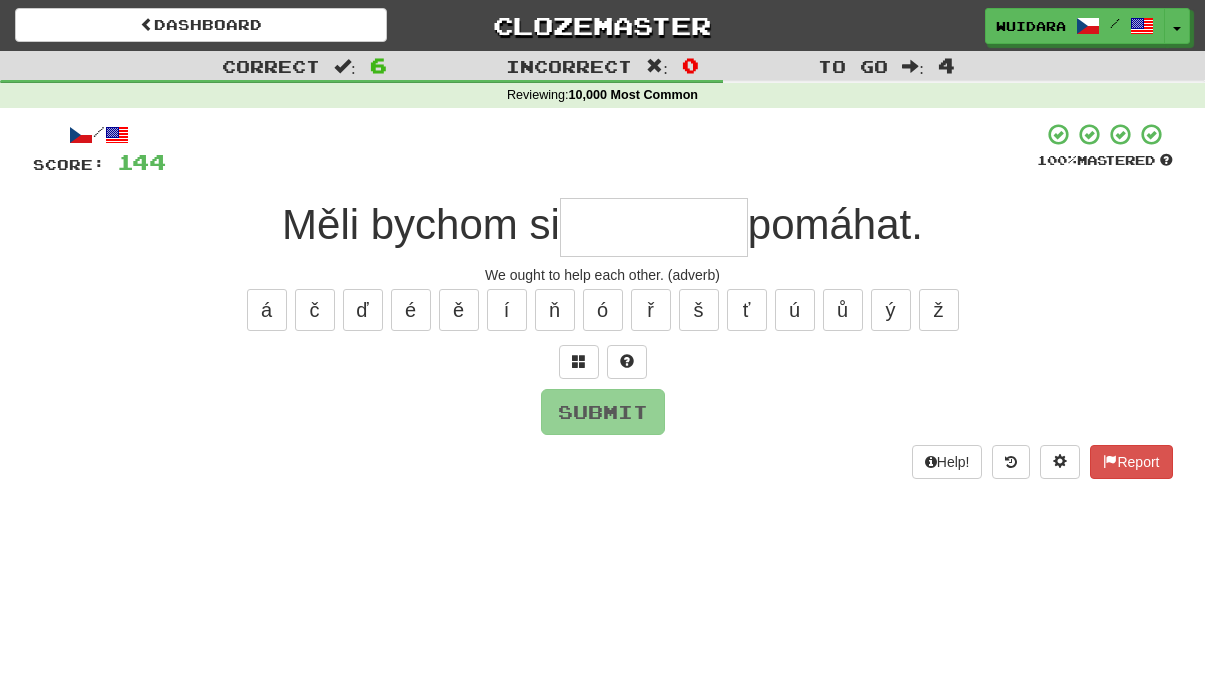 type on "*" 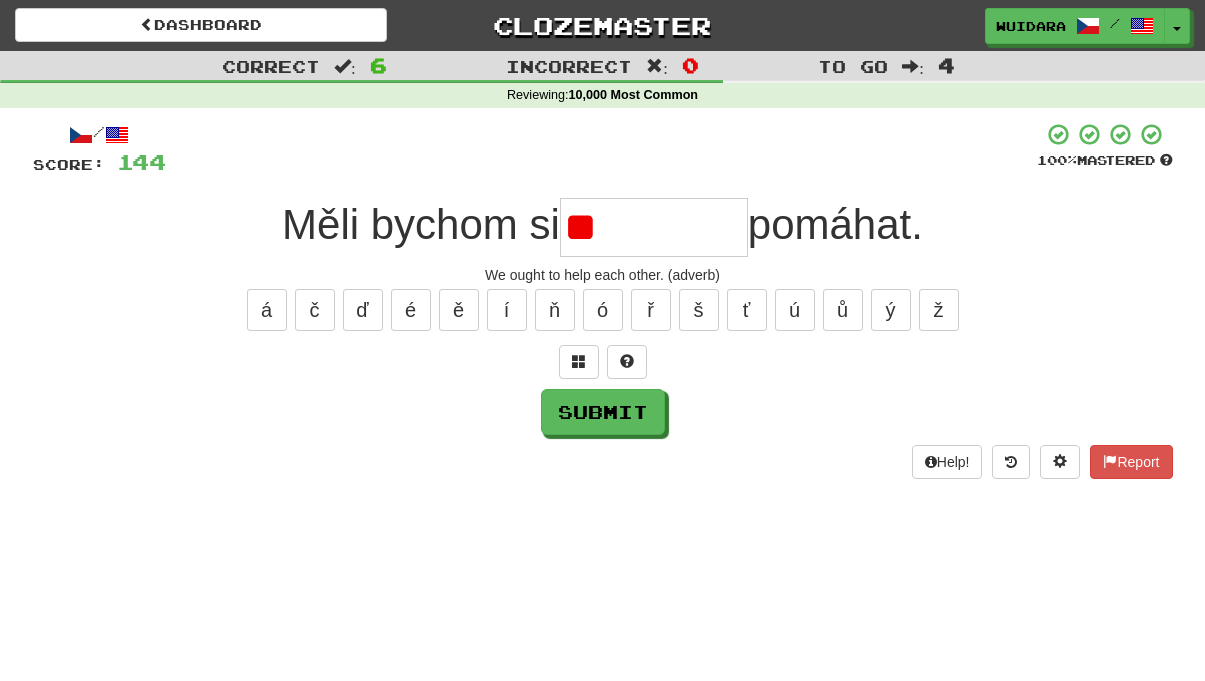 type on "*" 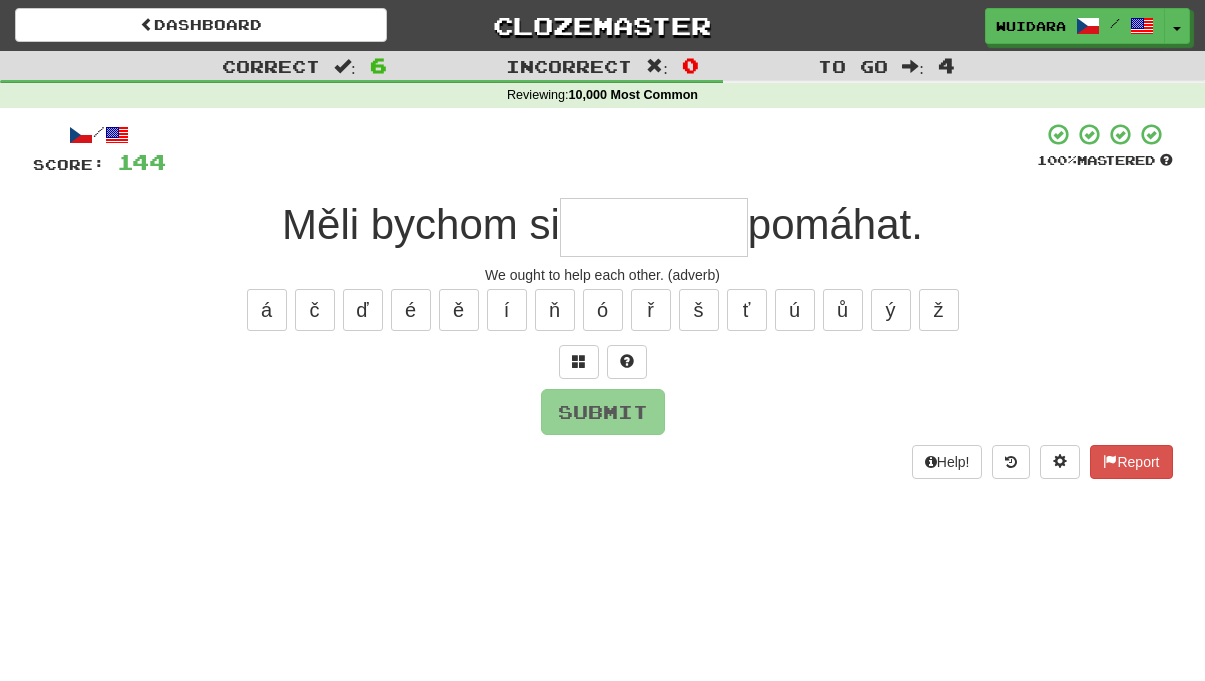 type on "*" 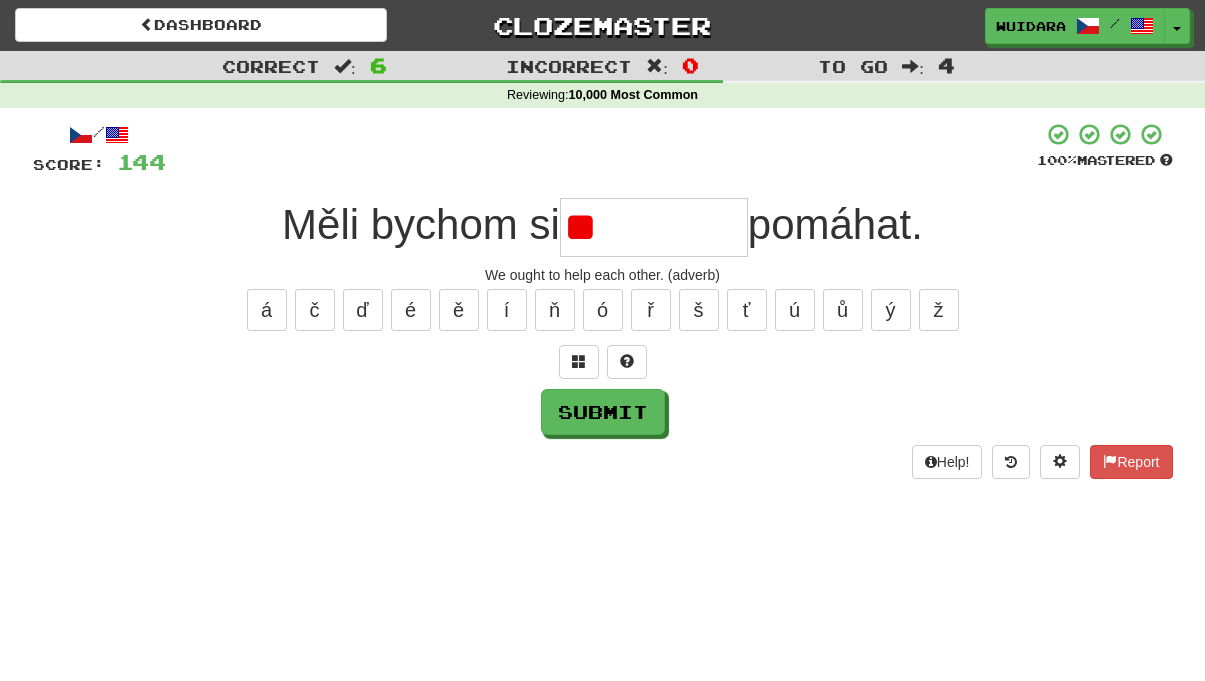 type on "*" 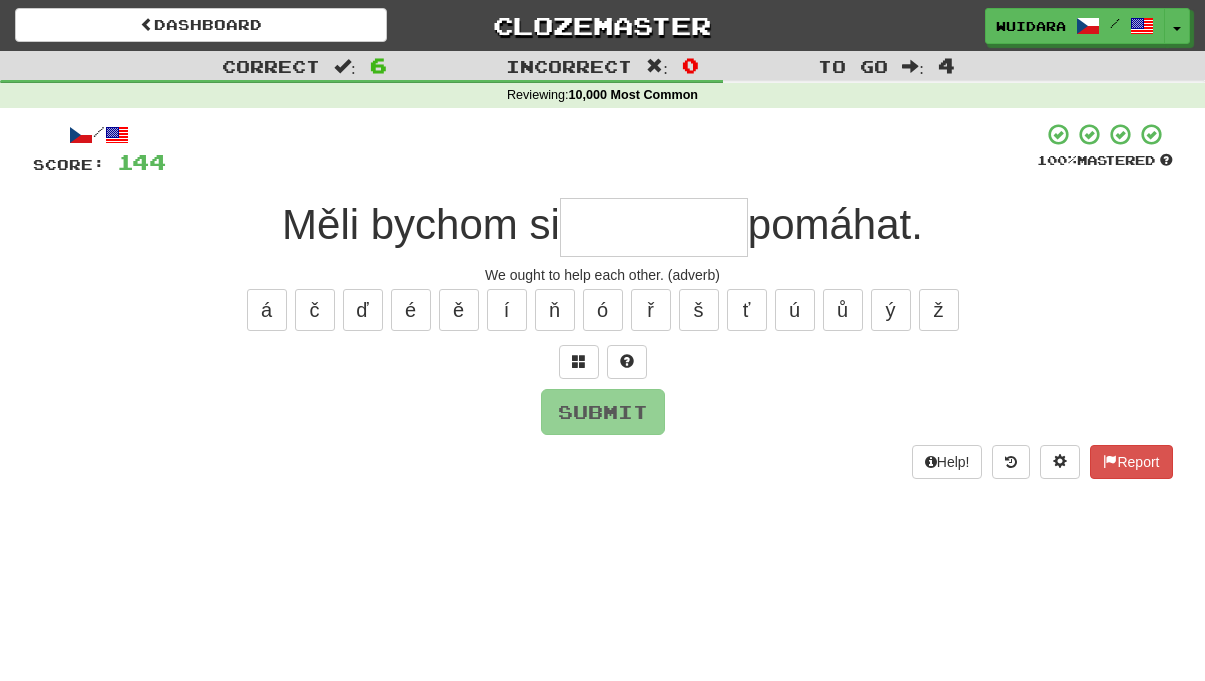 type on "*" 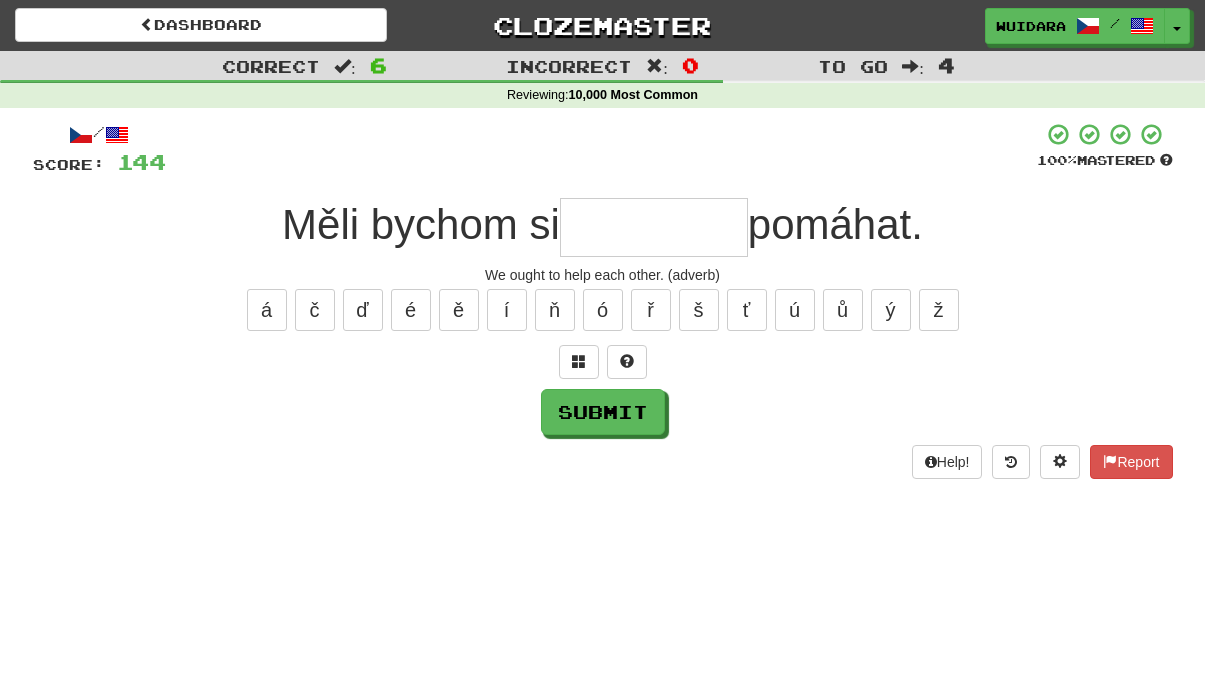 type on "*" 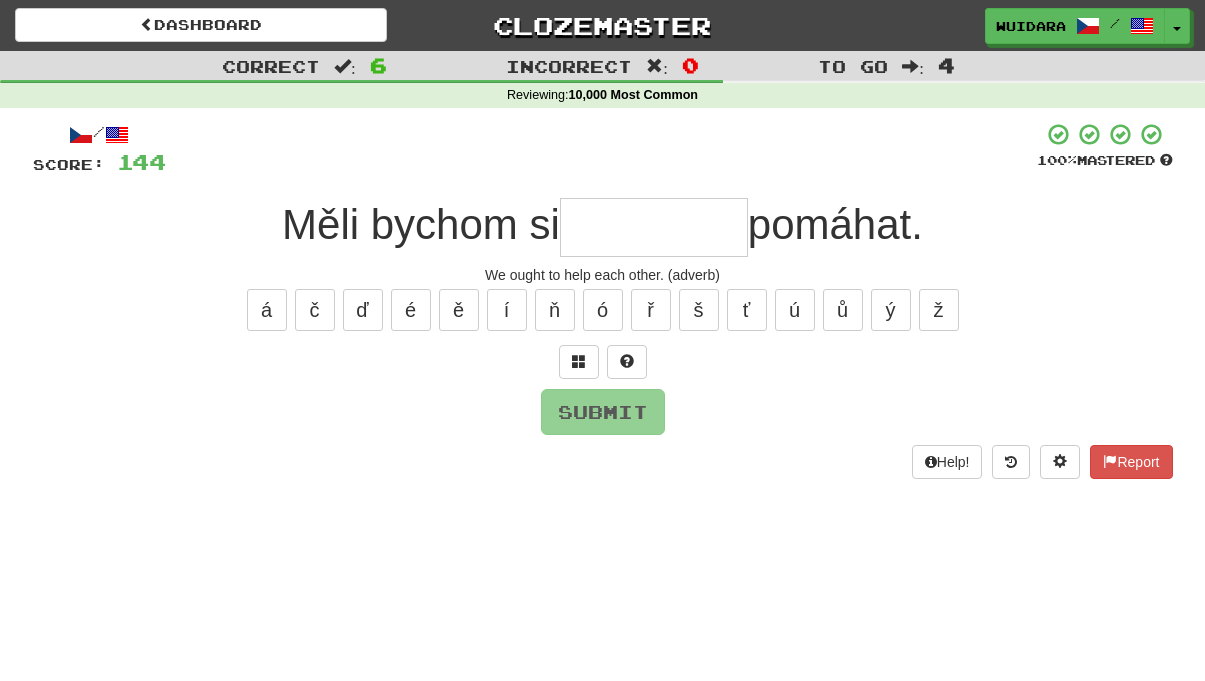 type on "*" 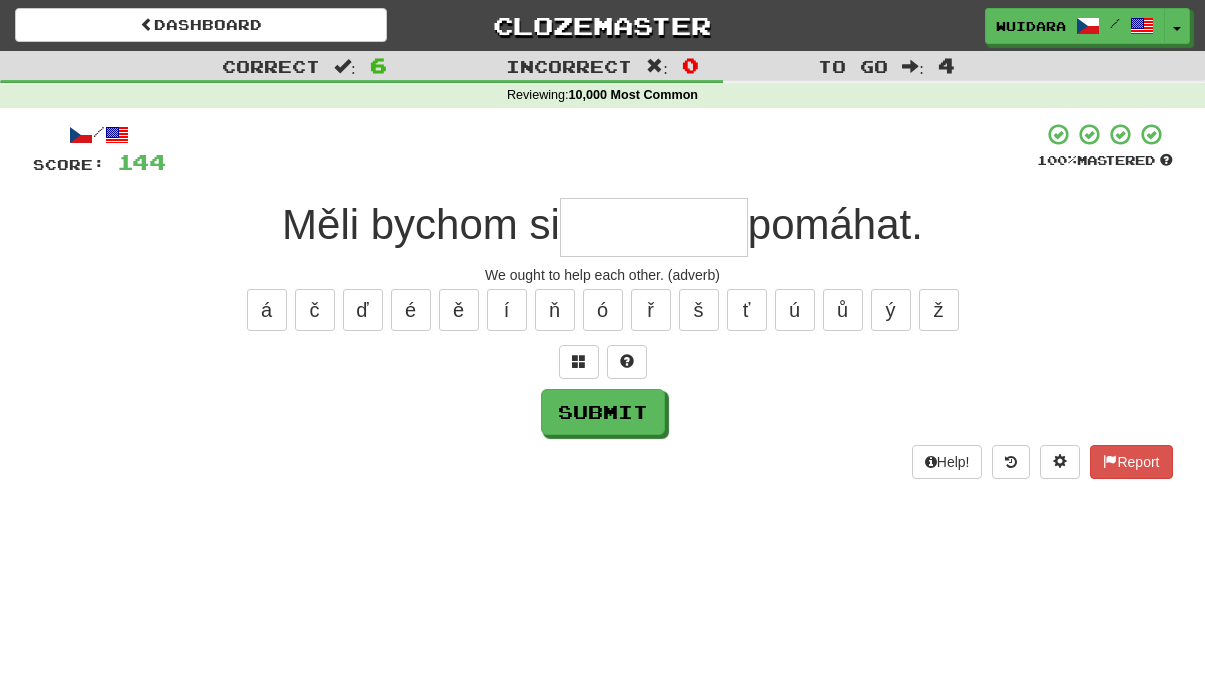type on "*" 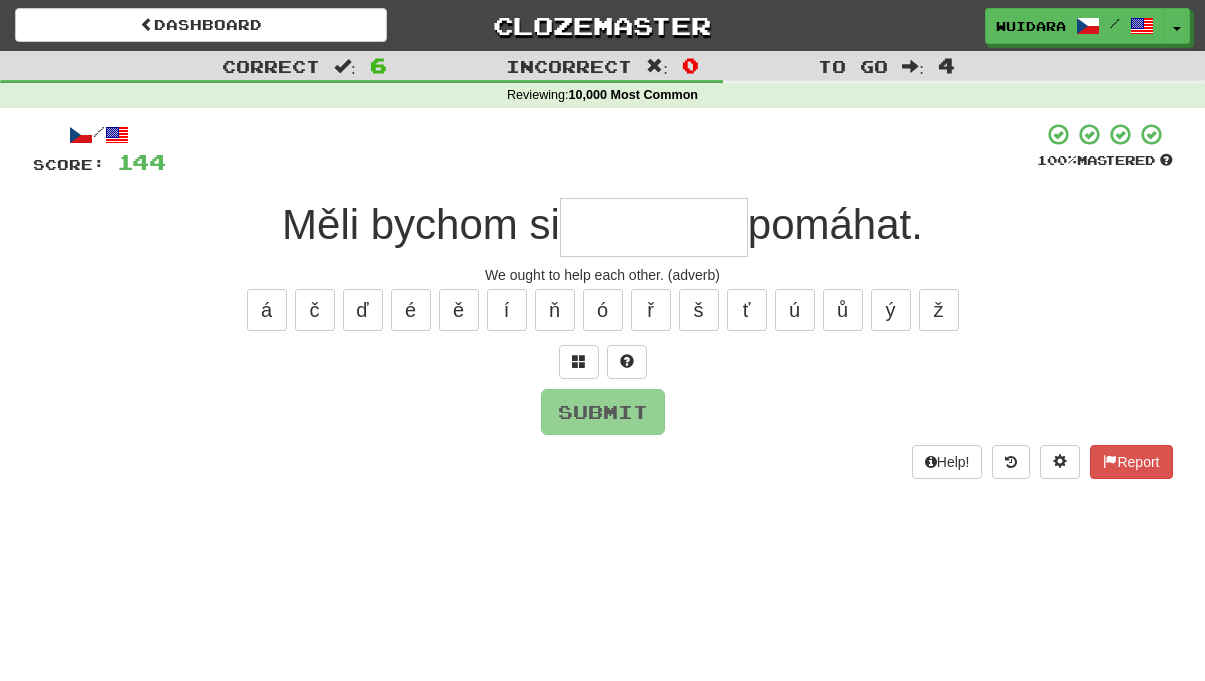 type on "*" 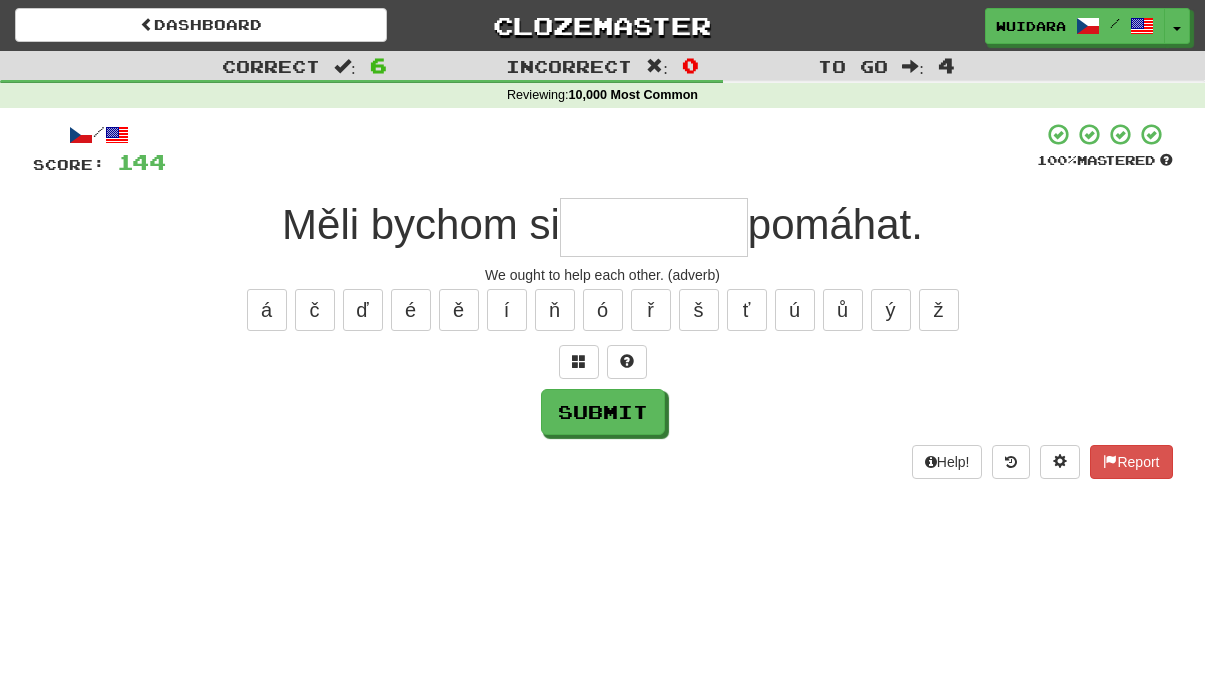 type on "*" 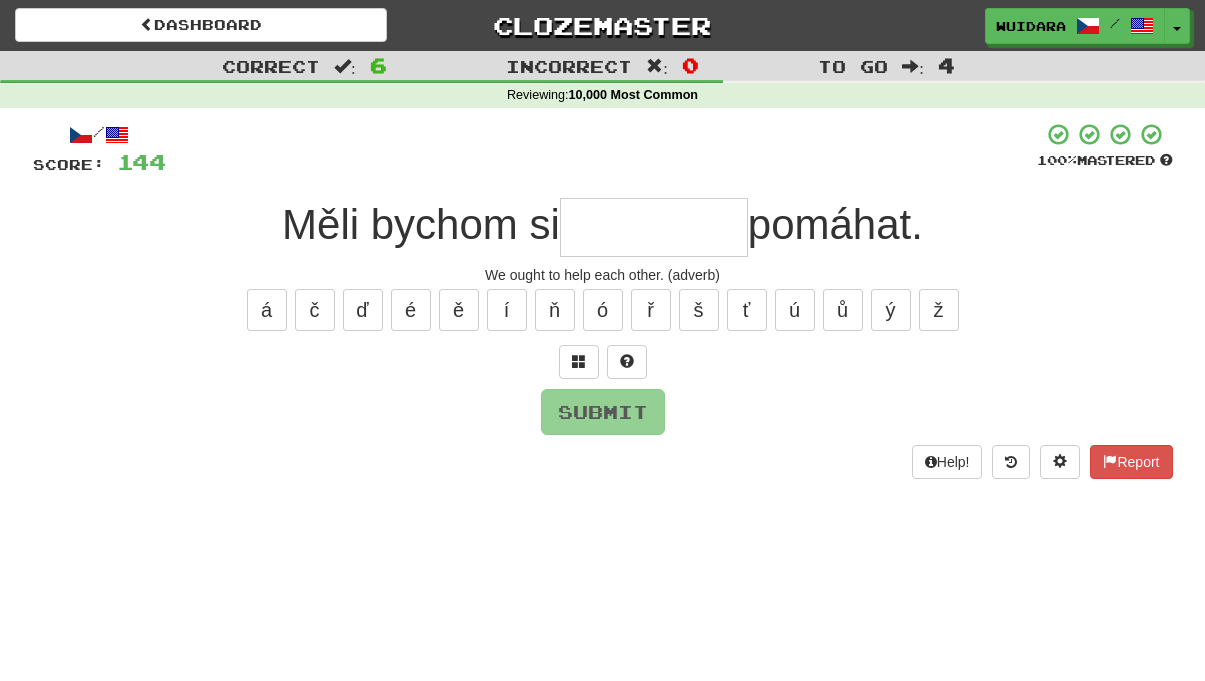 type on "*" 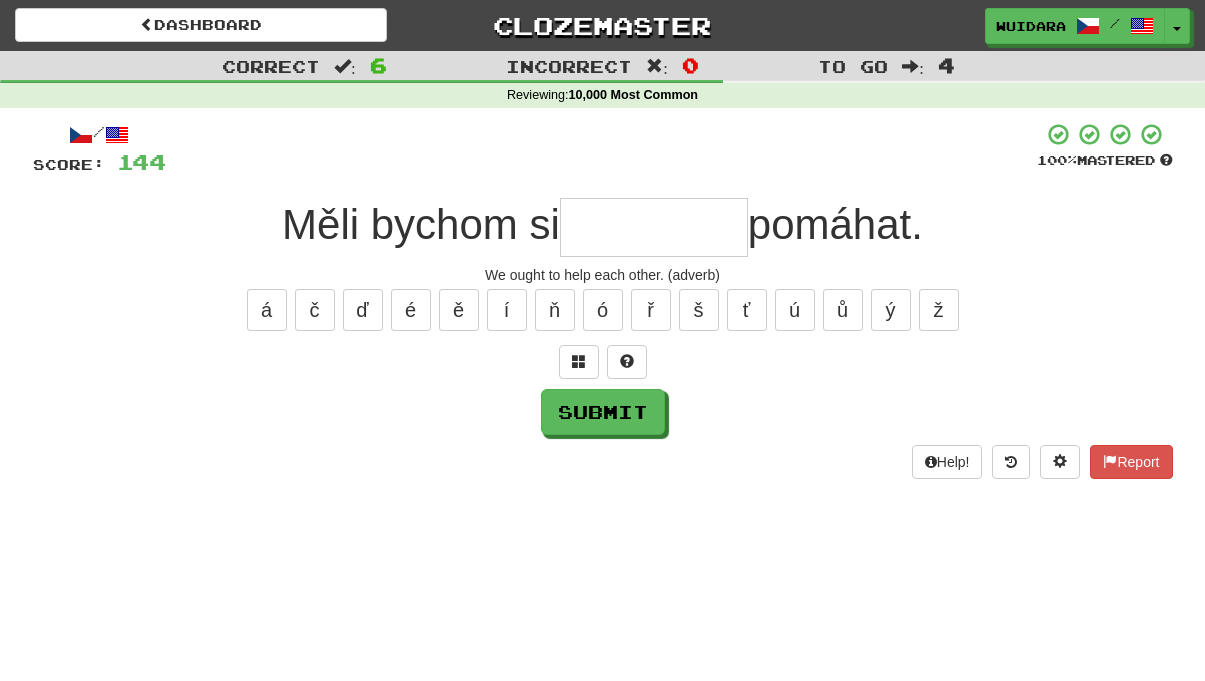 type on "*" 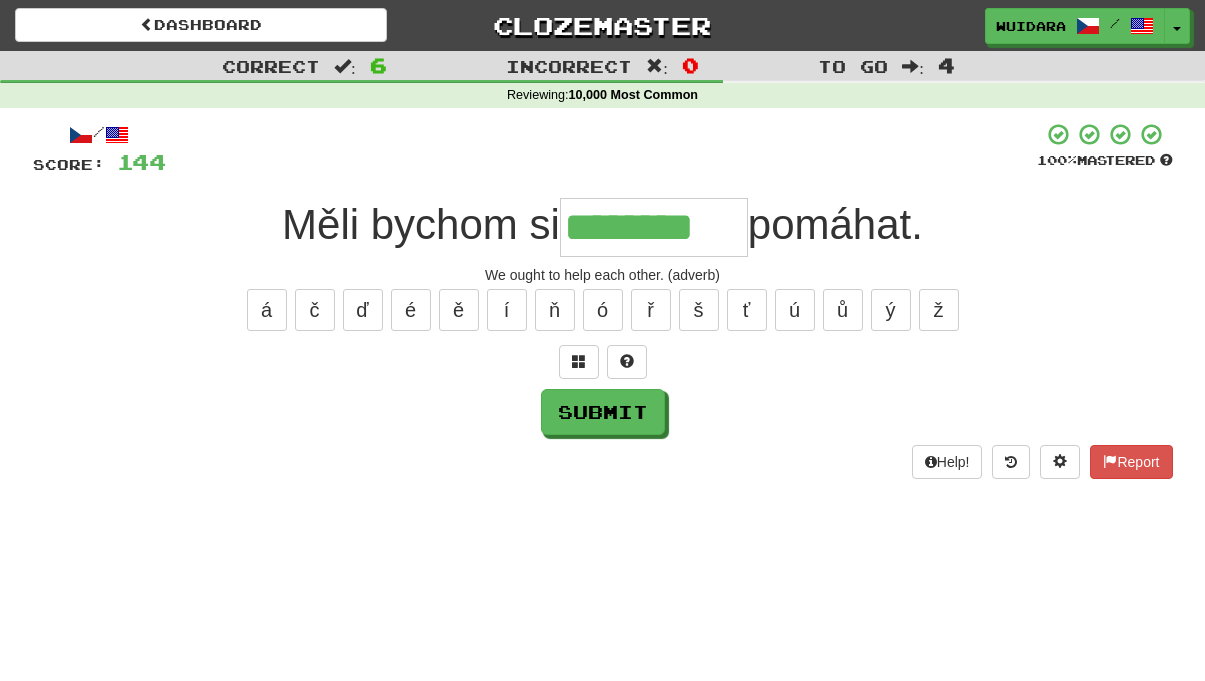 type on "********" 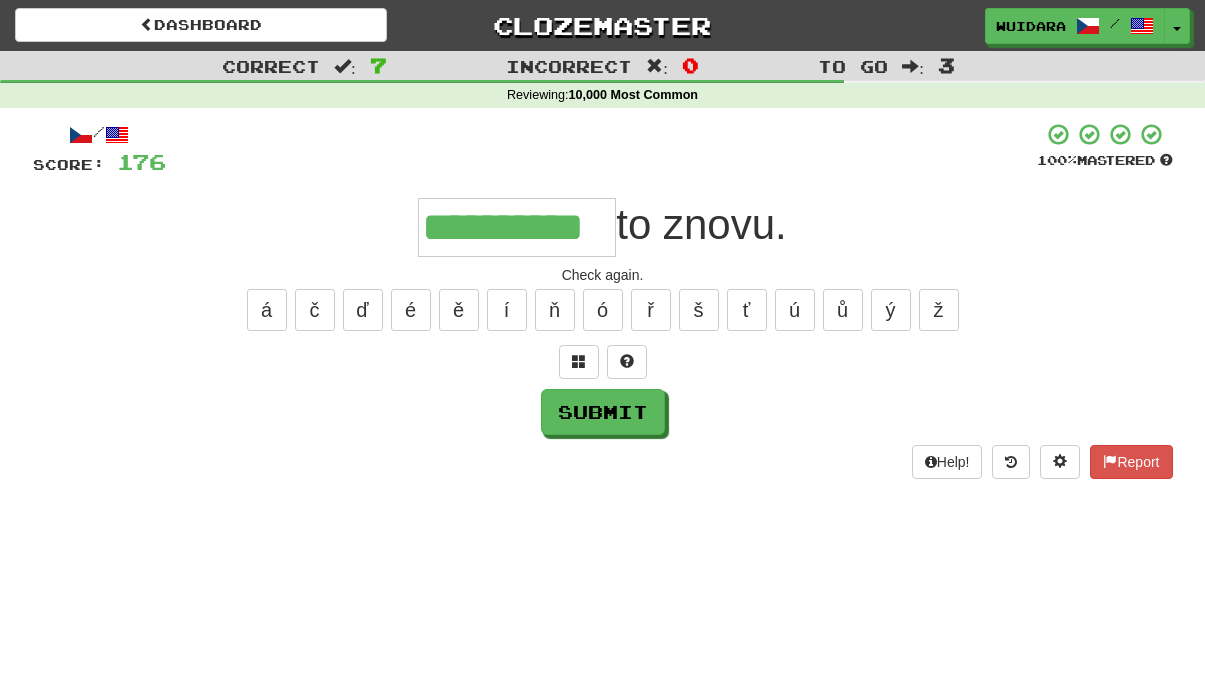 type on "**********" 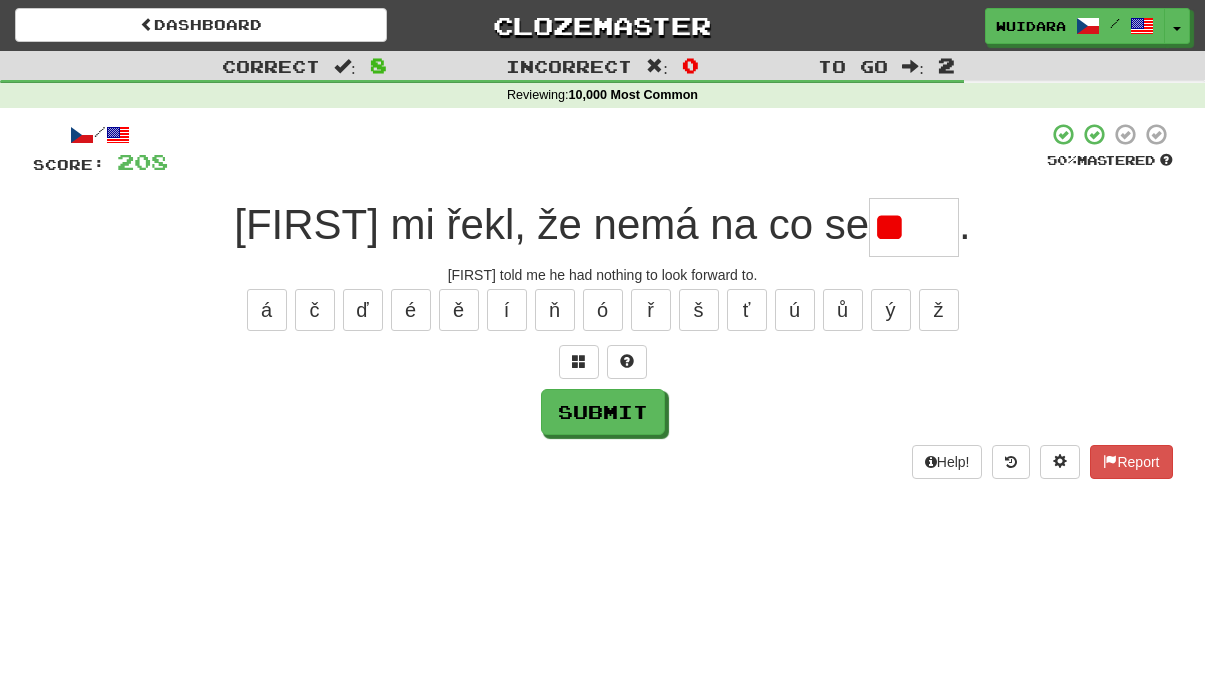 type on "*" 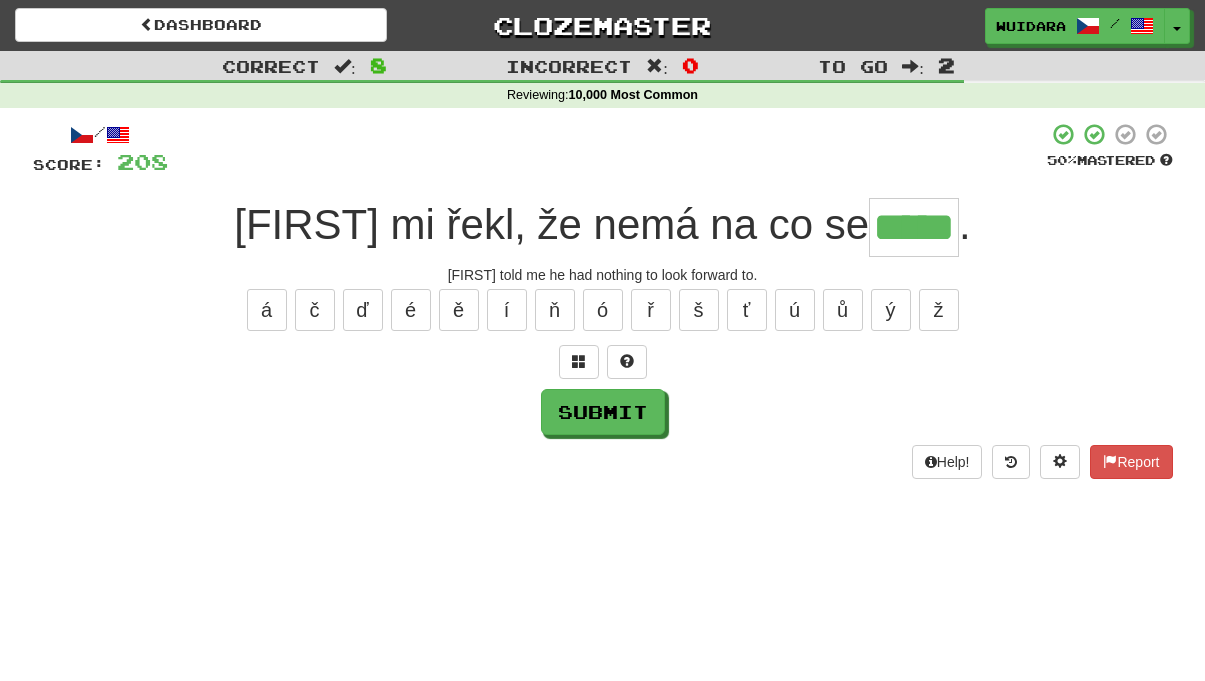 type on "*****" 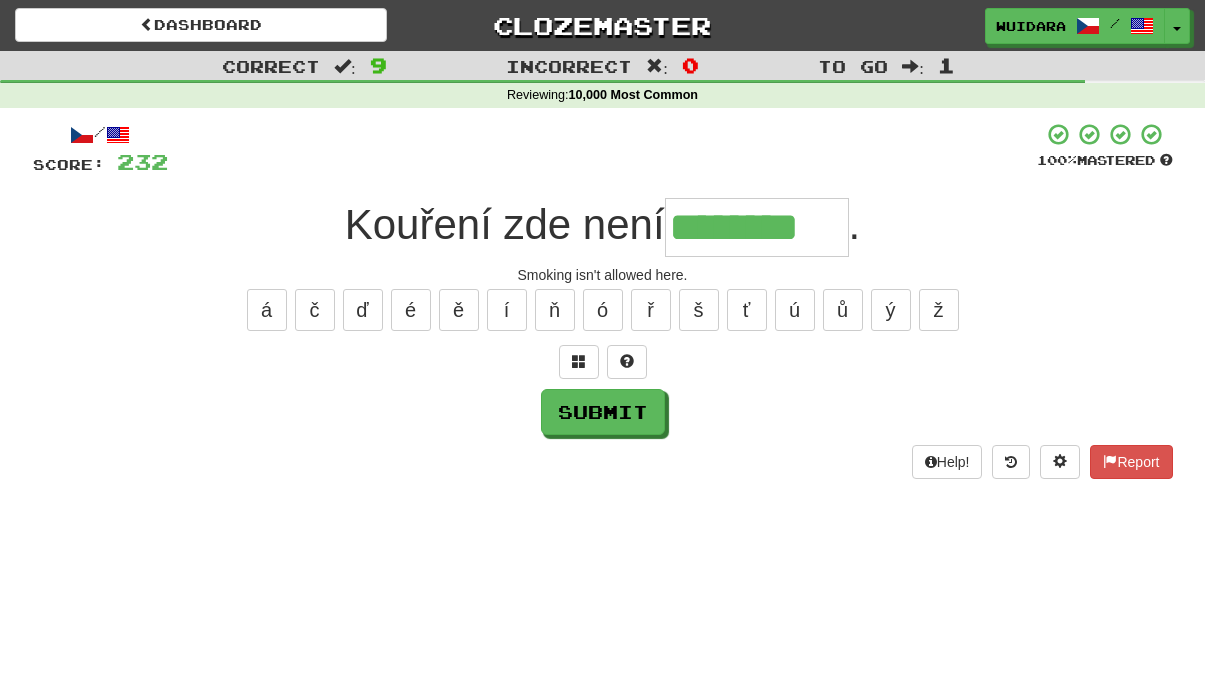 type on "********" 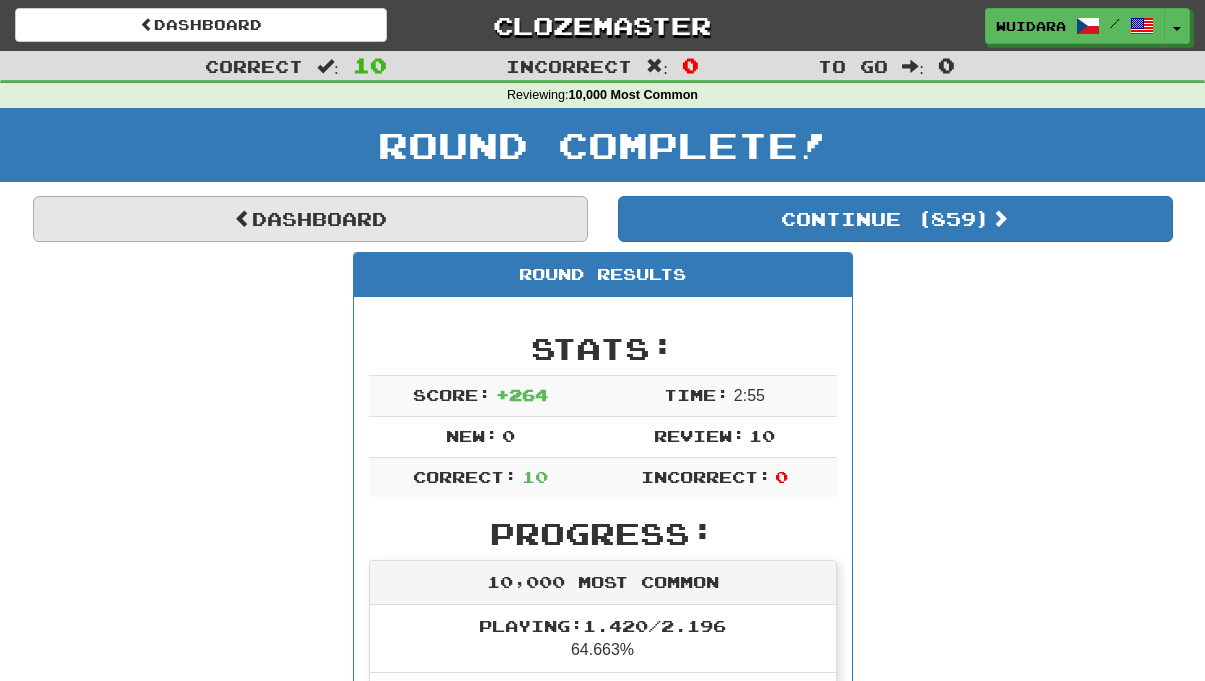 click on "Dashboard" at bounding box center [310, 219] 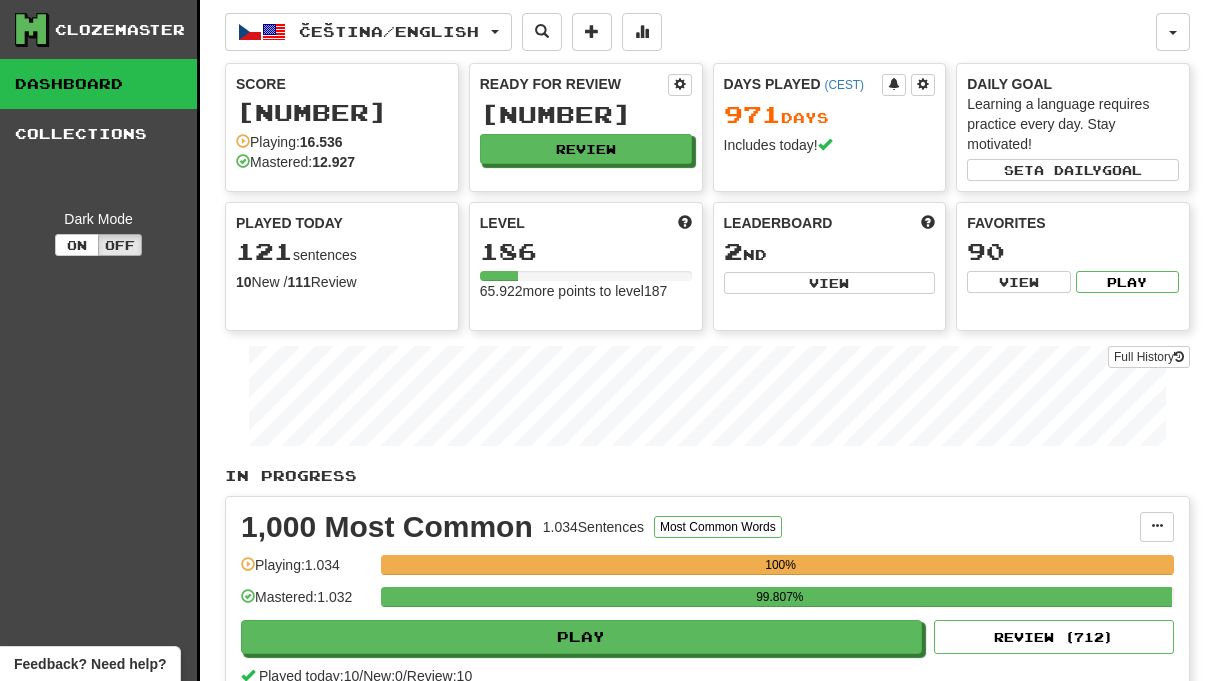 scroll, scrollTop: 0, scrollLeft: 0, axis: both 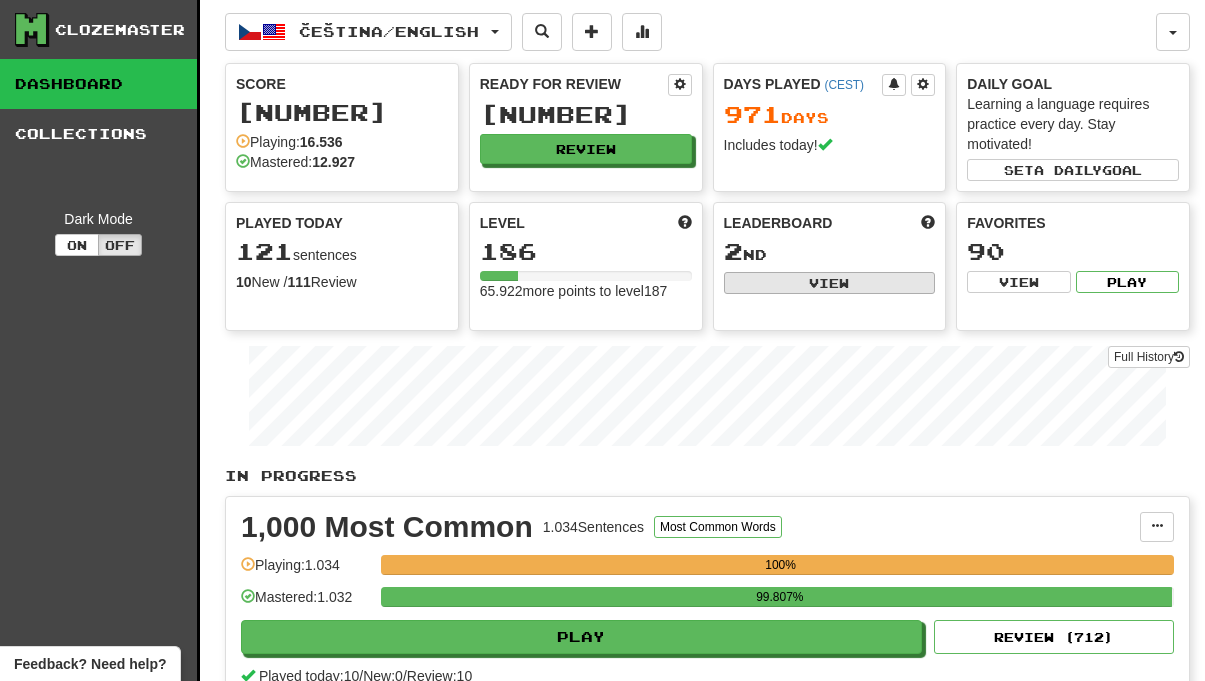 click on "View" at bounding box center [830, 283] 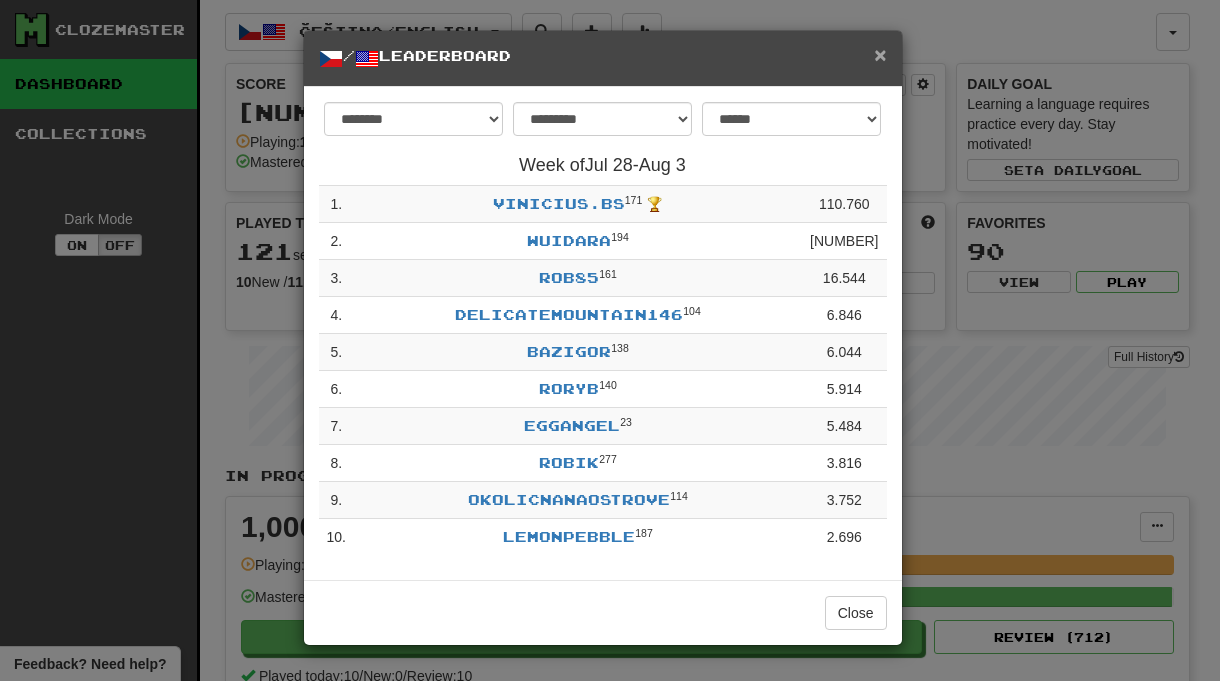 click on "×" at bounding box center (880, 54) 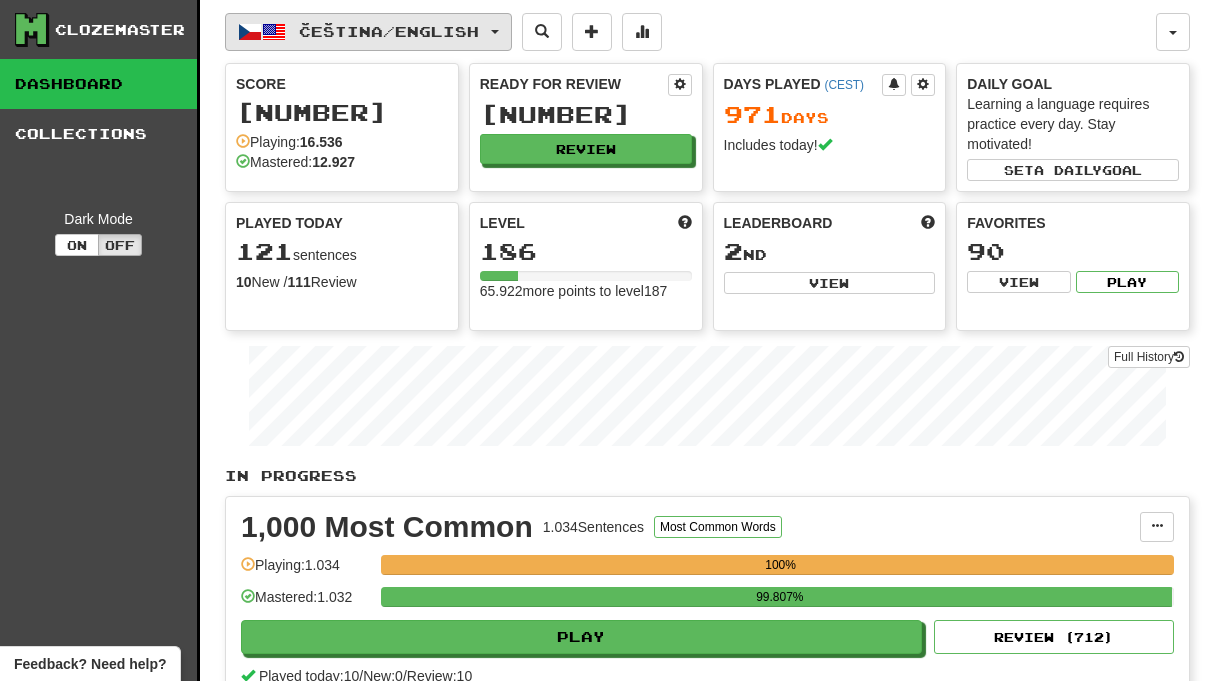 click on "Čeština  /  English" at bounding box center [368, 32] 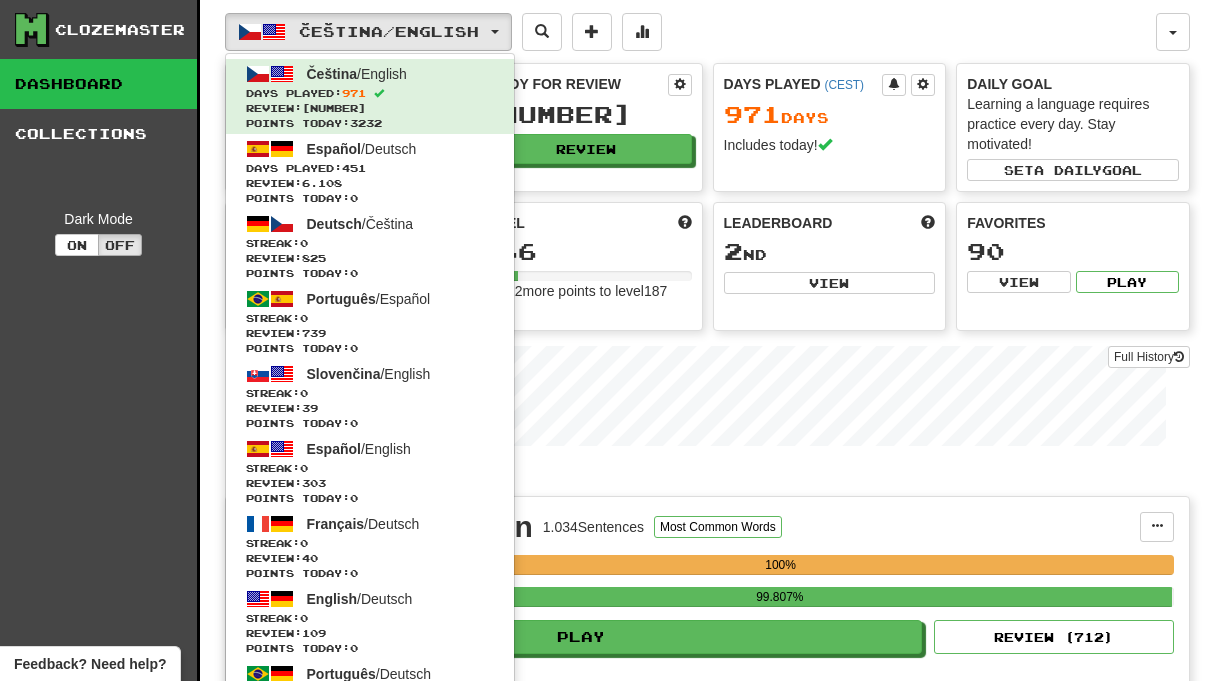 click on "Čeština  /  English Čeština  /  English Days Played:  [NUMBER]   Review:  [NUMBER] Points today:  [NUMBER] Español  /  Deutsch Days Played:  [NUMBER]   Review:  [NUMBER] Points today:  0 Deutsch  /  Čeština Streak:  0   Review:  [NUMBER] Points today:  0 Português  /  Español Streak:  0   Review:  [NUMBER] Points today:  0 Slovenčina  /  English Streak:  0   Review:  [NUMBER] Points today:  0 Español  /  English Streak:  0   Review:  [NUMBER] Points today:  0 Français  /  Deutsch Streak:  0   Review:  [NUMBER] Points today:  0 English  /  Deutsch Streak:  0   Review:  [NUMBER] Points today:  0 Português  /  Deutsch Streak:  0   Review:  [NUMBER] Points today:  0 Română  /  English Streak:  0   Review:  [NUMBER] Points today:  0 Latina  /  English Streak:  0   Review:  [NUMBER] Points today:  0 Čeština  /  Français Streak:  0   Review:  0 Points today:  0 Deutsch  /  English Streak:  0   Review:  0 Points today:  0 English  /  Čeština Streak:  0   Review:  0 Points today:  0 Hrvatski  /  English Streak:  0   Review:  0 Points today:  0 Português  /  English" at bounding box center (690, 32) 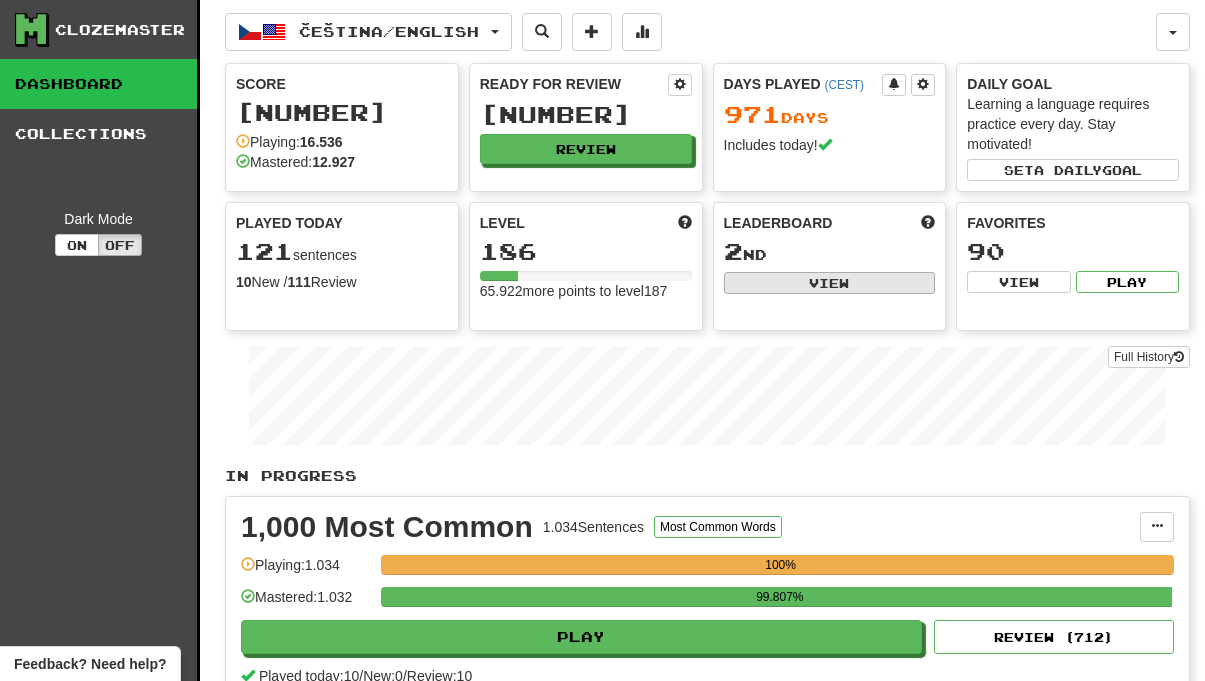 click on "View" at bounding box center (830, 283) 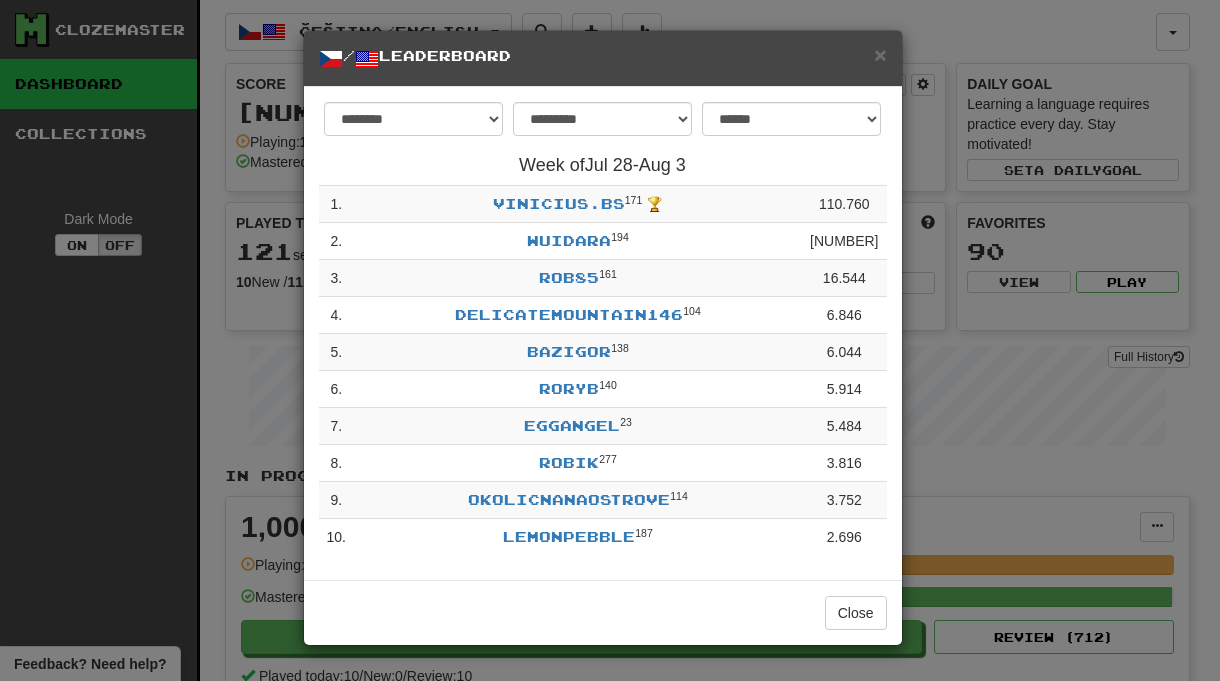 click on "/   Leaderboard" at bounding box center [603, 58] 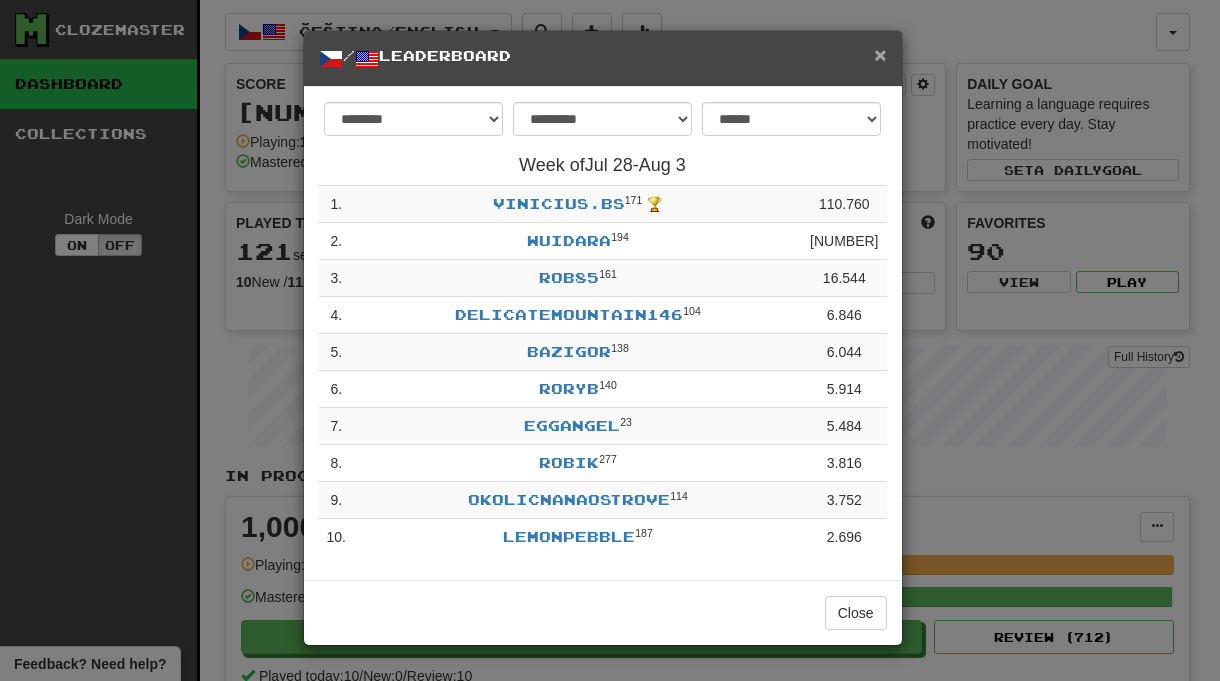 click on "×" at bounding box center (880, 54) 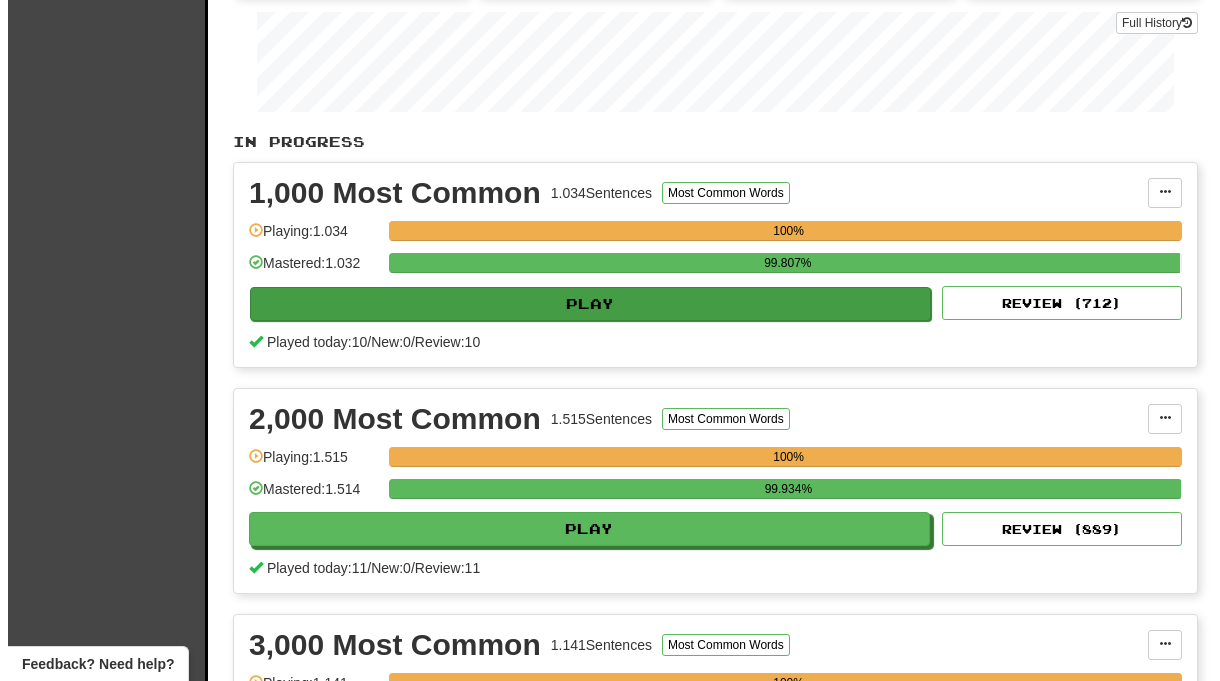 scroll, scrollTop: 338, scrollLeft: 0, axis: vertical 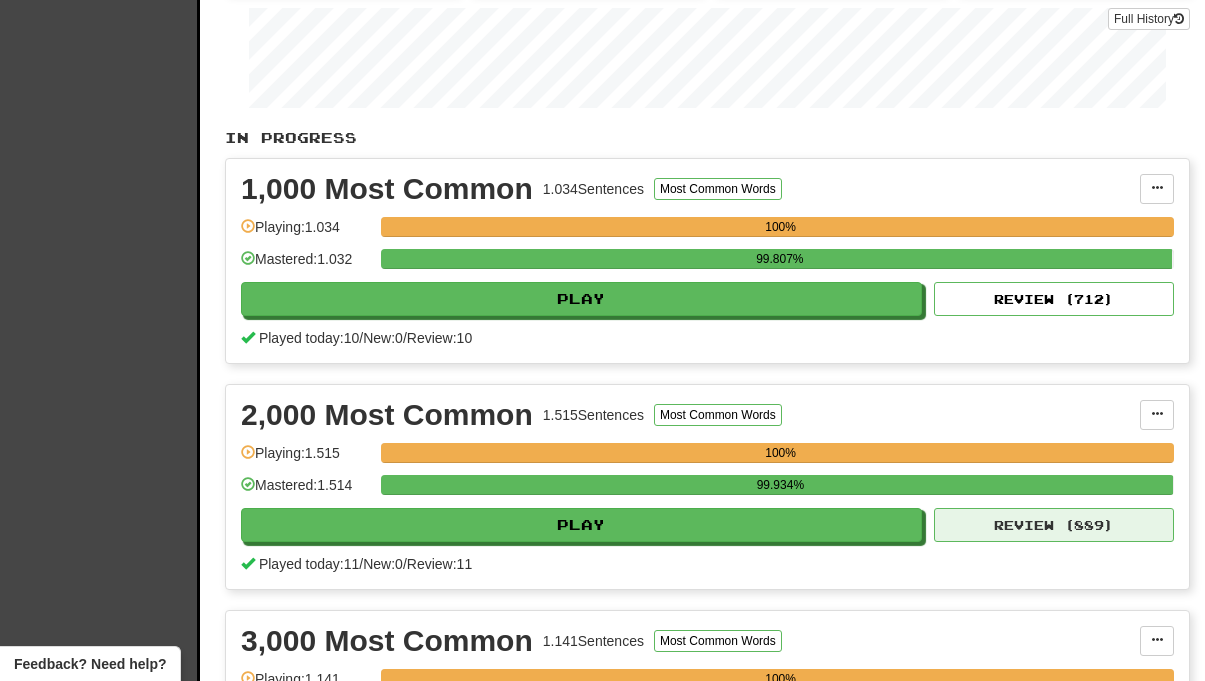 click on "Review ( 889 )" at bounding box center [1054, 525] 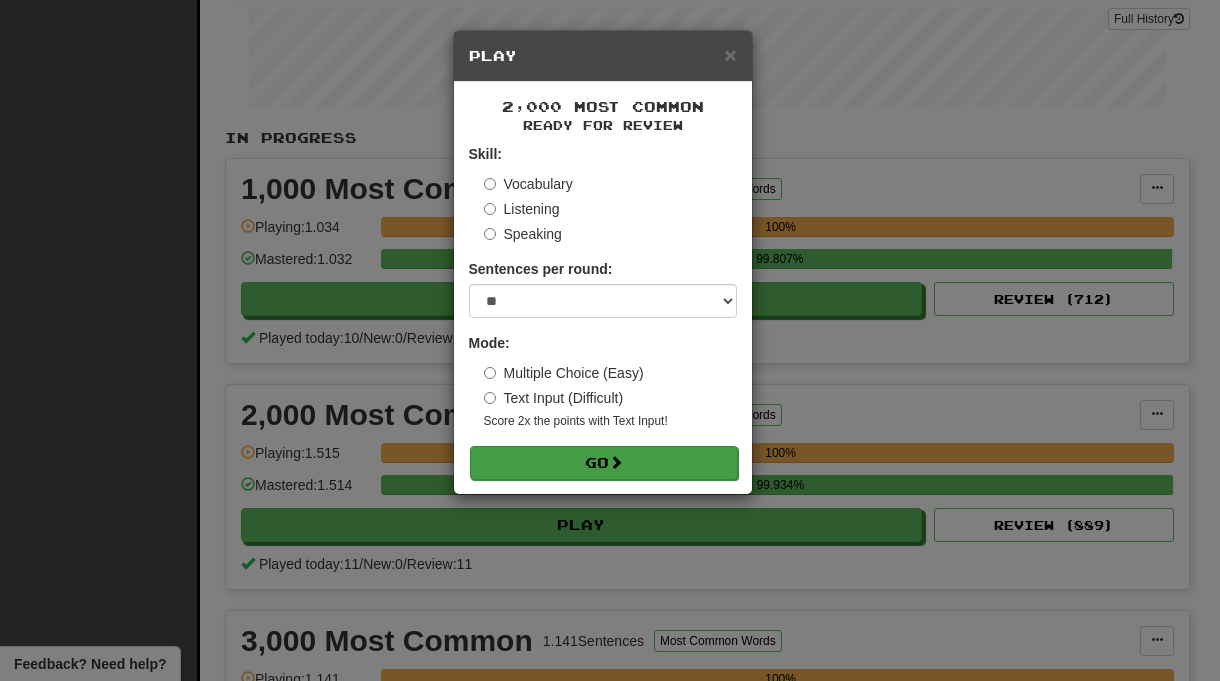 click on "Go" at bounding box center [604, 463] 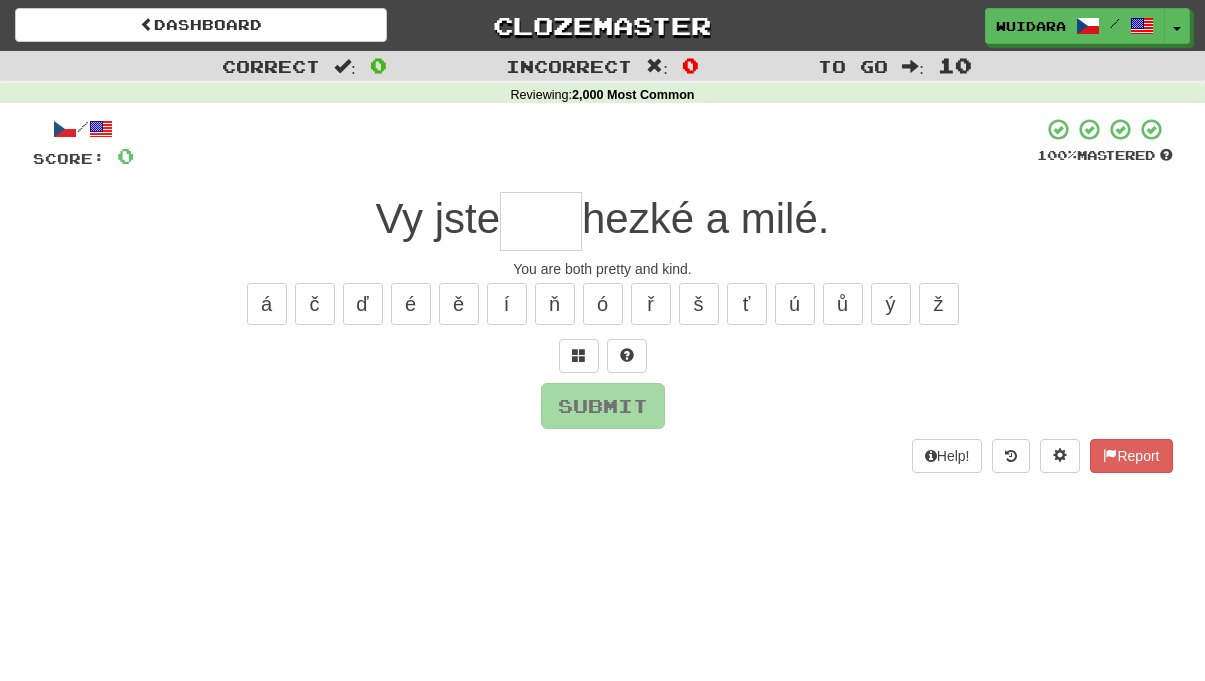 scroll, scrollTop: 0, scrollLeft: 0, axis: both 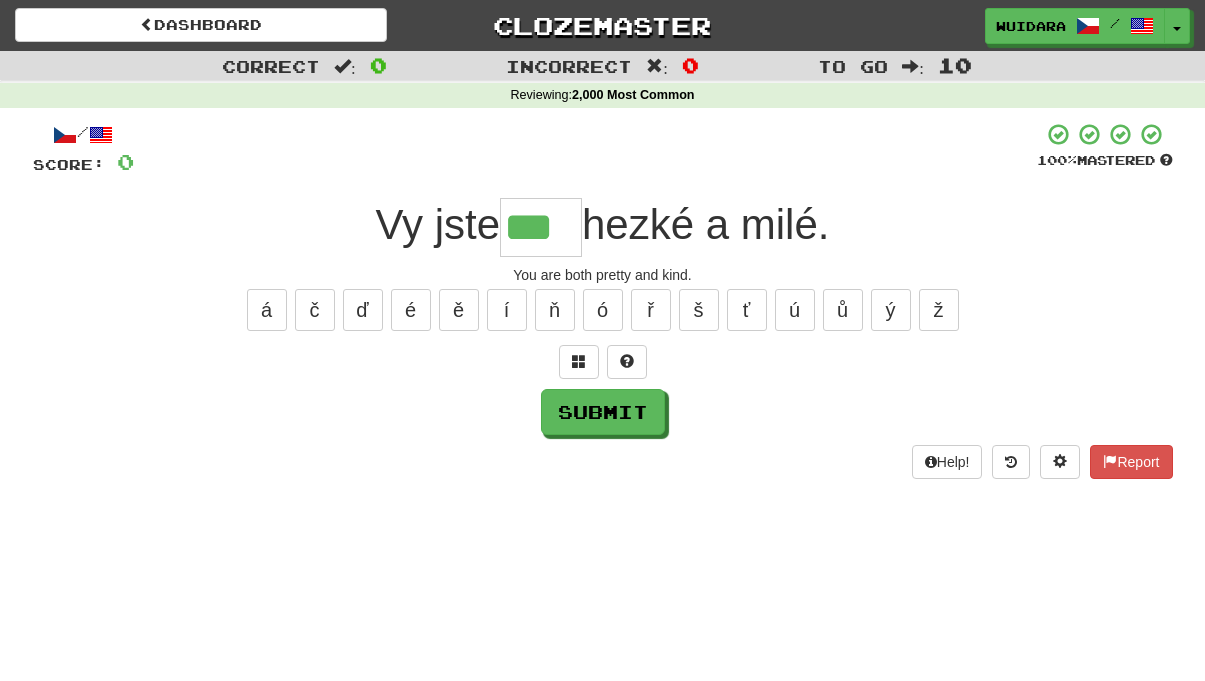 type on "***" 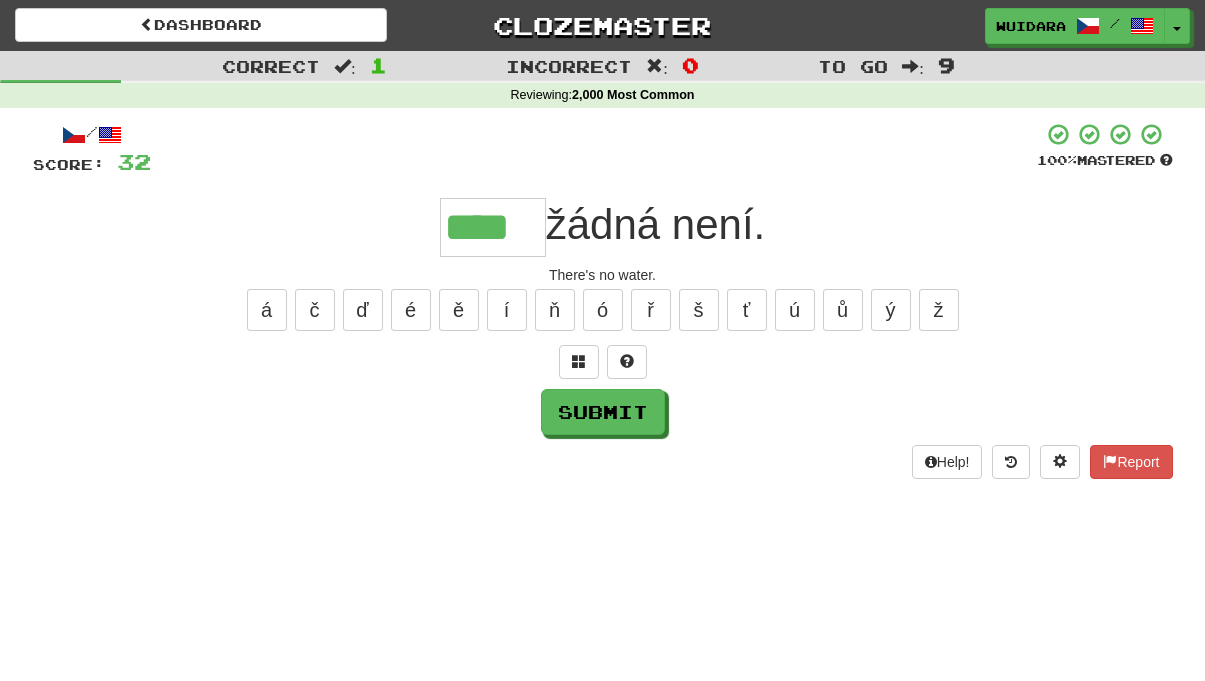 type on "****" 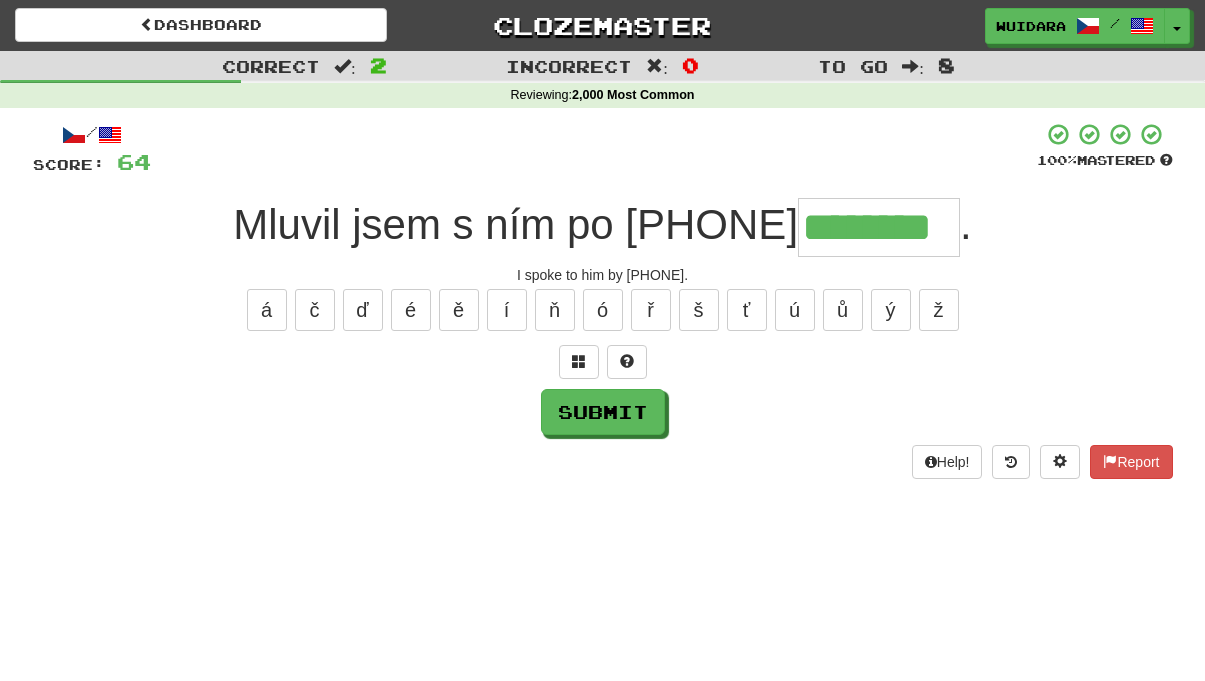 type on "********" 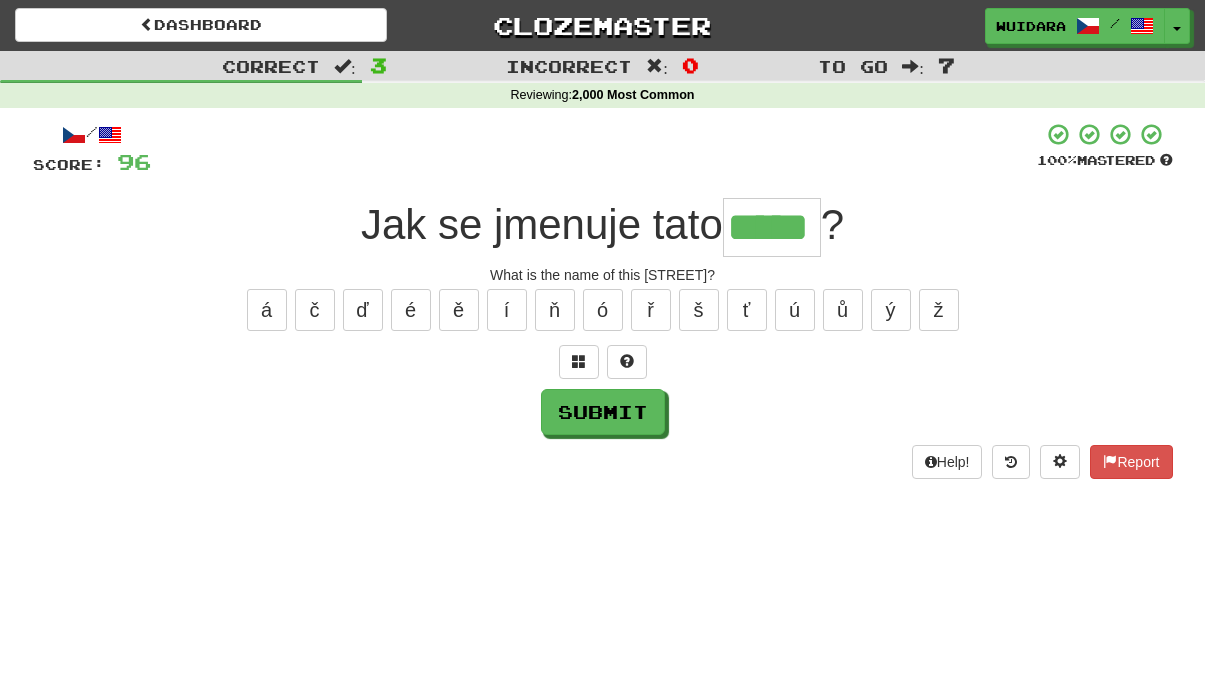 type on "*****" 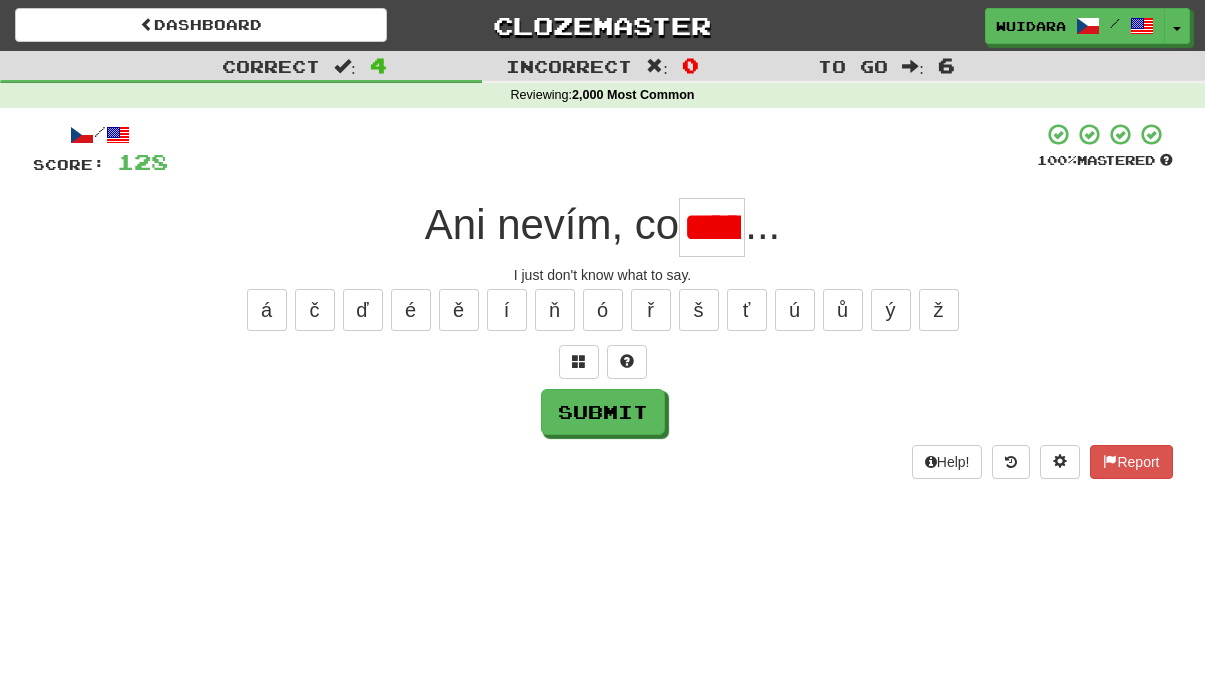type on "****" 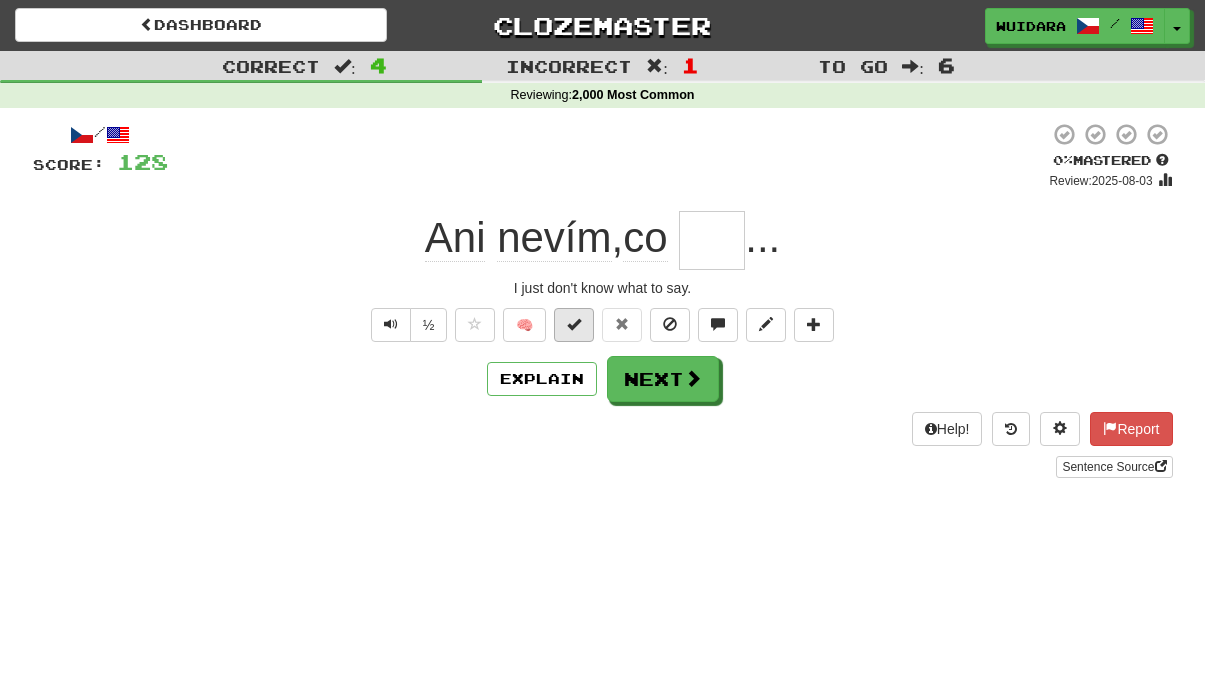 click at bounding box center (574, 324) 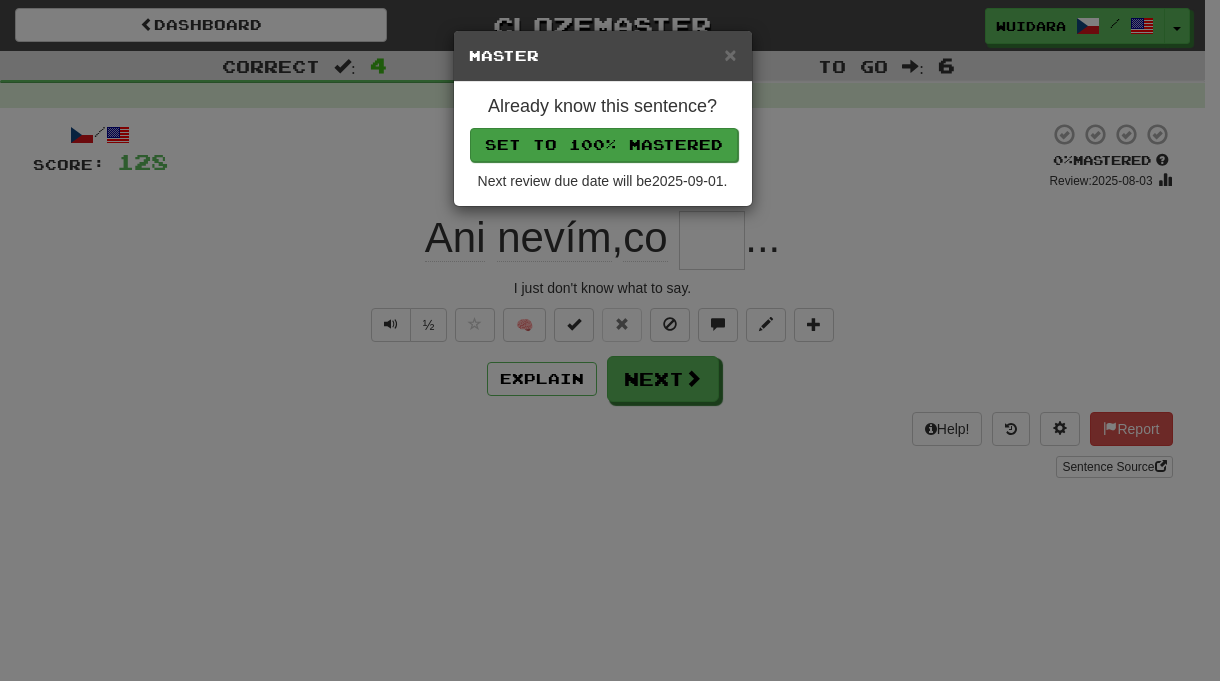 click on "Set to 100% Mastered" at bounding box center [604, 145] 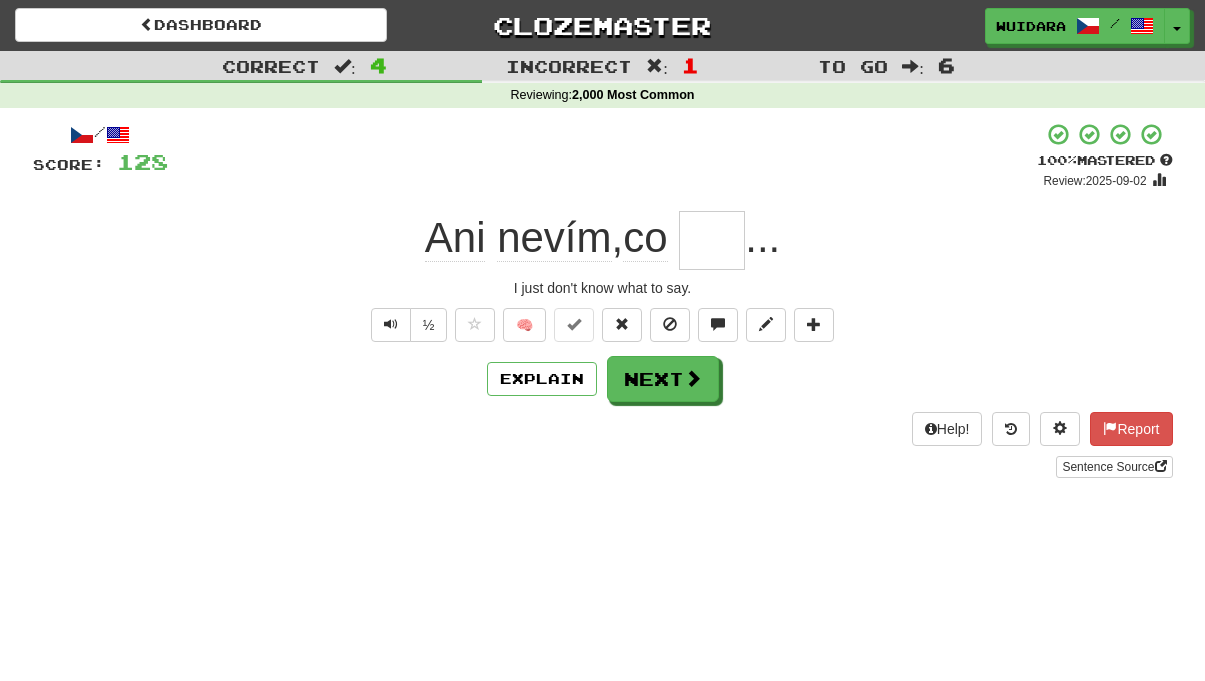 click at bounding box center [712, 240] 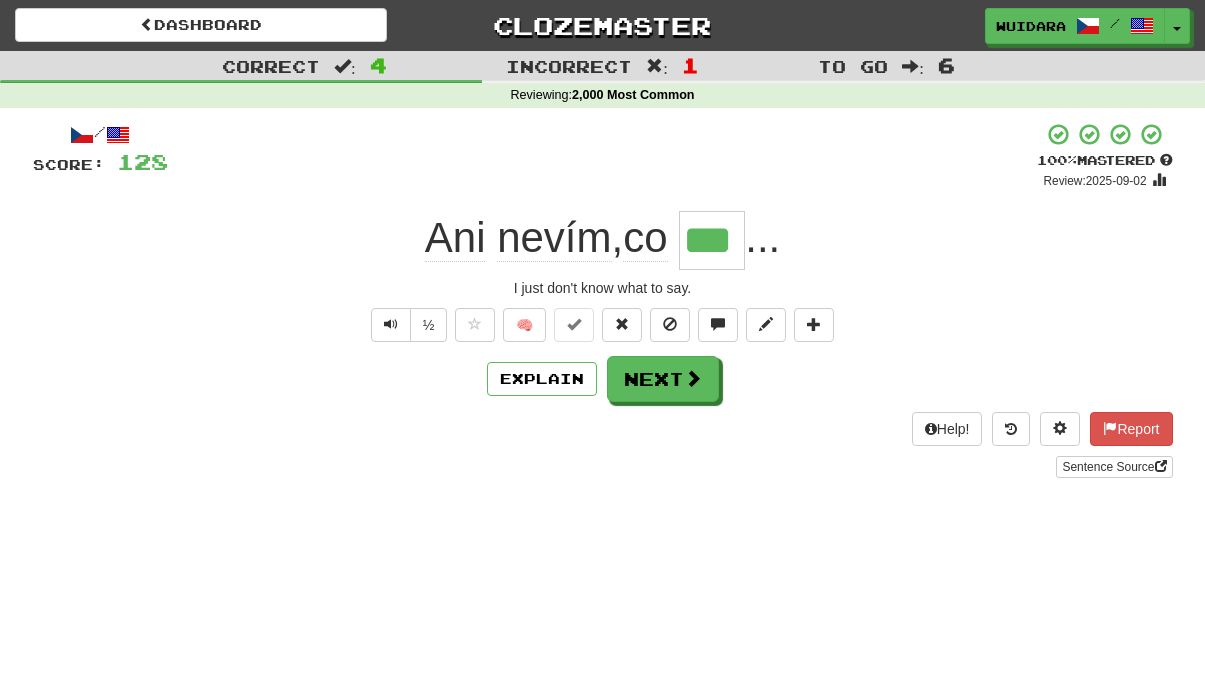 type on "****" 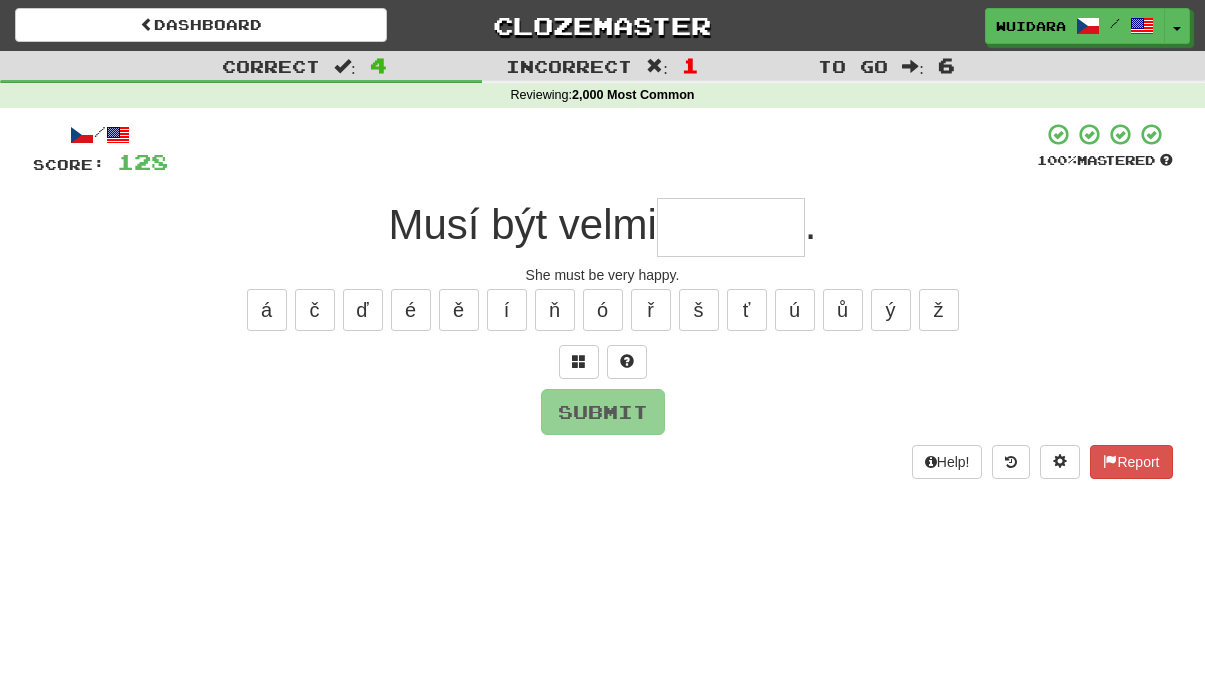 type on "*******" 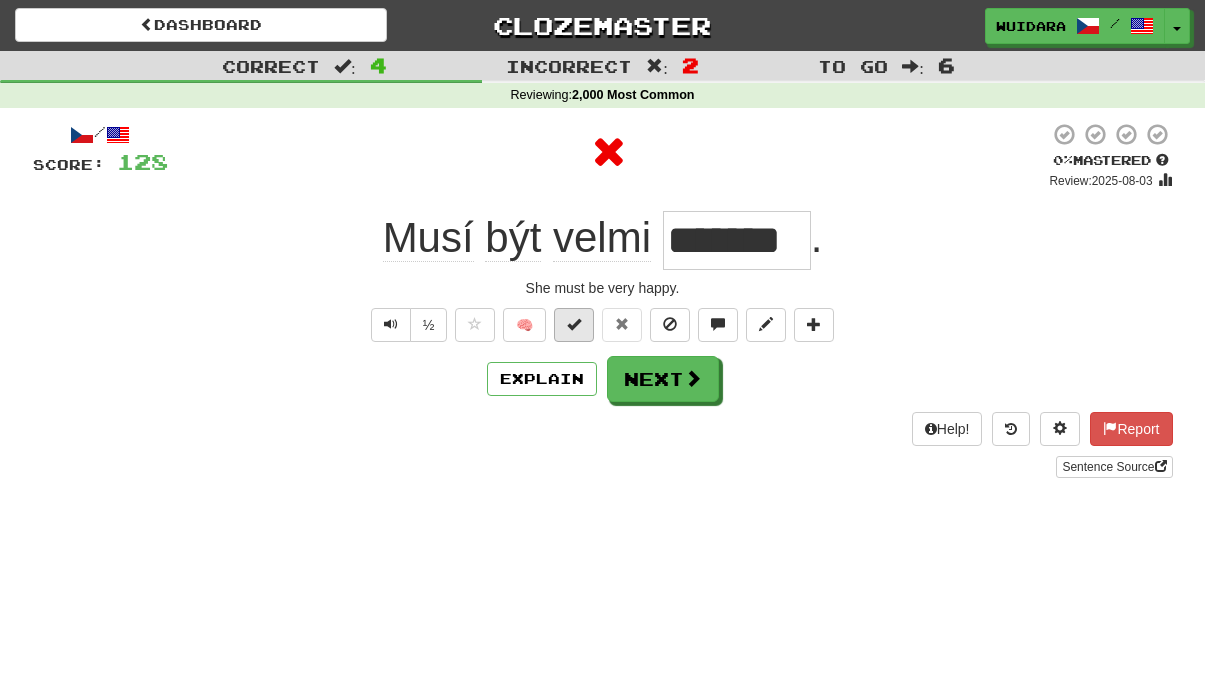 click at bounding box center (574, 324) 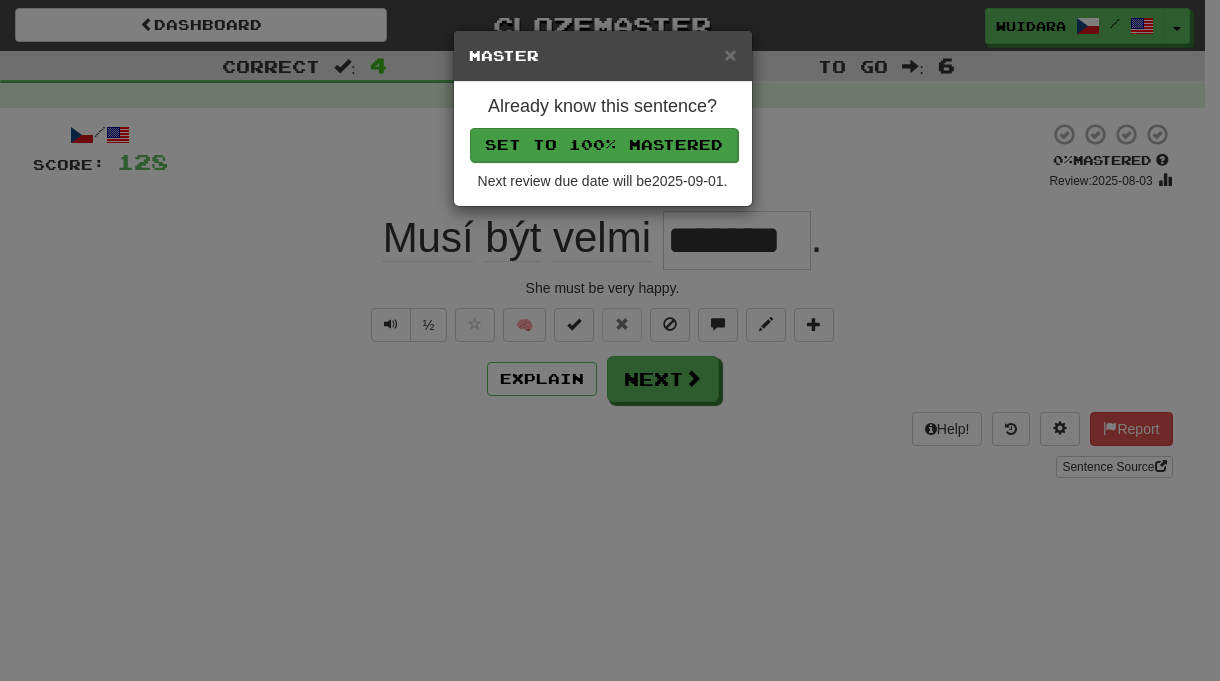 click on "Set to 100% Mastered" at bounding box center (604, 145) 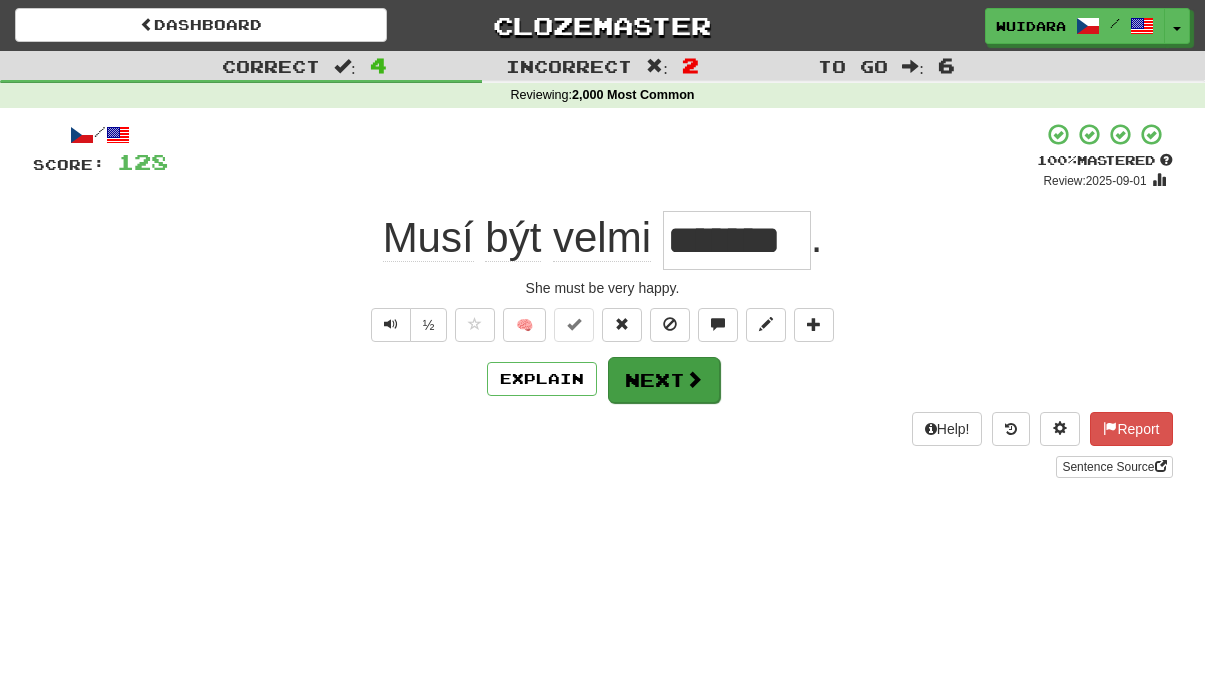 click on "Next" at bounding box center (664, 380) 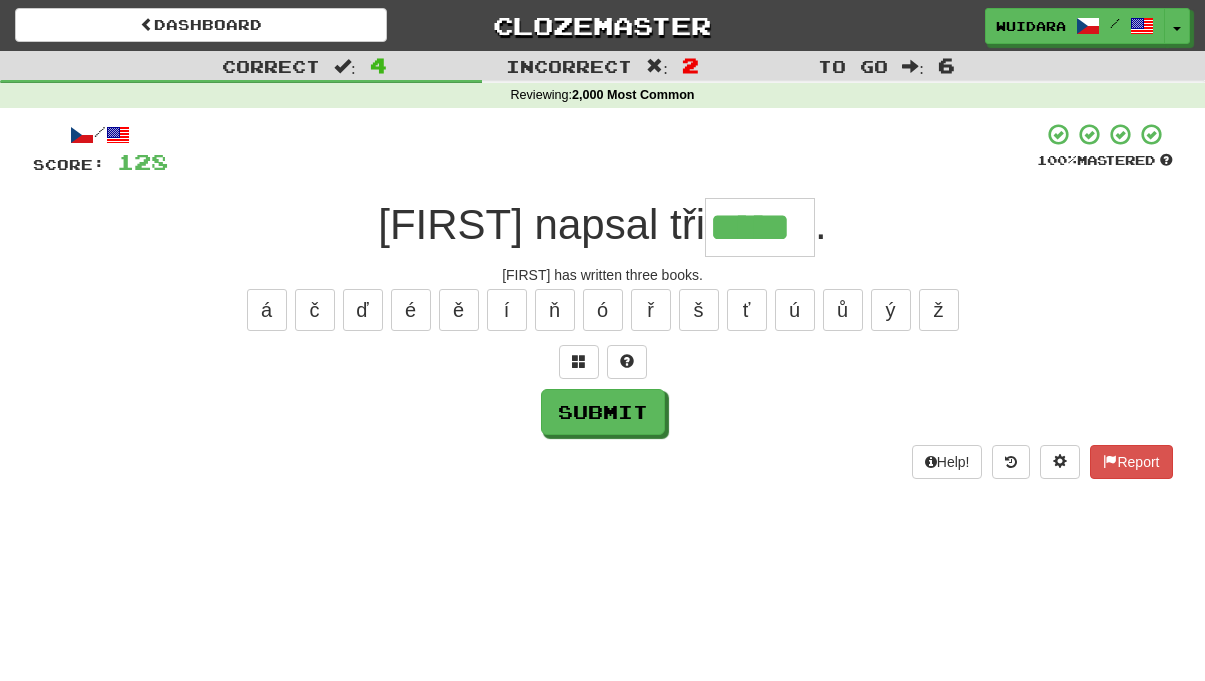 type on "*****" 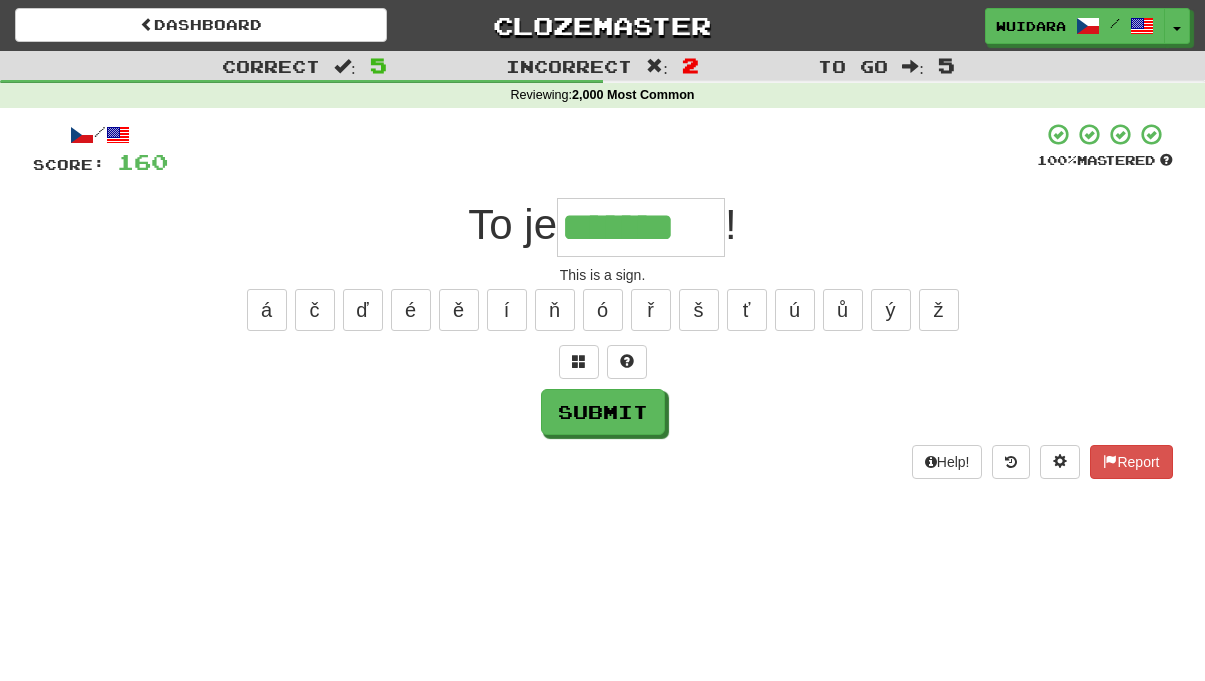type on "*******" 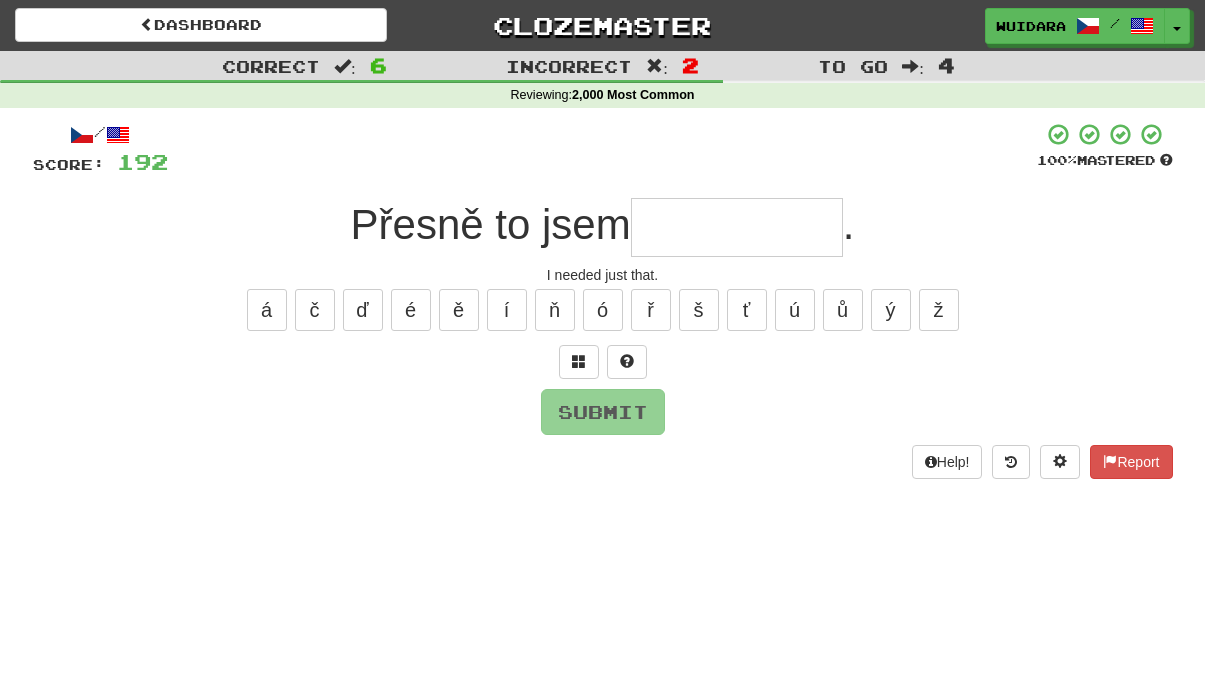 type on "*" 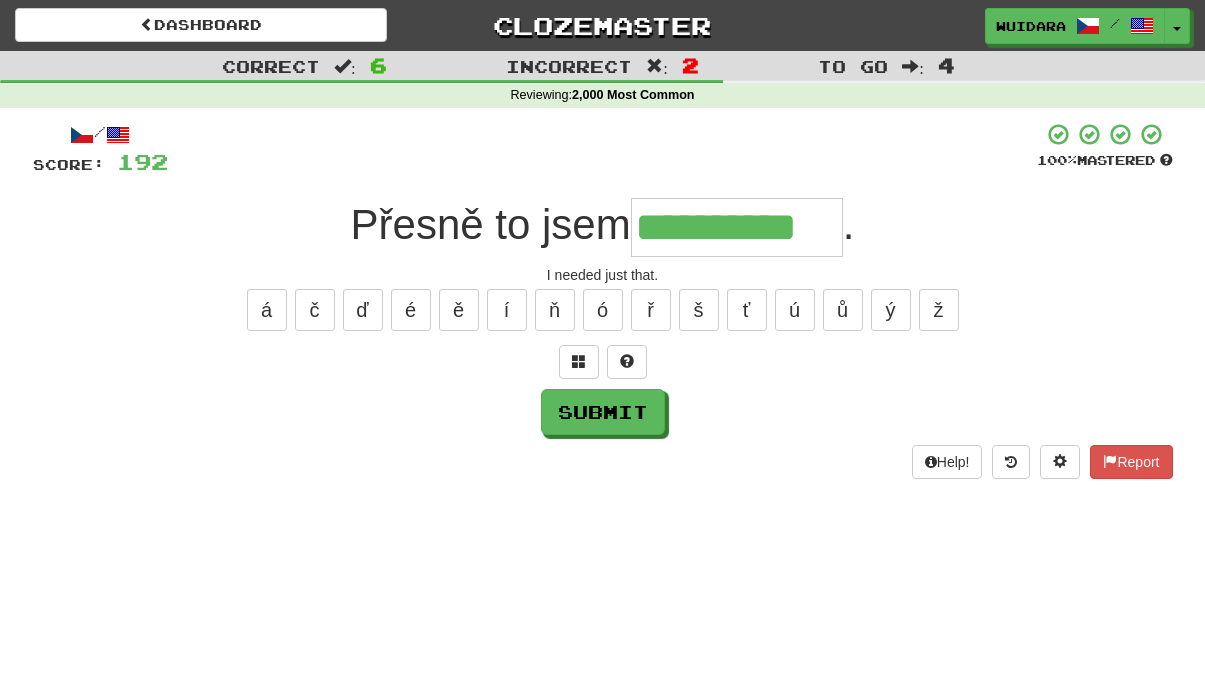 type on "**********" 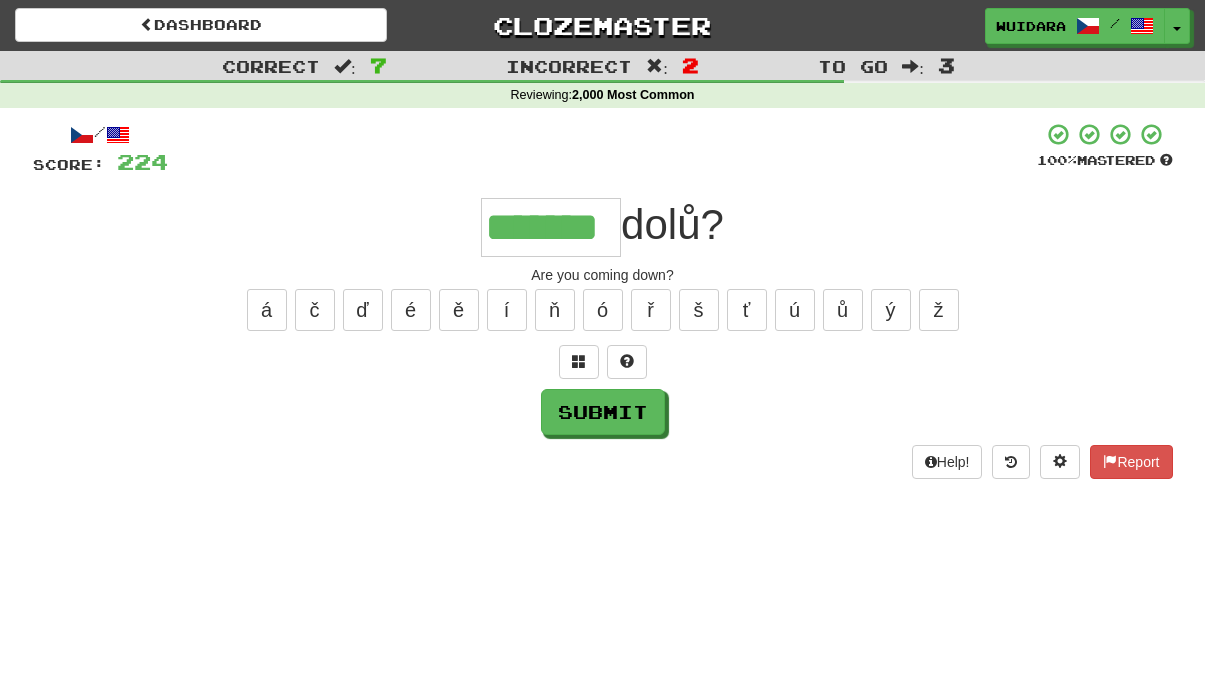 type on "*******" 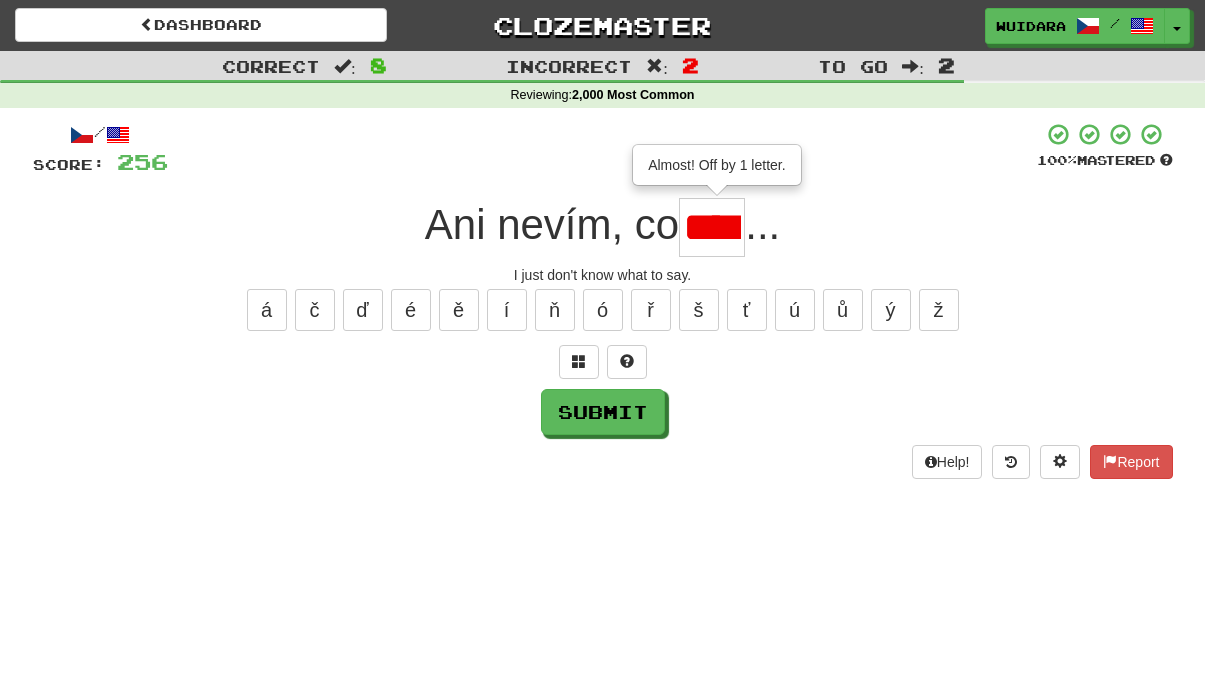 type on "****" 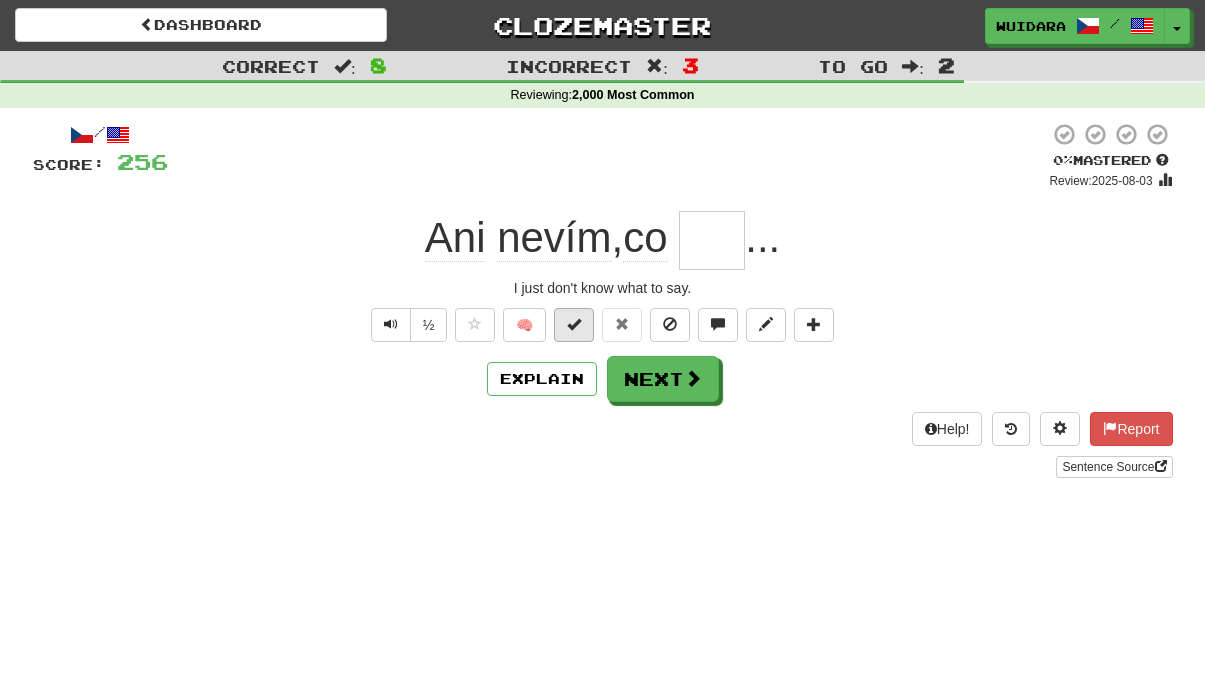 click at bounding box center (574, 325) 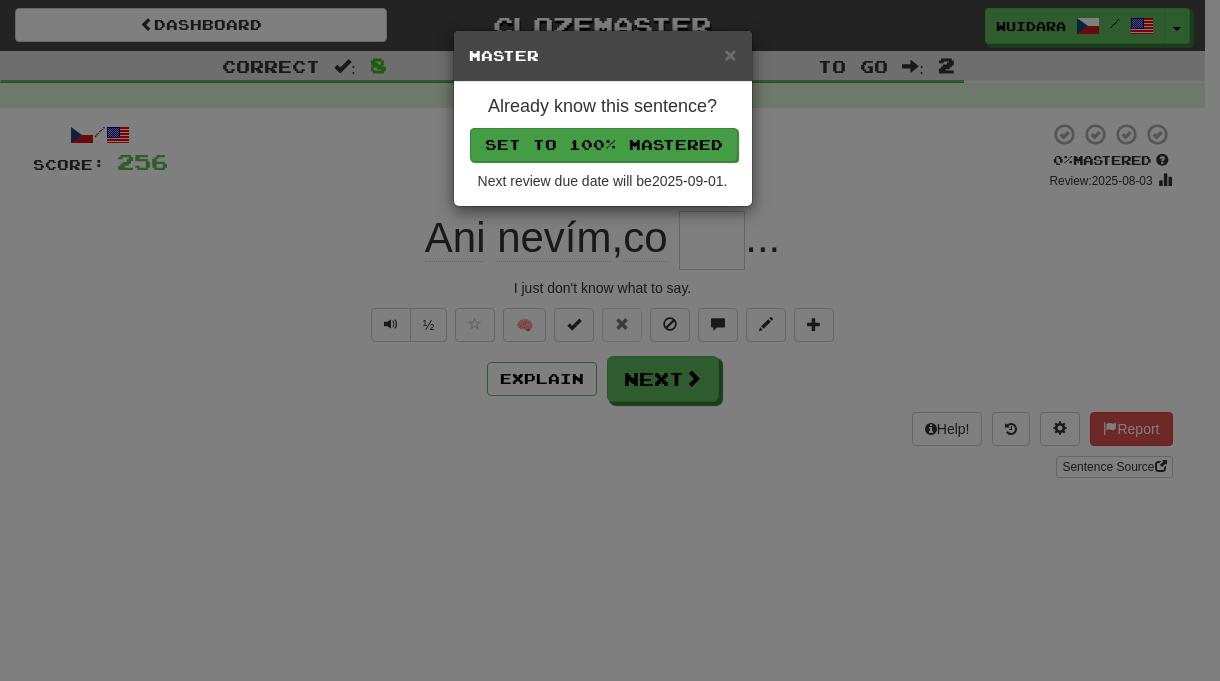 click on "Set to 100% Mastered" at bounding box center [604, 145] 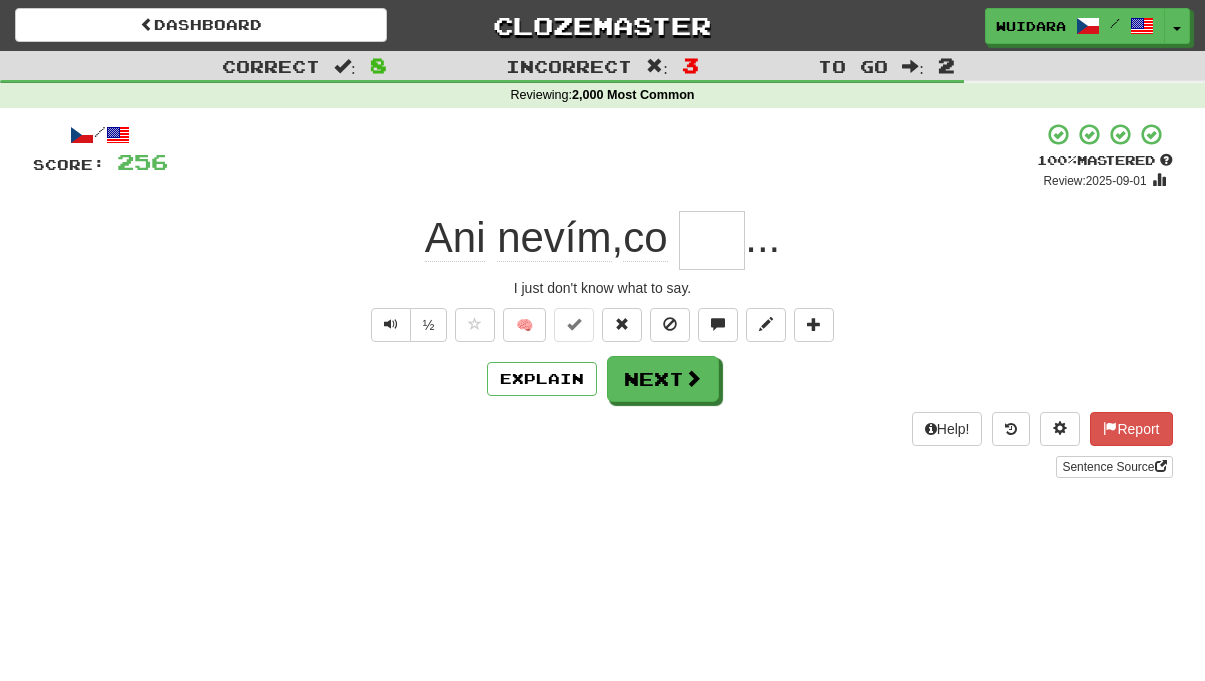 click at bounding box center [712, 240] 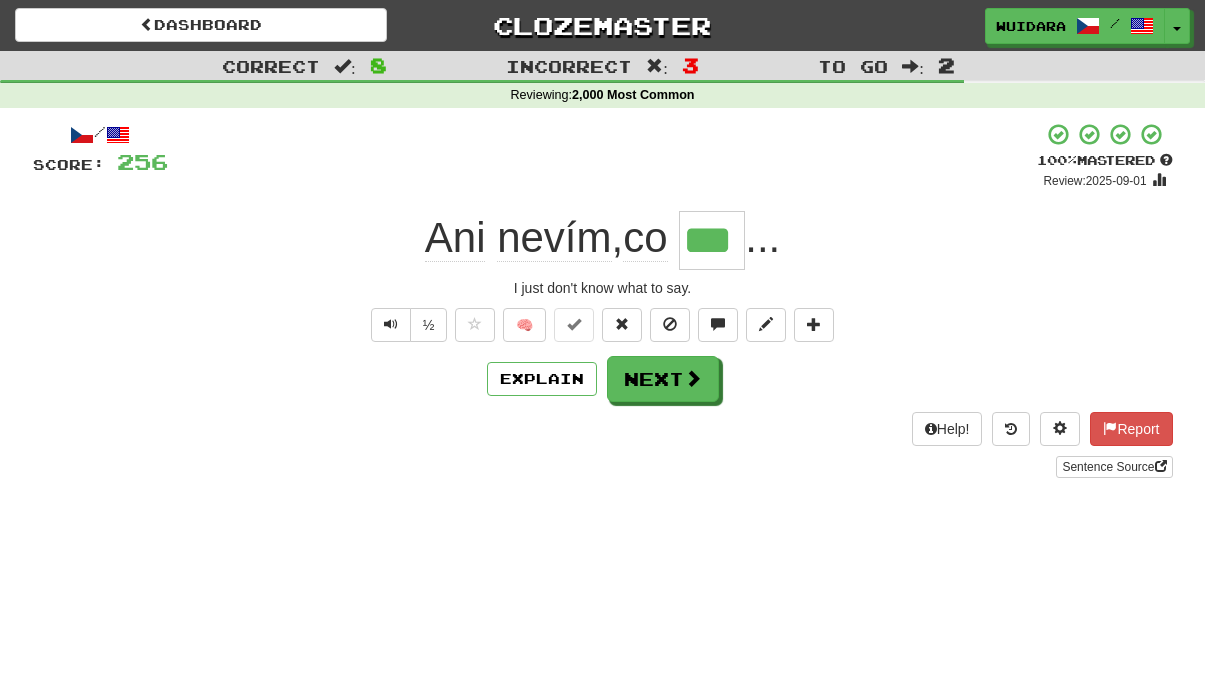 type on "****" 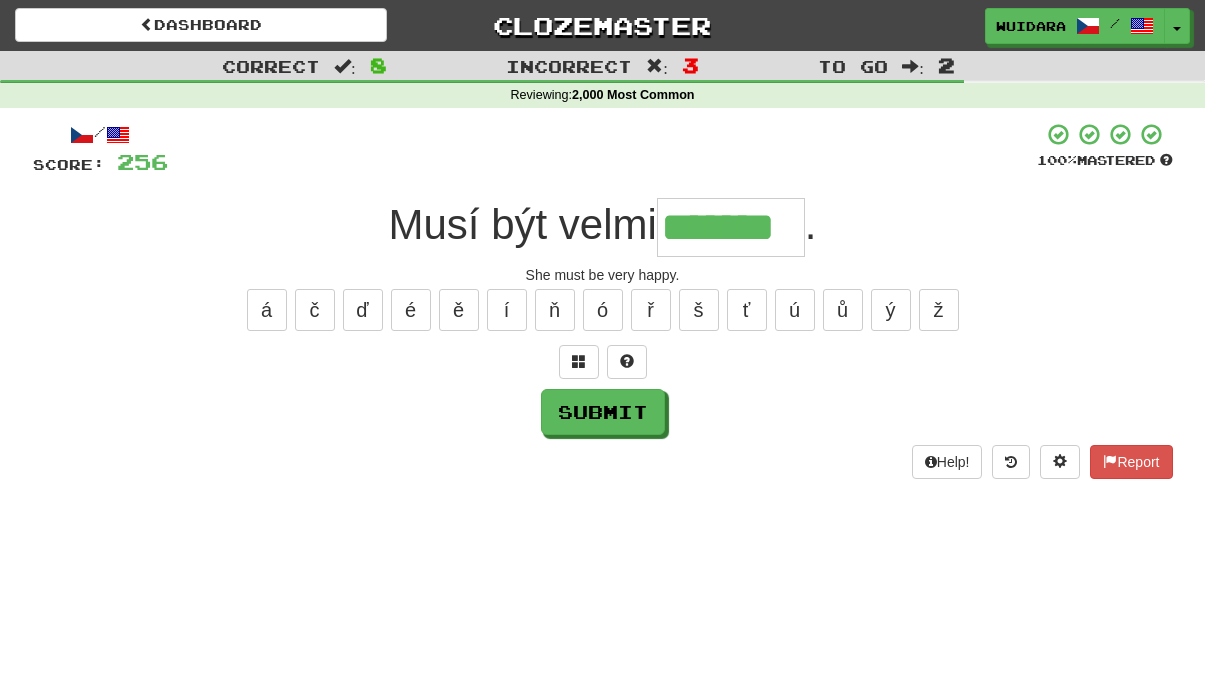 type on "*******" 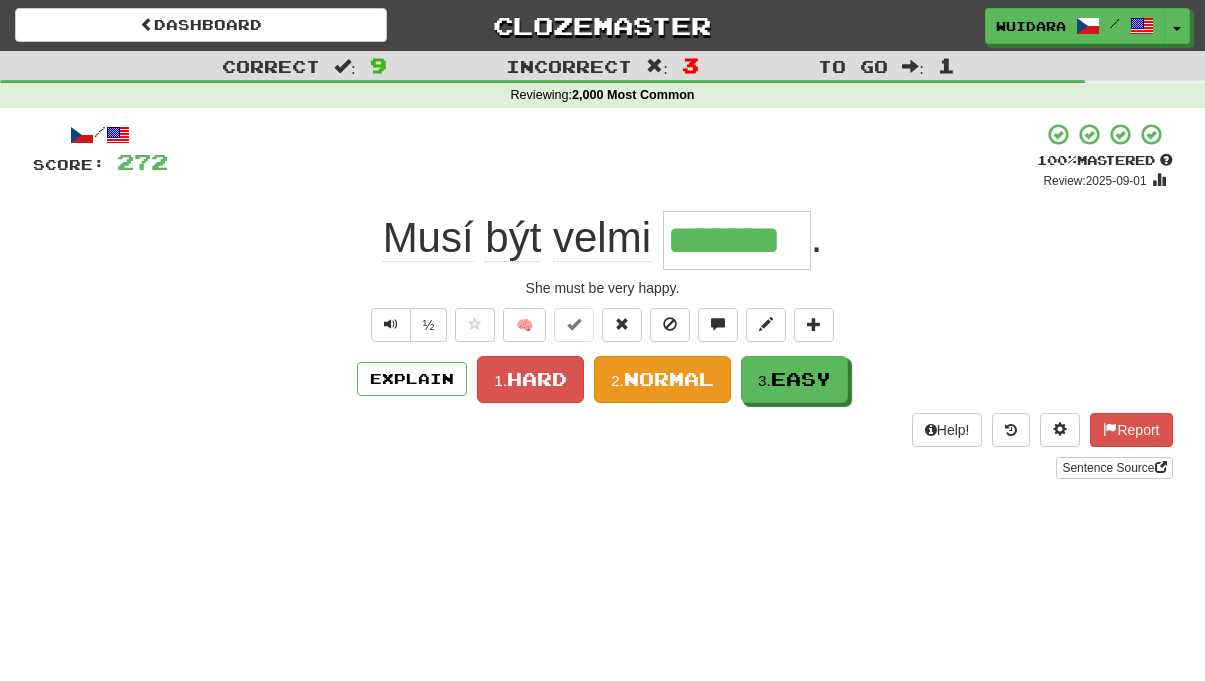 click on "Normal" at bounding box center (669, 379) 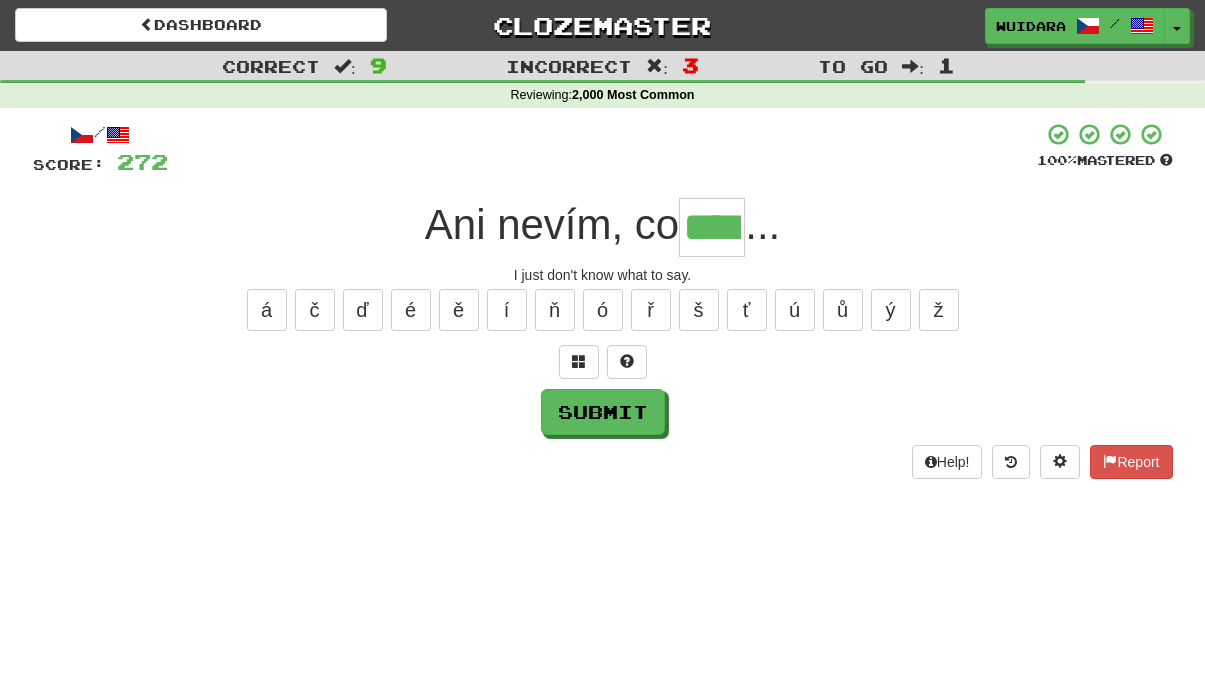 type on "****" 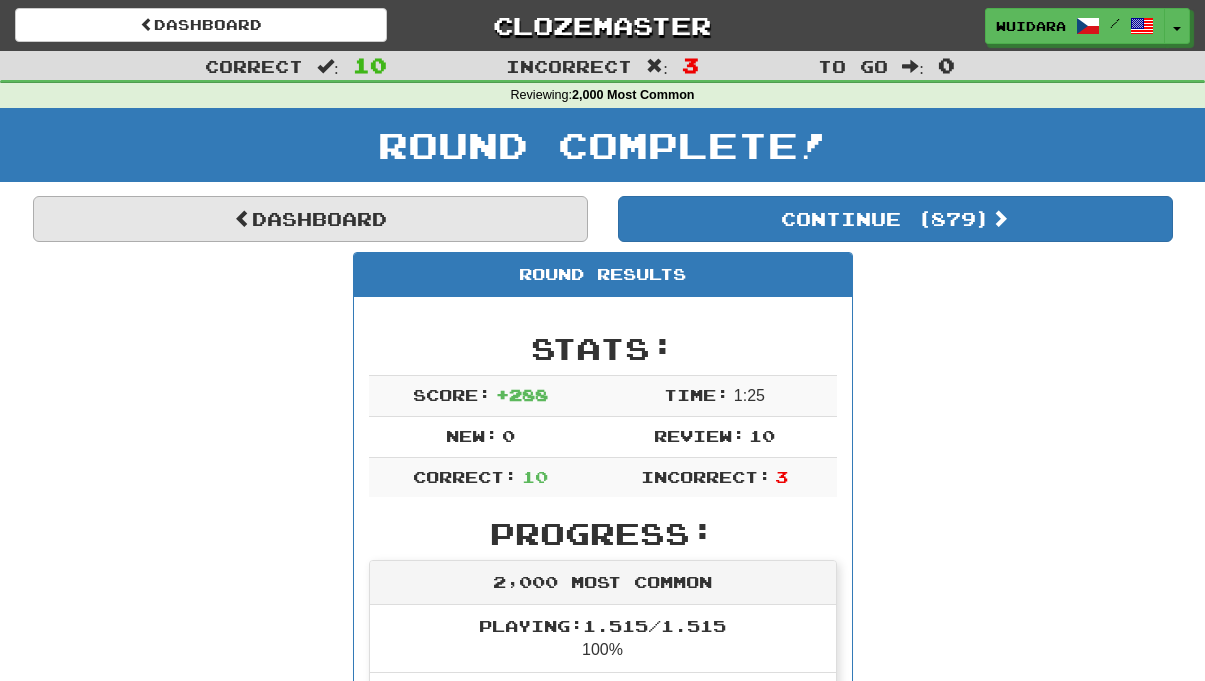 click on "Dashboard" at bounding box center [310, 219] 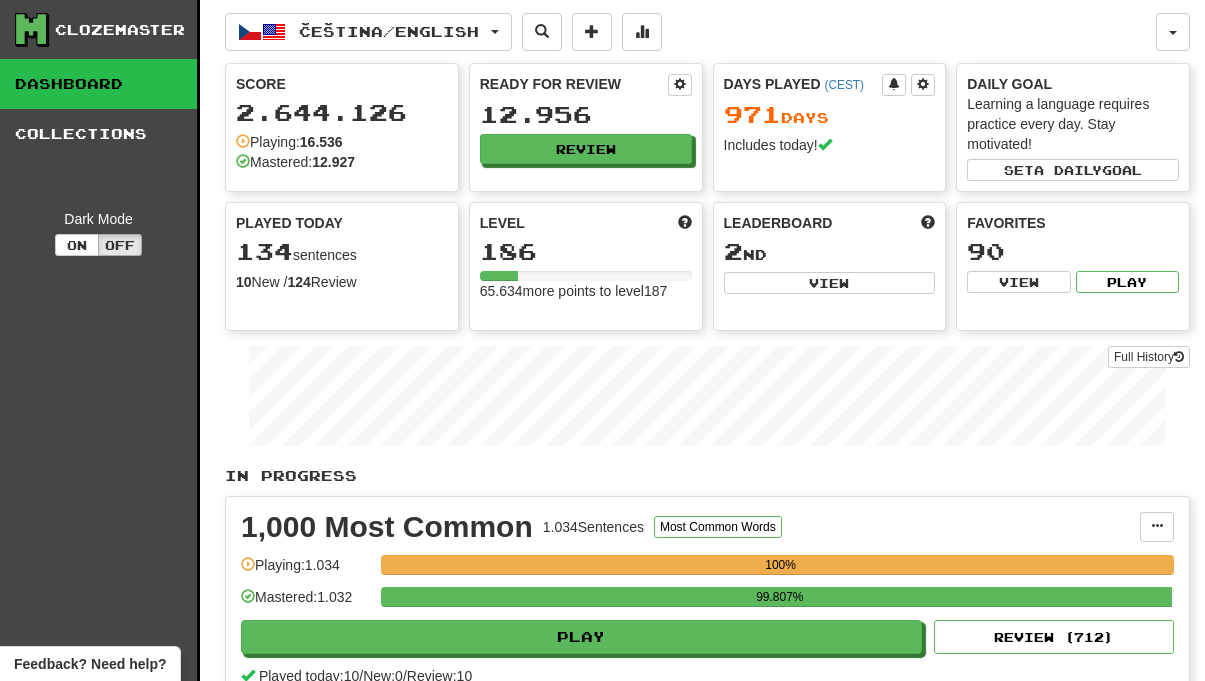 scroll, scrollTop: 0, scrollLeft: 0, axis: both 